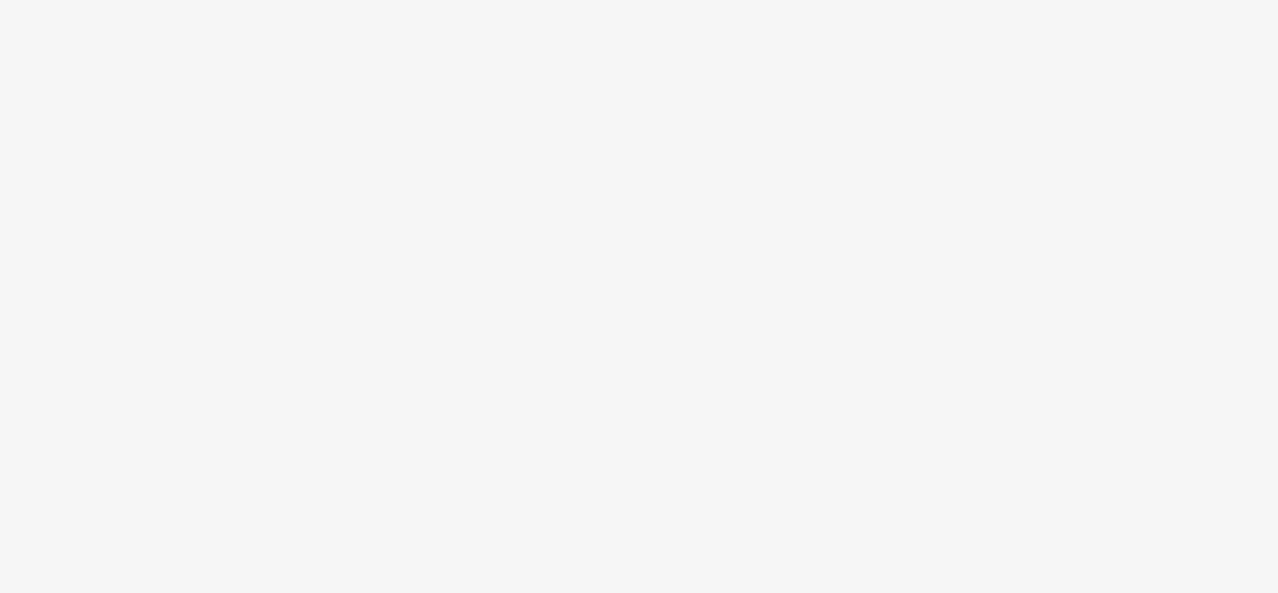 scroll, scrollTop: 0, scrollLeft: 0, axis: both 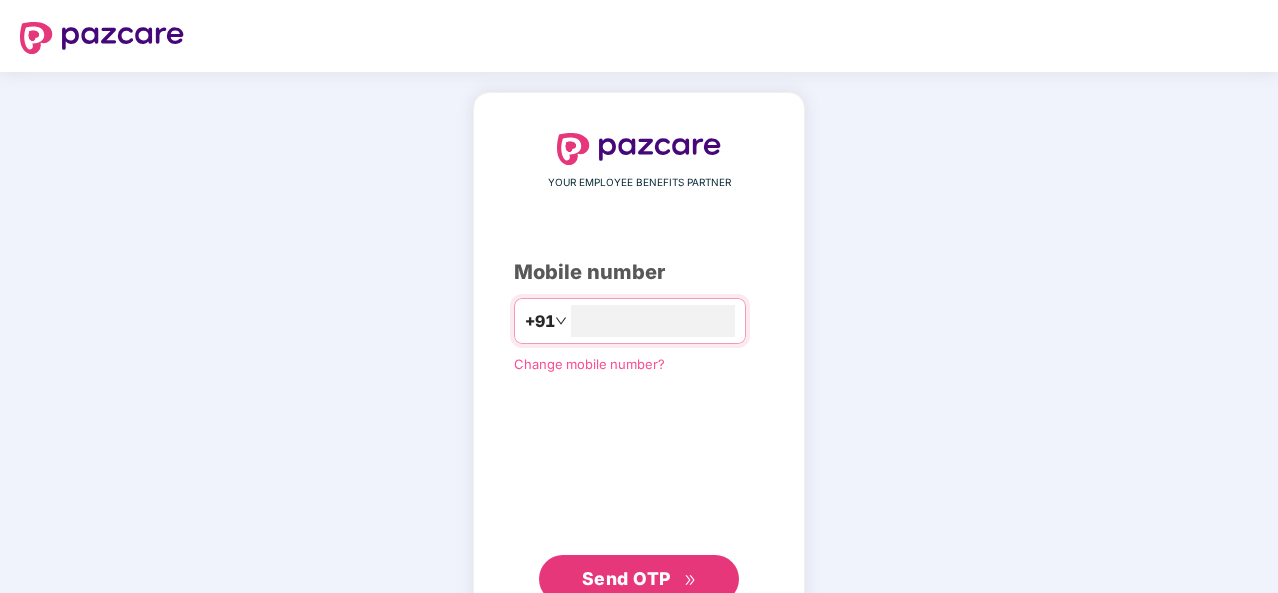 type on "**********" 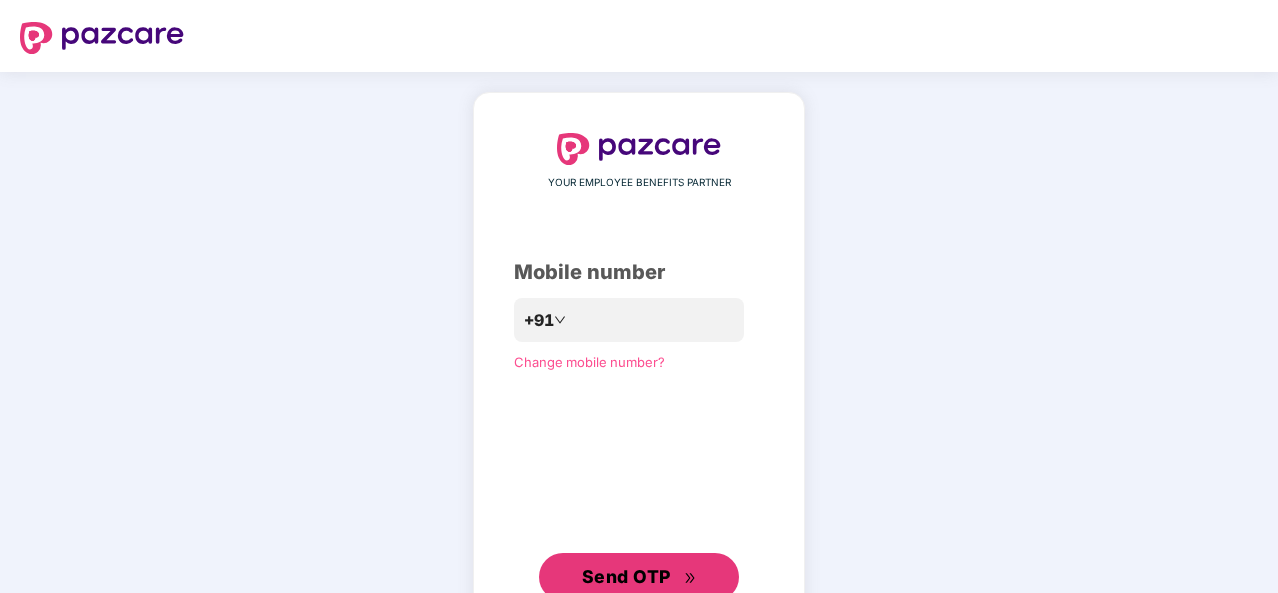 click on "Send OTP" at bounding box center (626, 576) 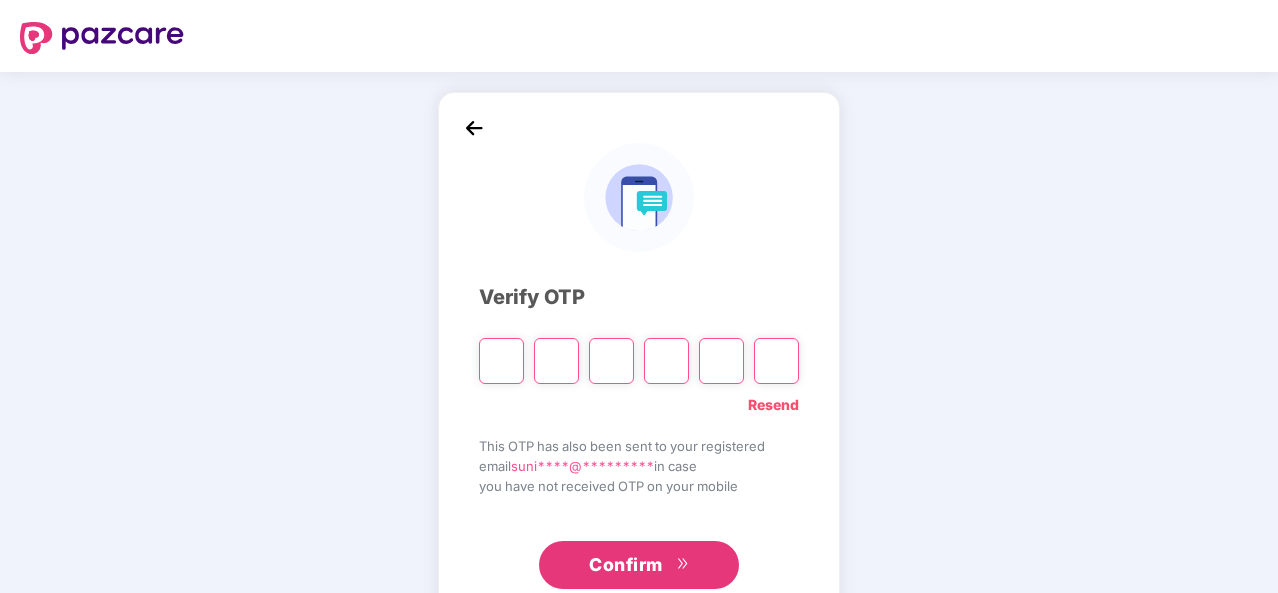 type on "*" 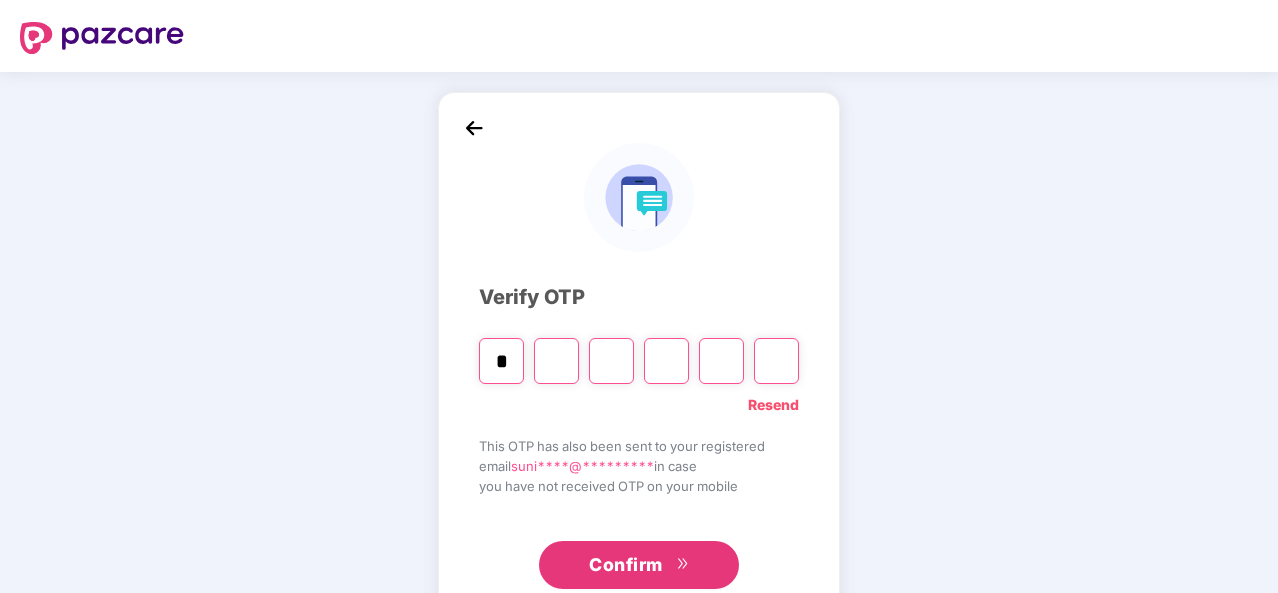 type on "*" 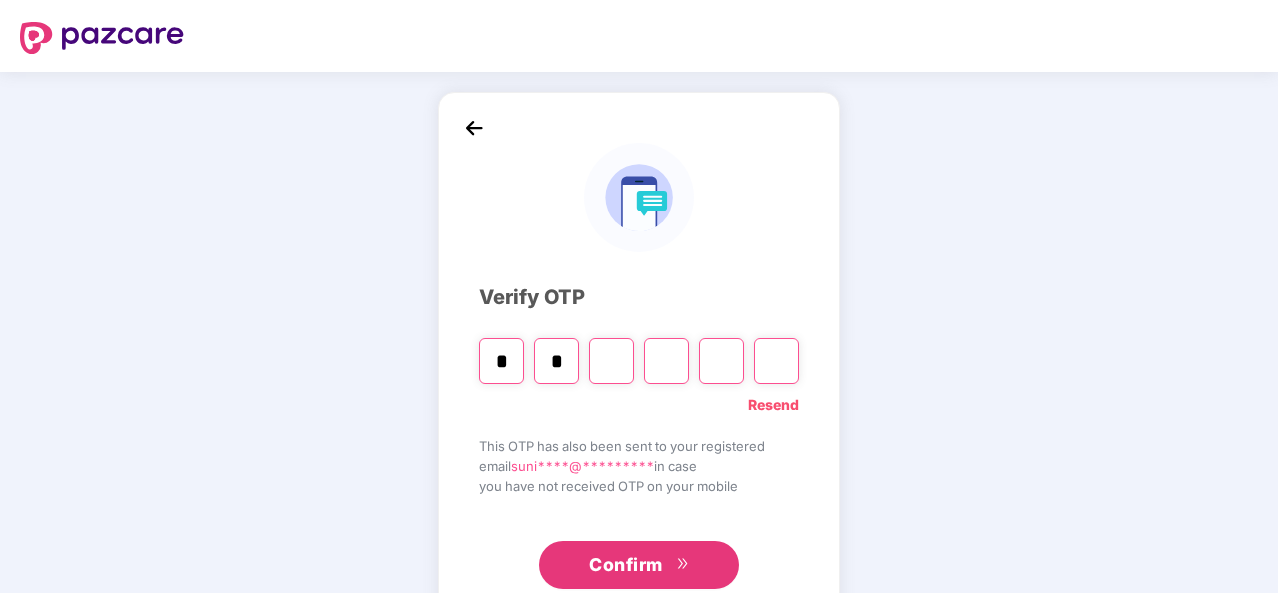 type on "*" 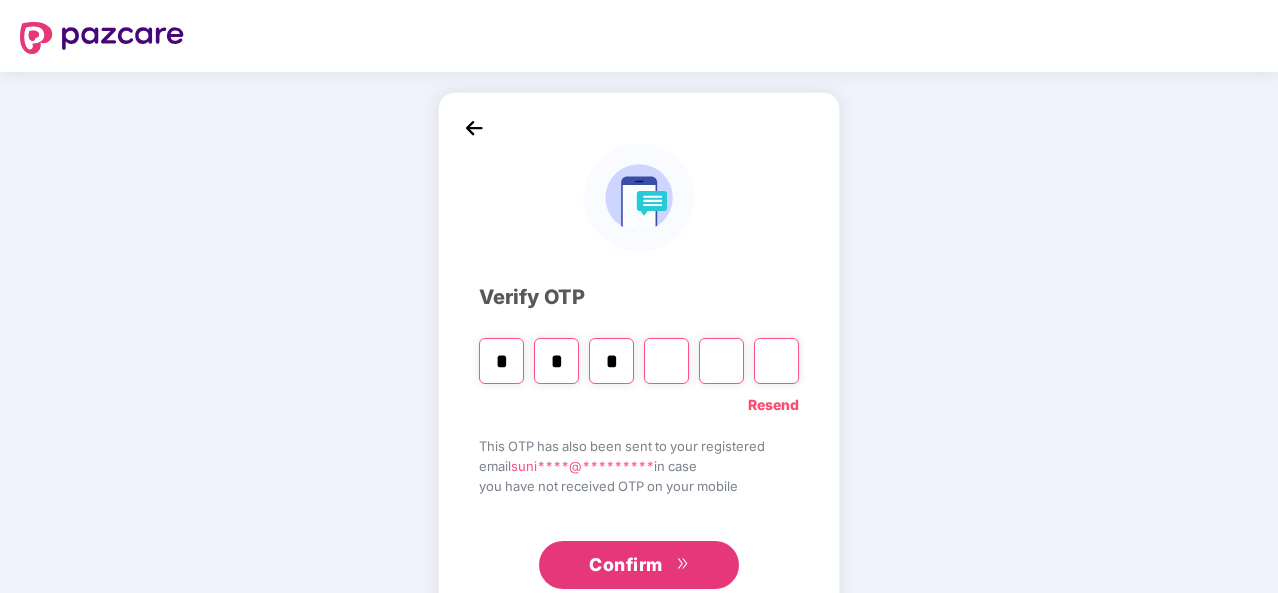 type on "*" 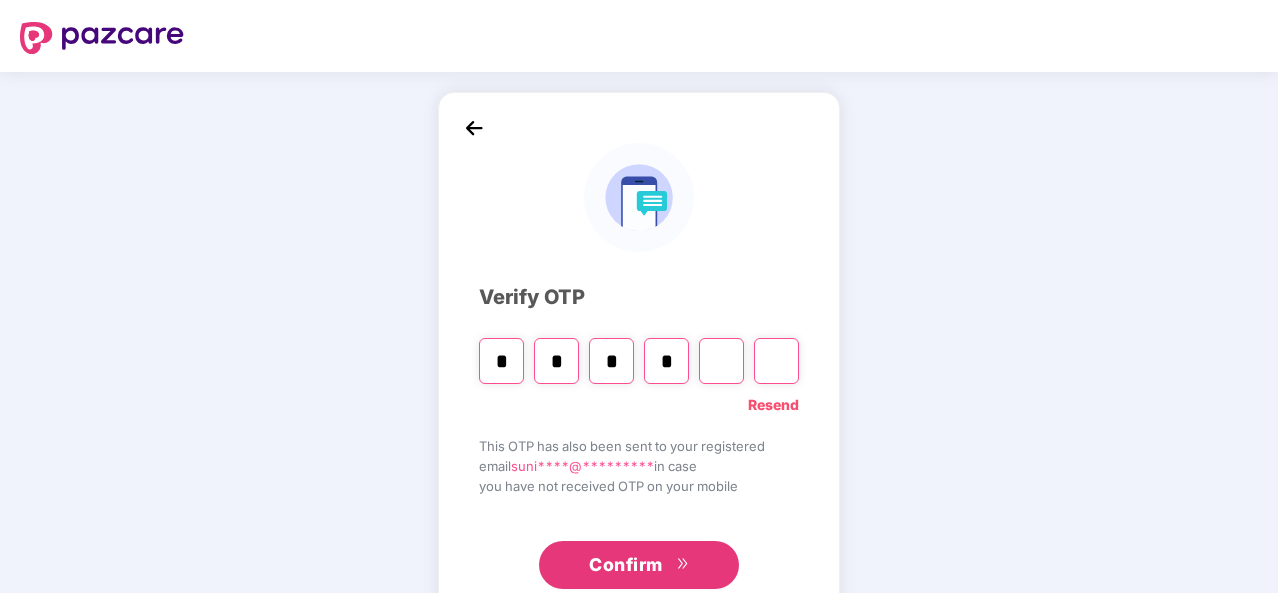 type on "*" 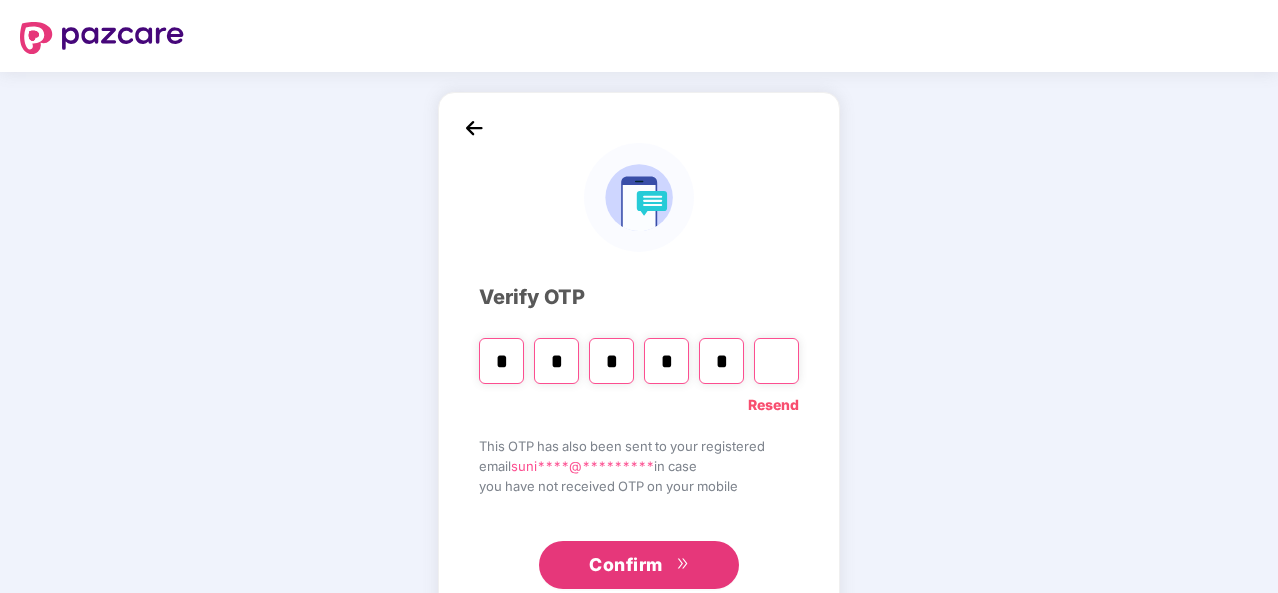 type on "*" 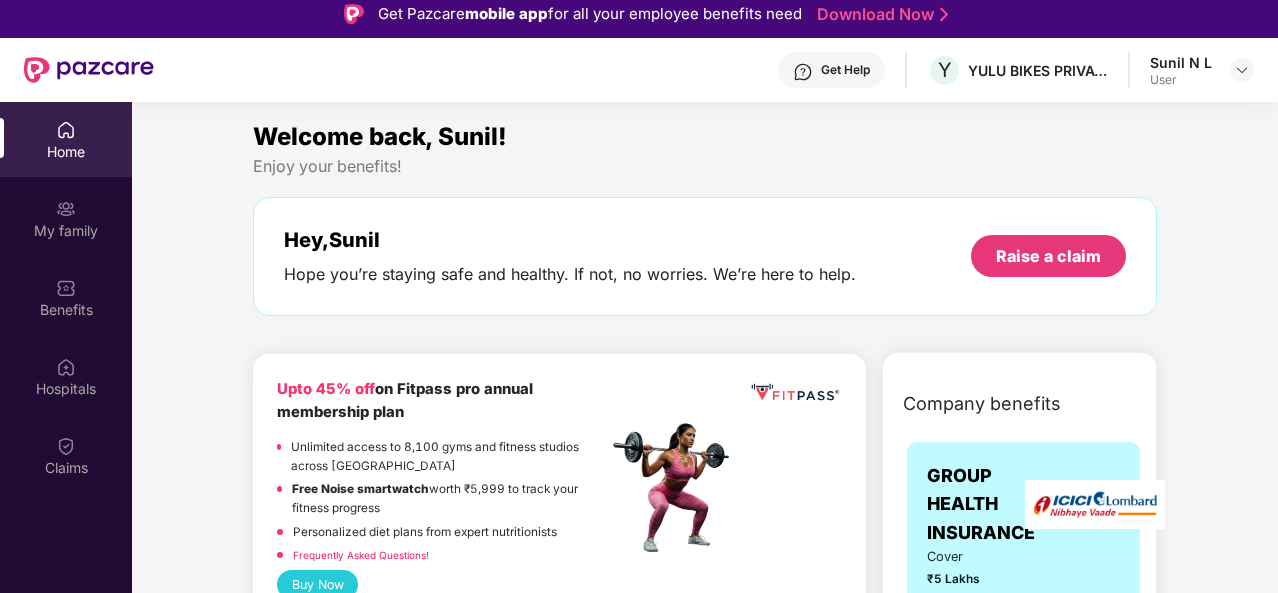 scroll, scrollTop: 20, scrollLeft: 0, axis: vertical 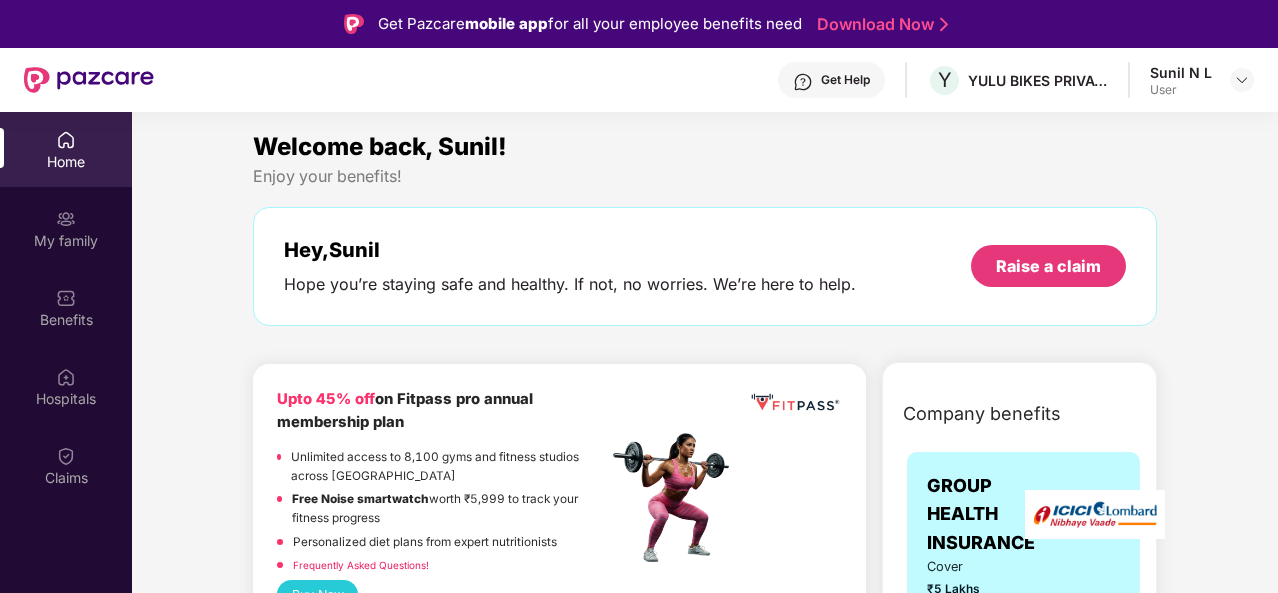 click on "My family" at bounding box center [66, 228] 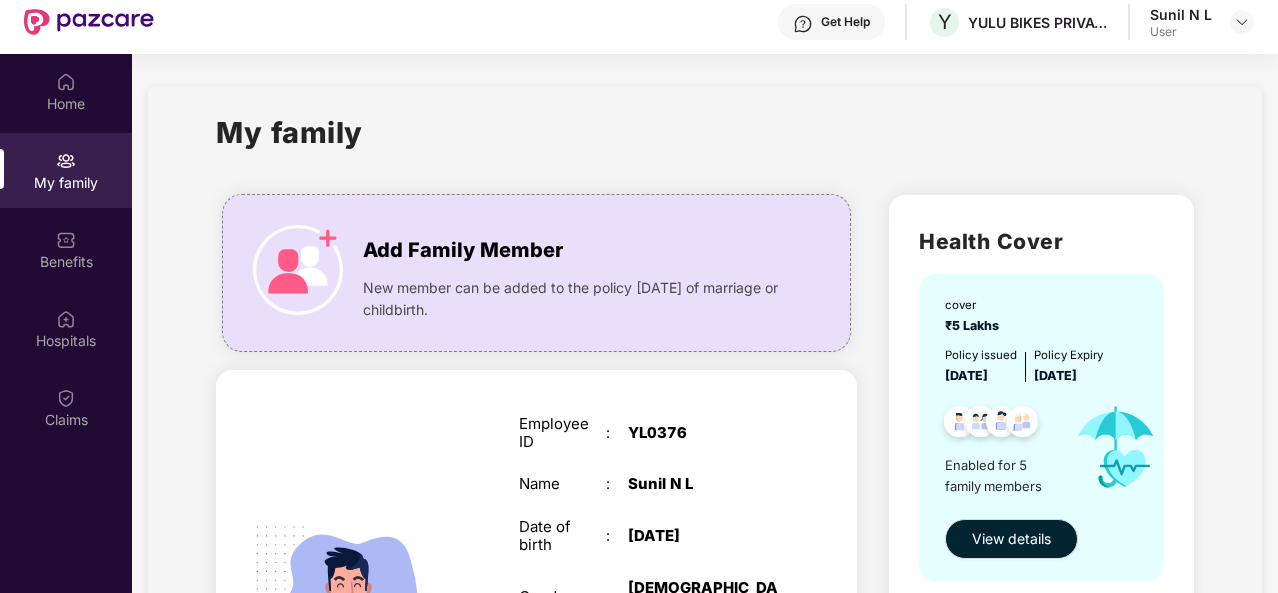 scroll, scrollTop: 112, scrollLeft: 0, axis: vertical 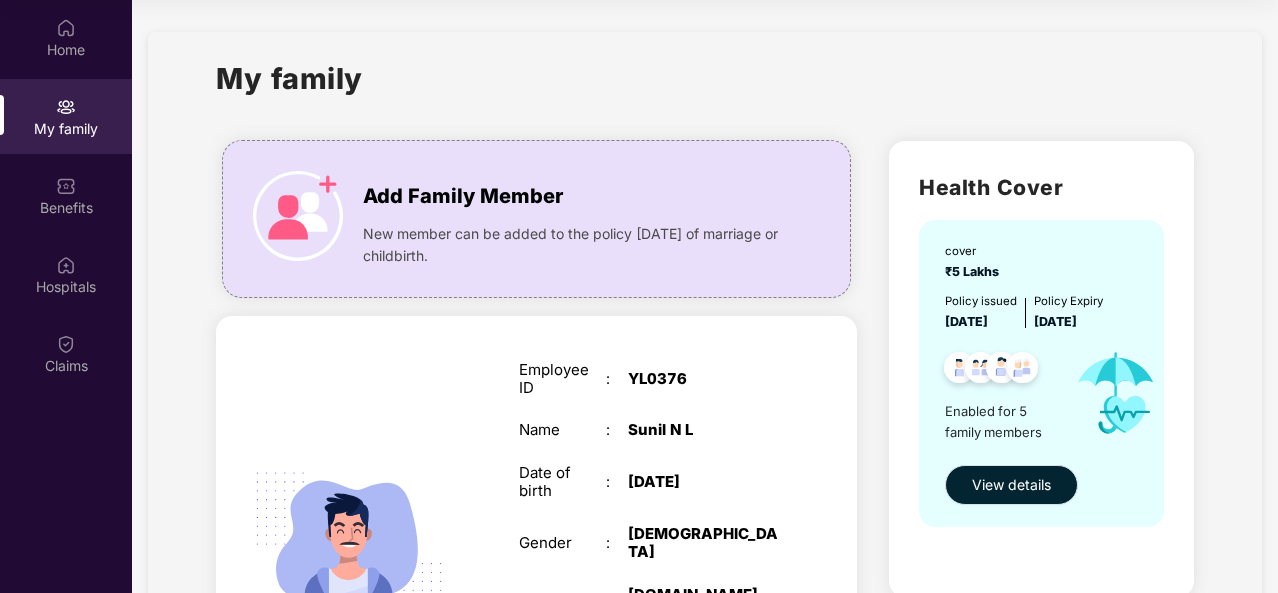 click on "View details" at bounding box center [1011, 485] 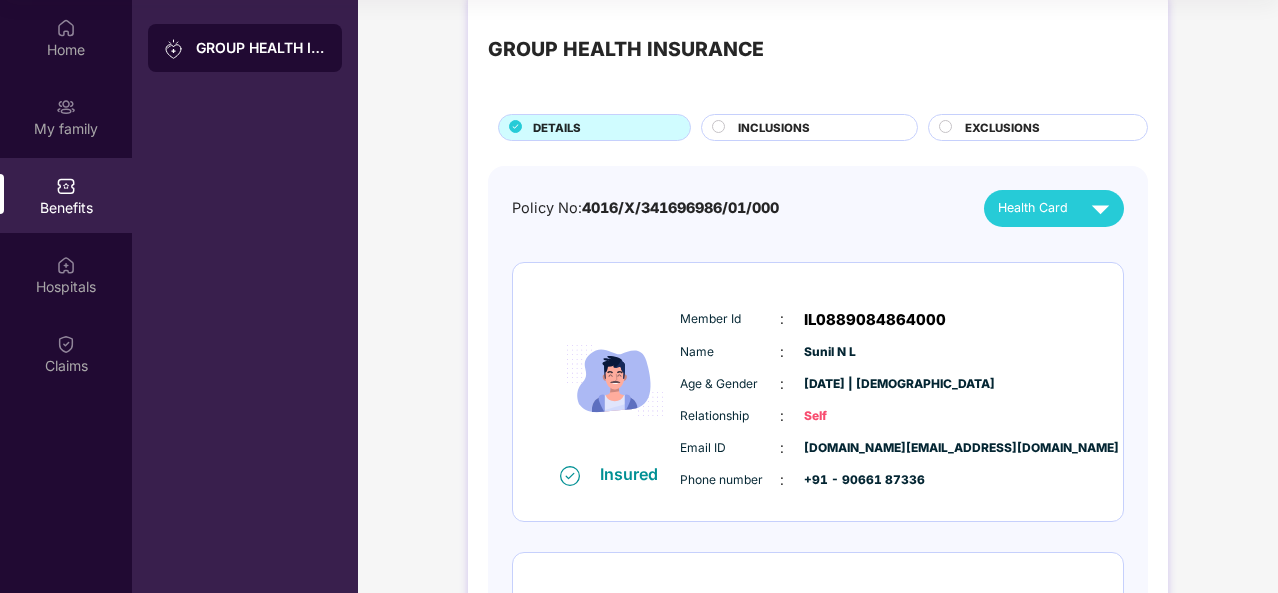 scroll, scrollTop: 0, scrollLeft: 0, axis: both 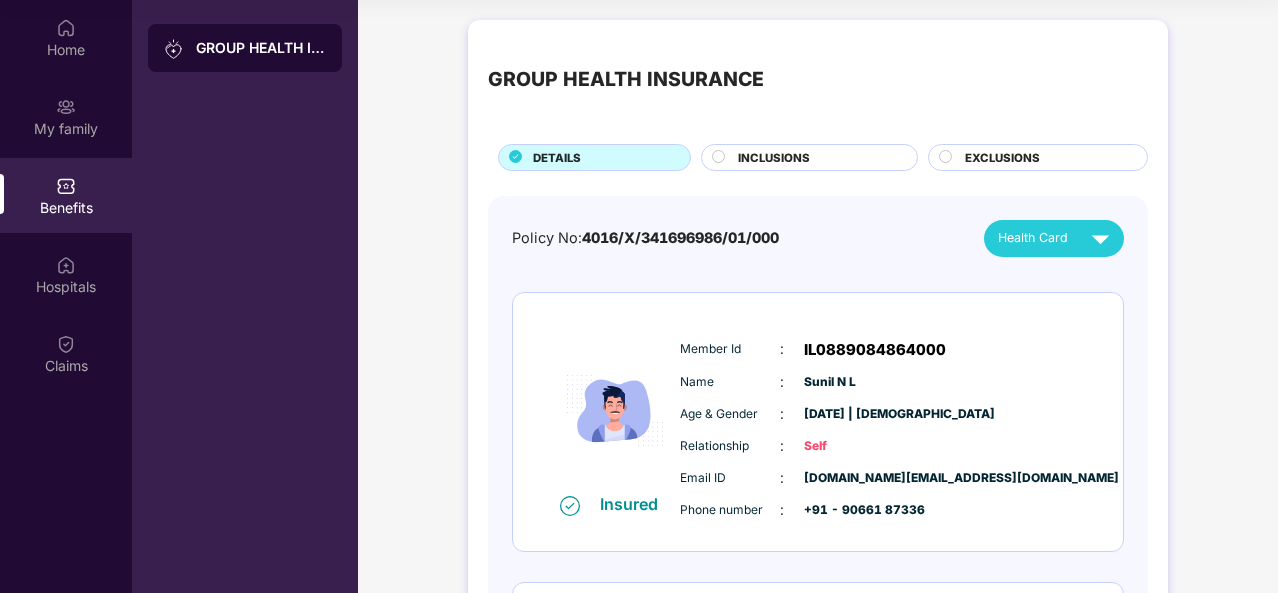 click on "INCLUSIONS" at bounding box center [774, 158] 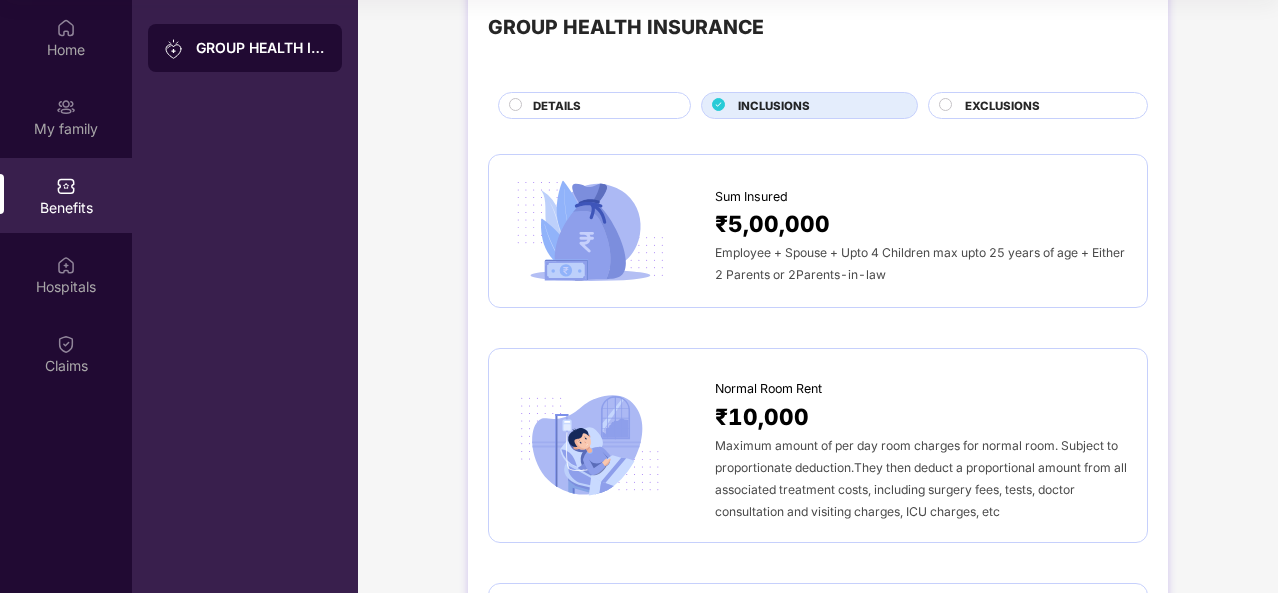 scroll, scrollTop: 0, scrollLeft: 0, axis: both 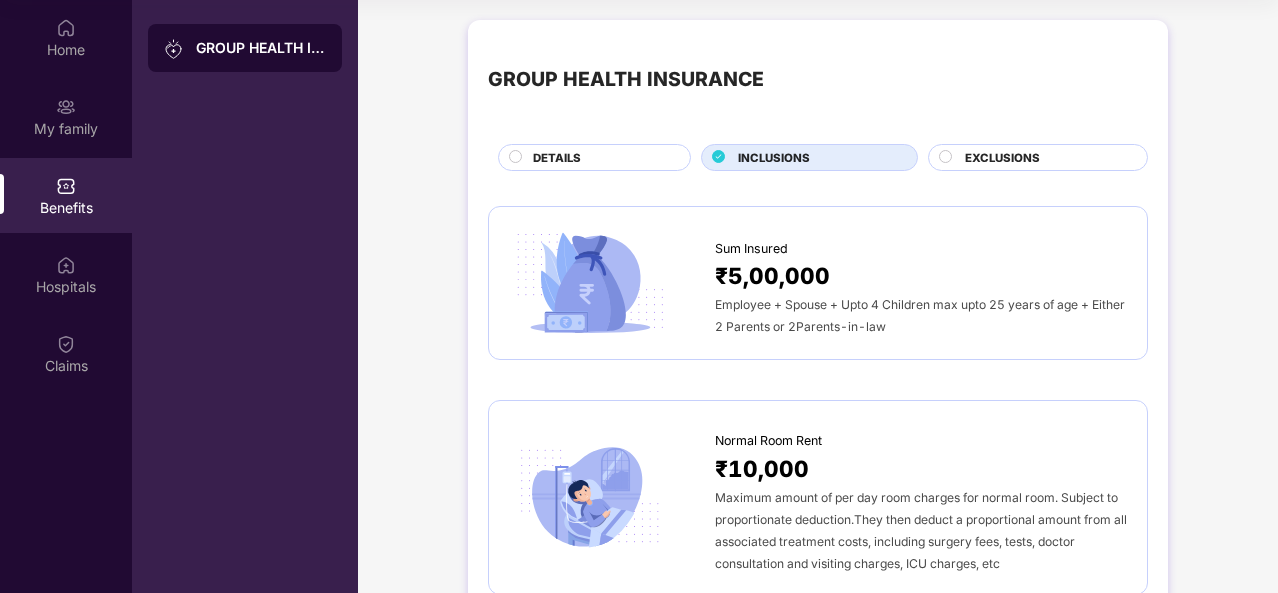 click on "EXCLUSIONS" at bounding box center [1046, 159] 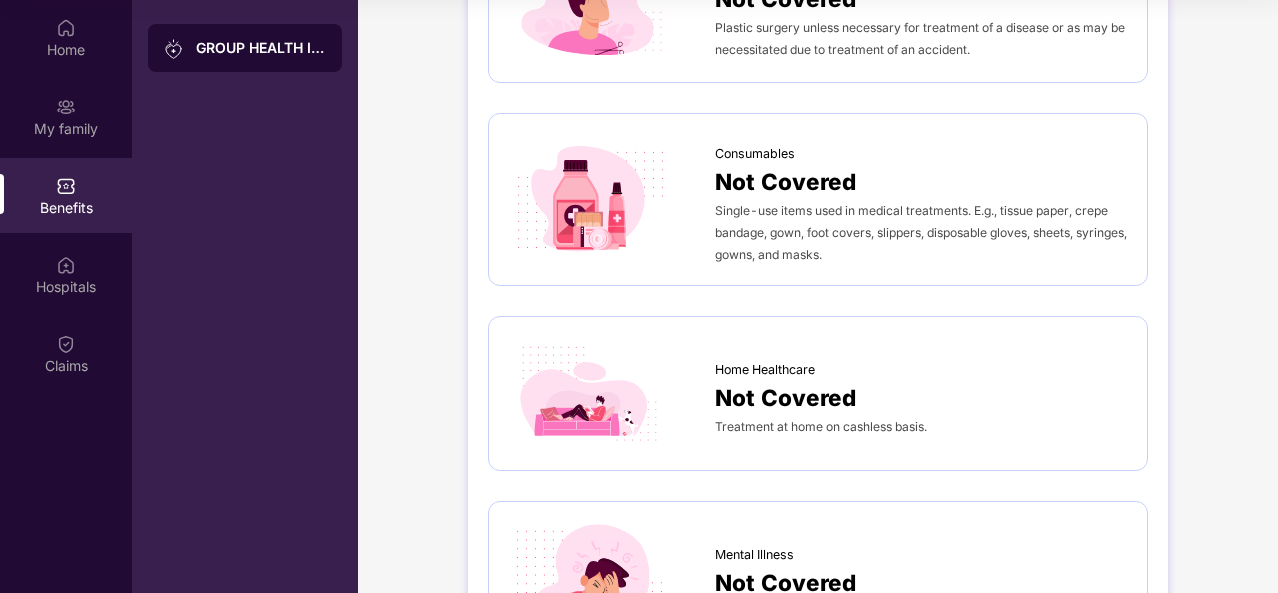 scroll, scrollTop: 1152, scrollLeft: 0, axis: vertical 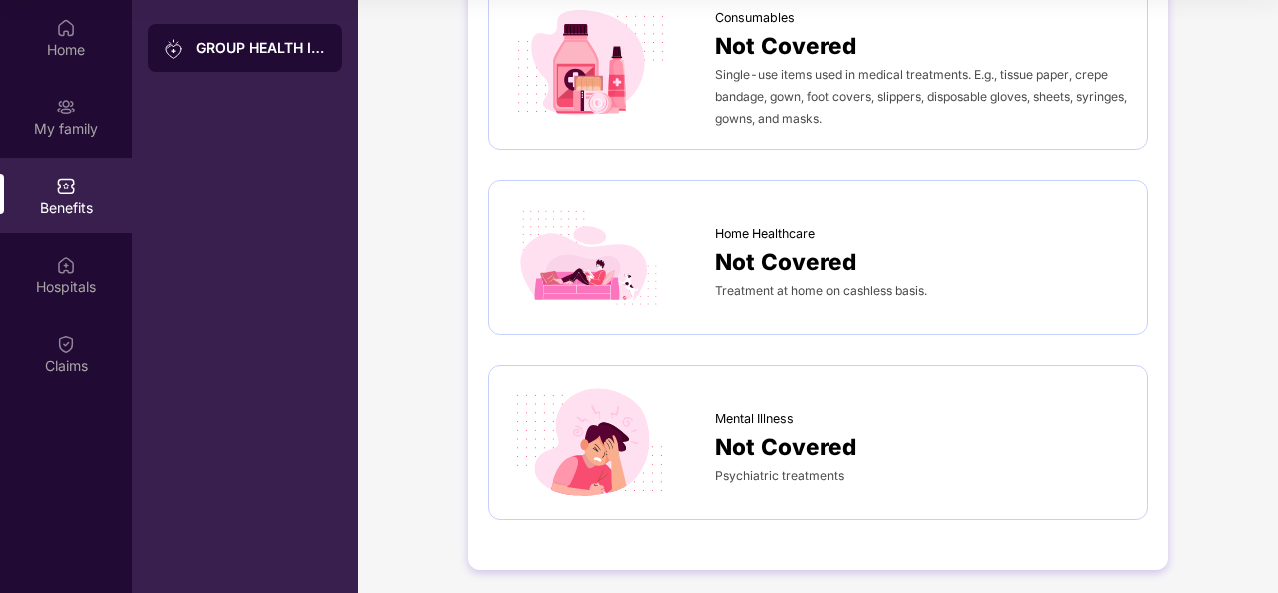 click on "Benefits" at bounding box center (66, 195) 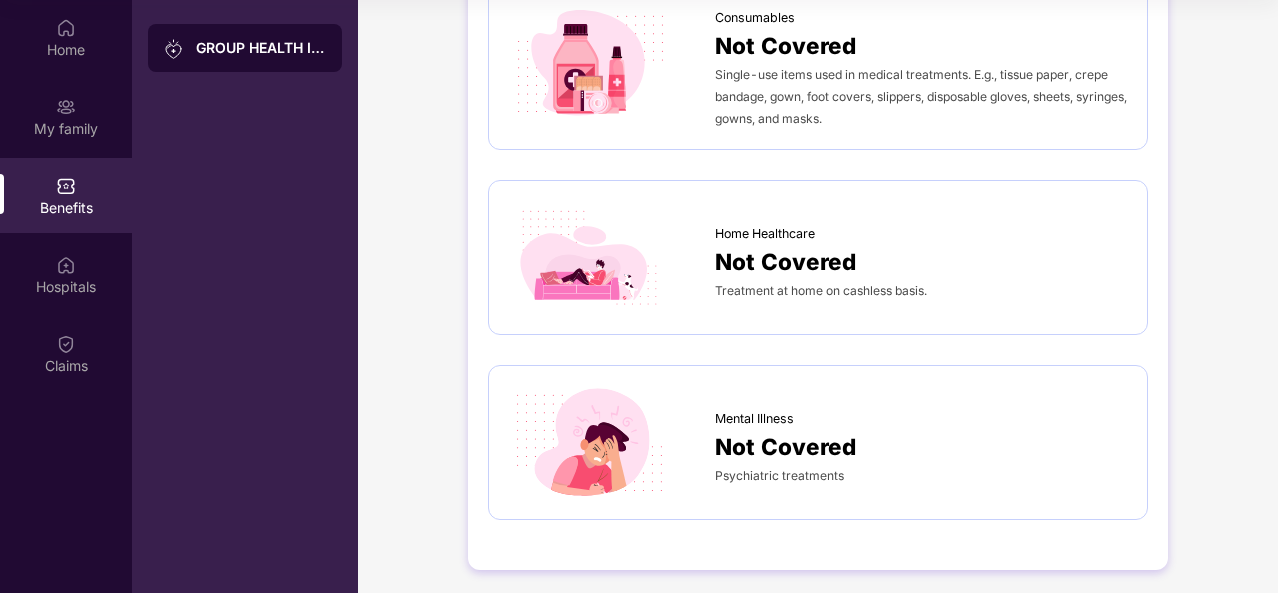 click on "Hospitals" at bounding box center [66, 274] 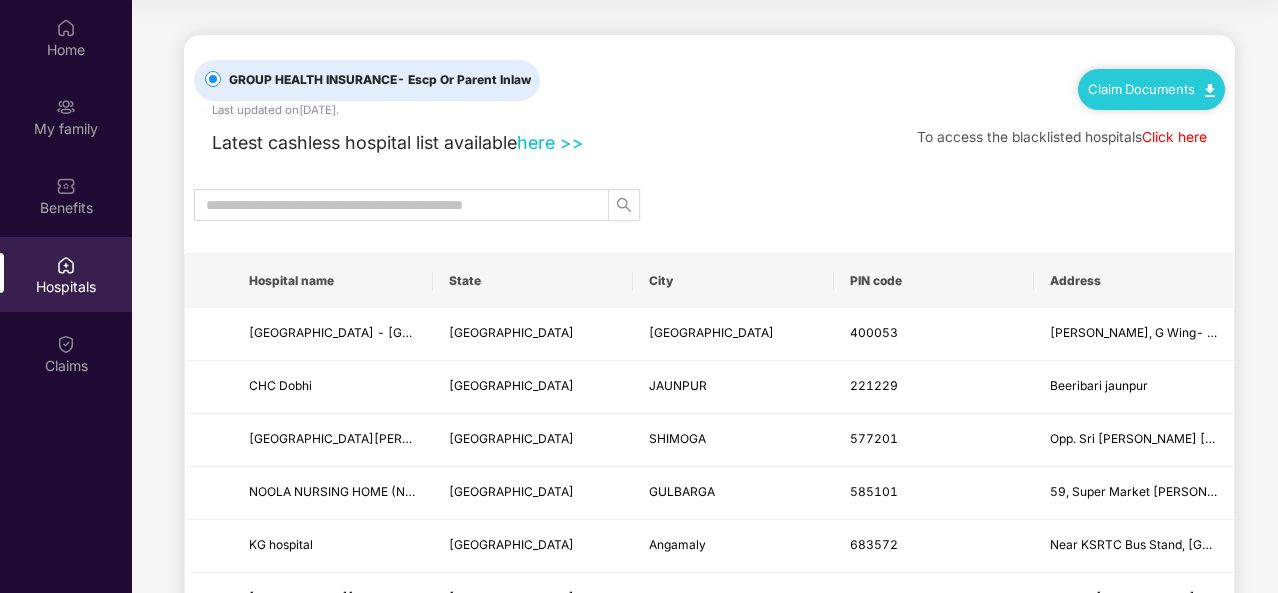 click on "Claims" at bounding box center (66, 366) 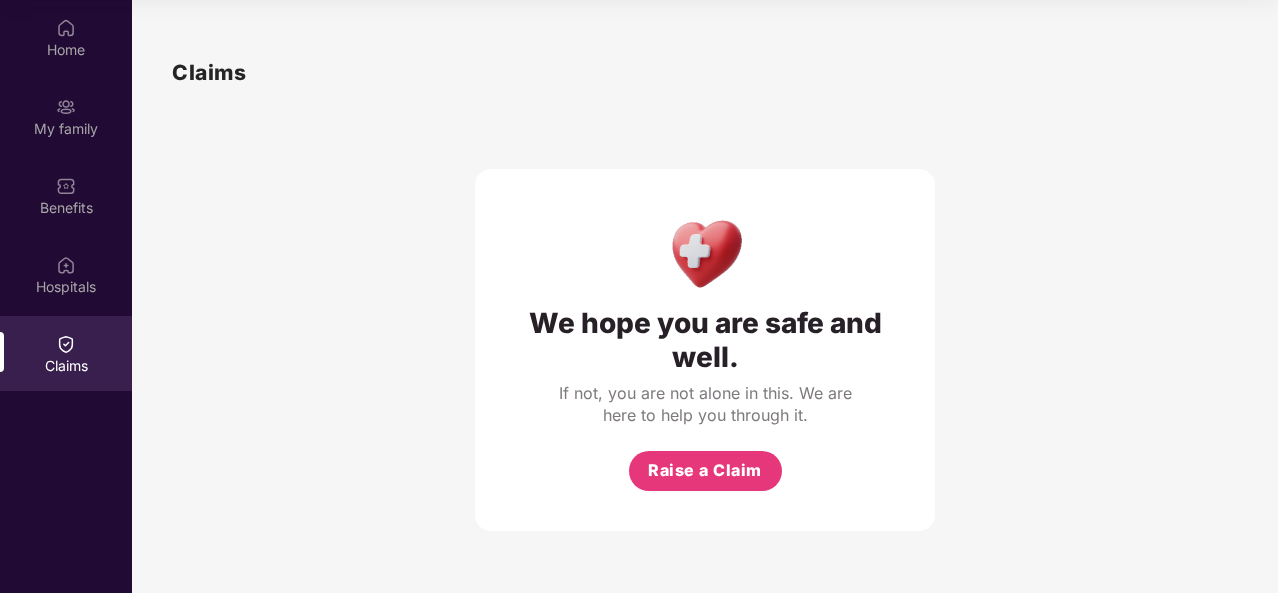 click on "Raise a Claim" at bounding box center (705, 470) 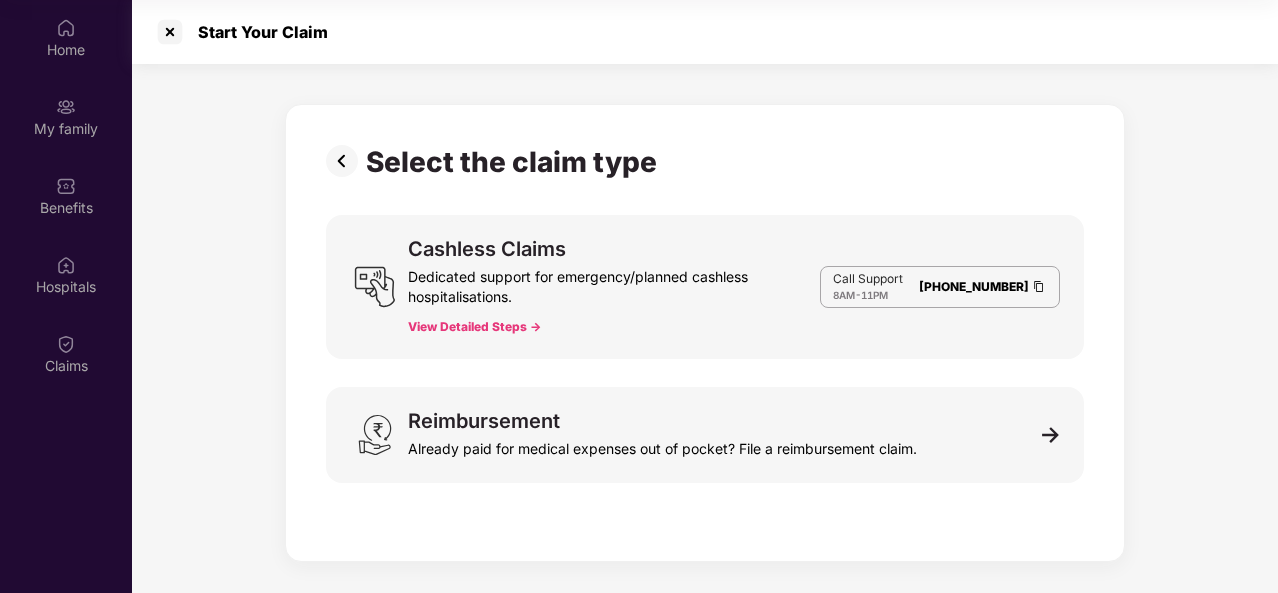 scroll, scrollTop: 48, scrollLeft: 0, axis: vertical 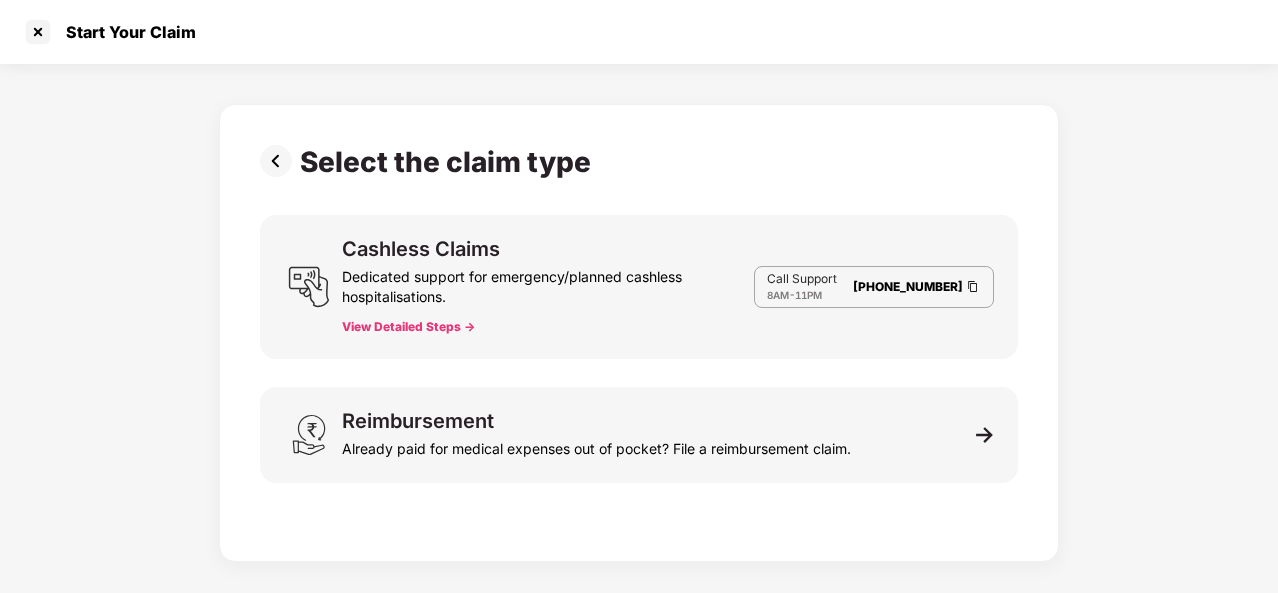 click on "Reimbursement Already paid for medical expenses out of pocket? File a reimbursement claim." at bounding box center [639, 435] 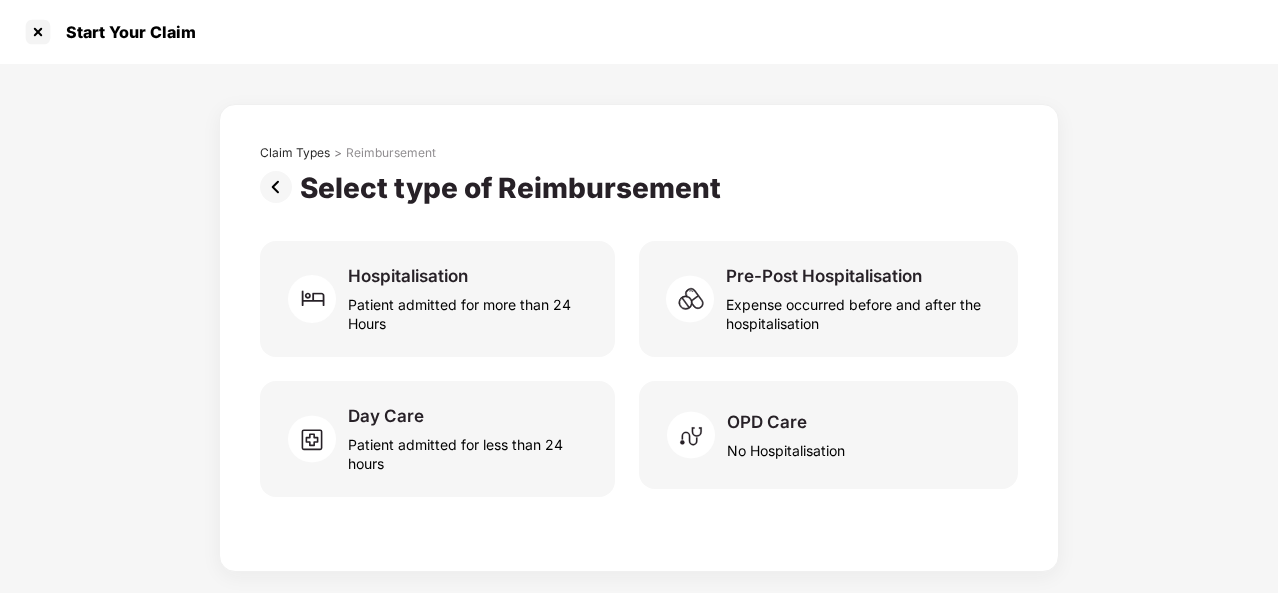 click on "Expense occurred before and after the hospitalisation" at bounding box center [860, 310] 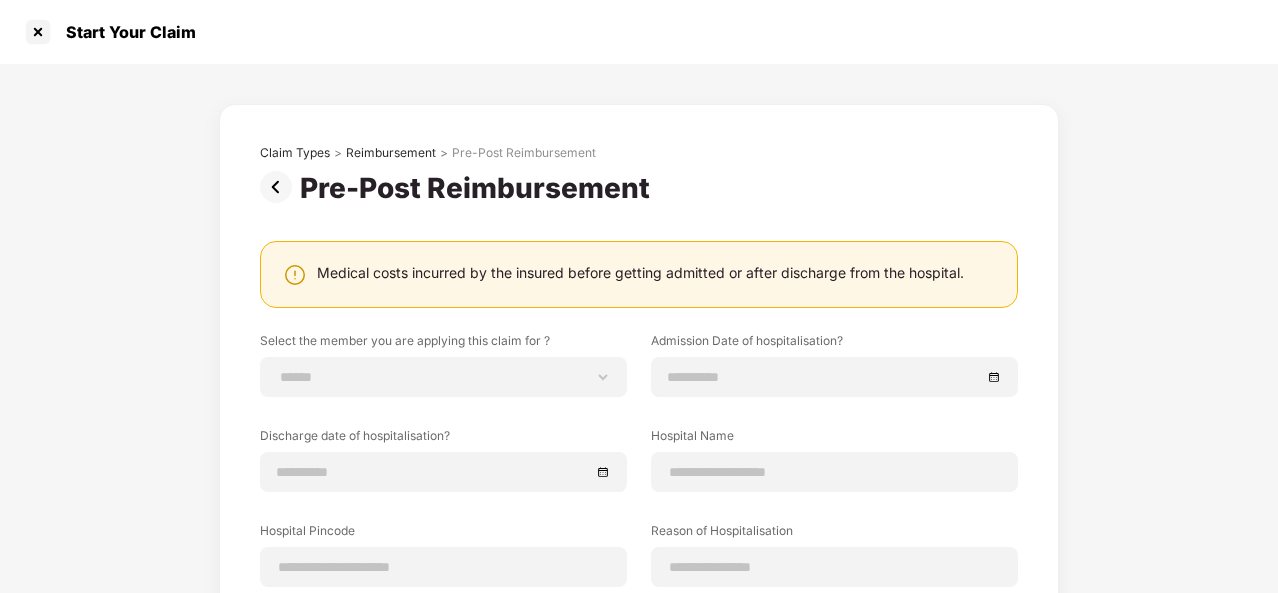 click on "**********" at bounding box center (443, 377) 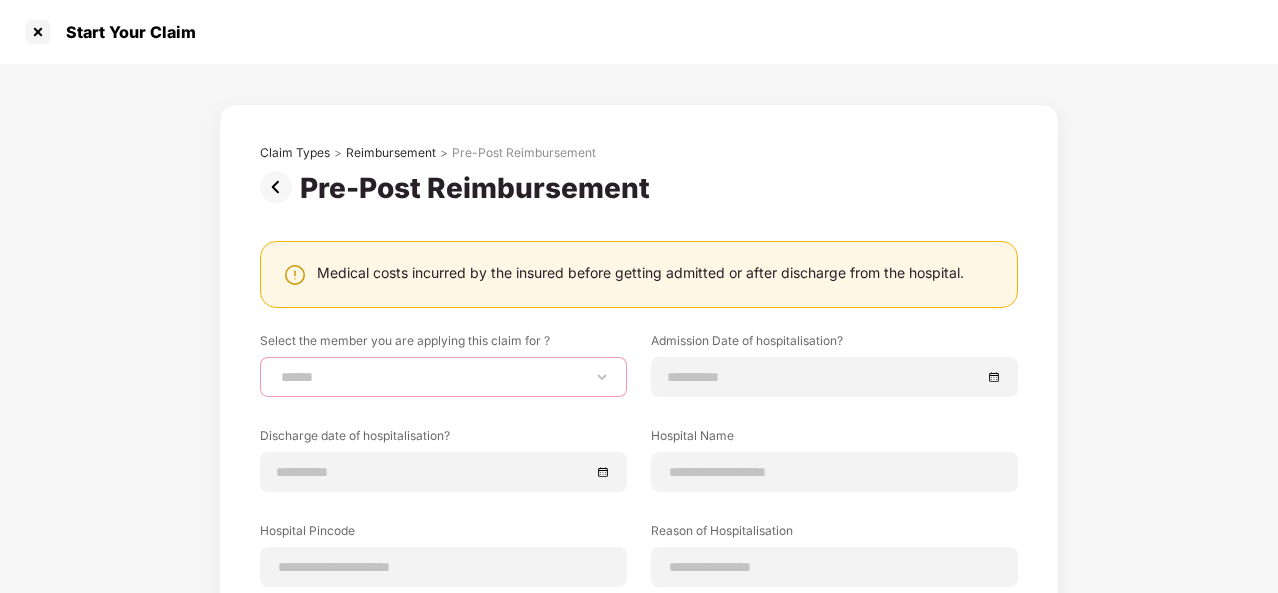 click on "**********" at bounding box center (443, 377) 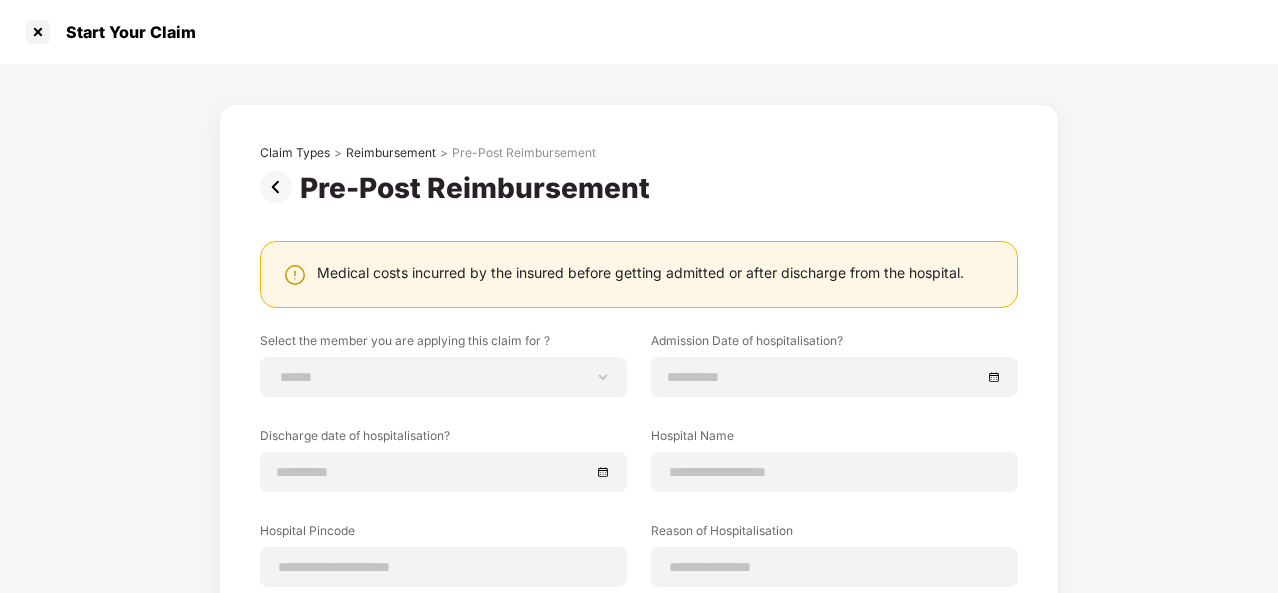 click at bounding box center [280, 187] 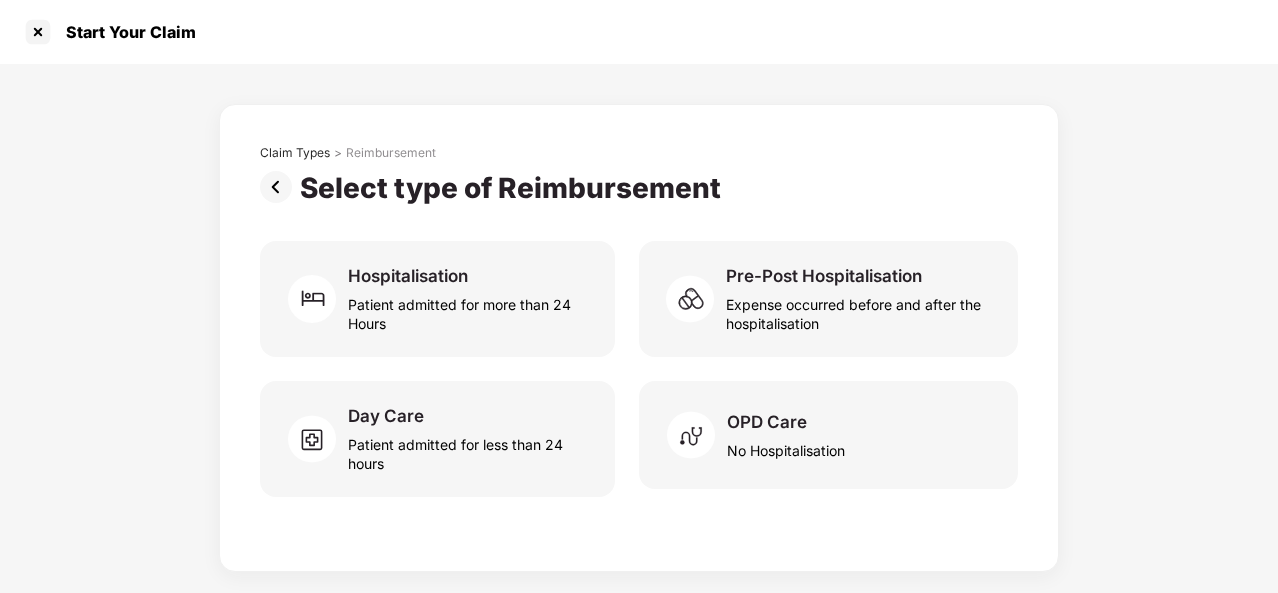 click on "Hospitalisation Patient admitted for more than 24 Hours" at bounding box center [469, 299] 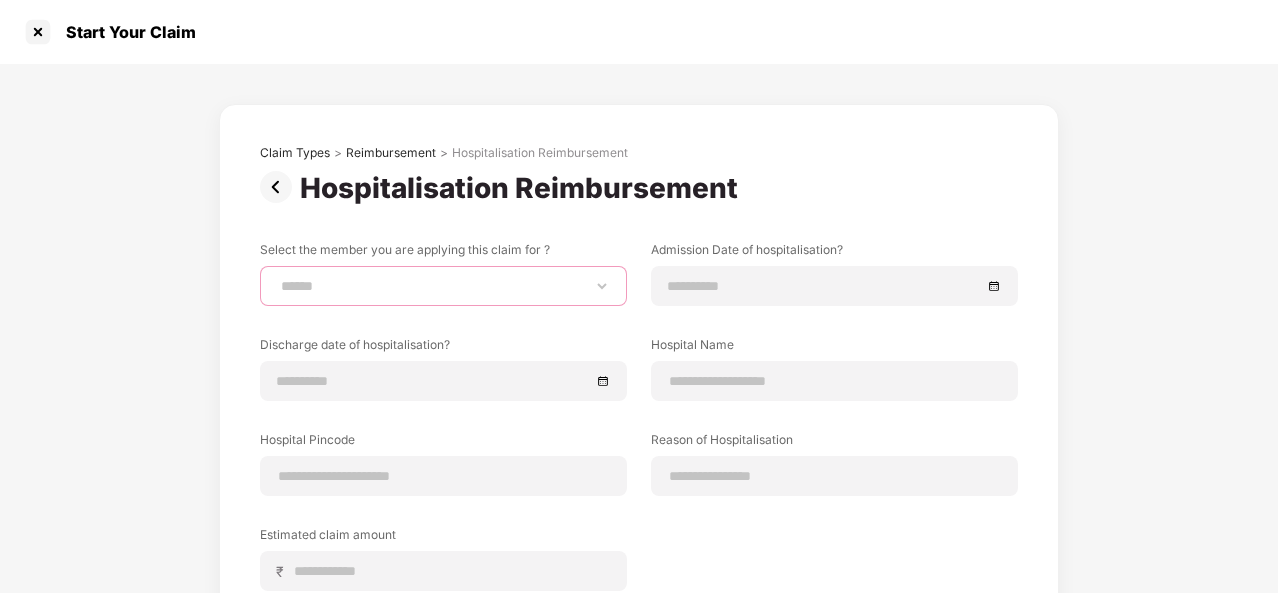 click on "**********" at bounding box center [443, 286] 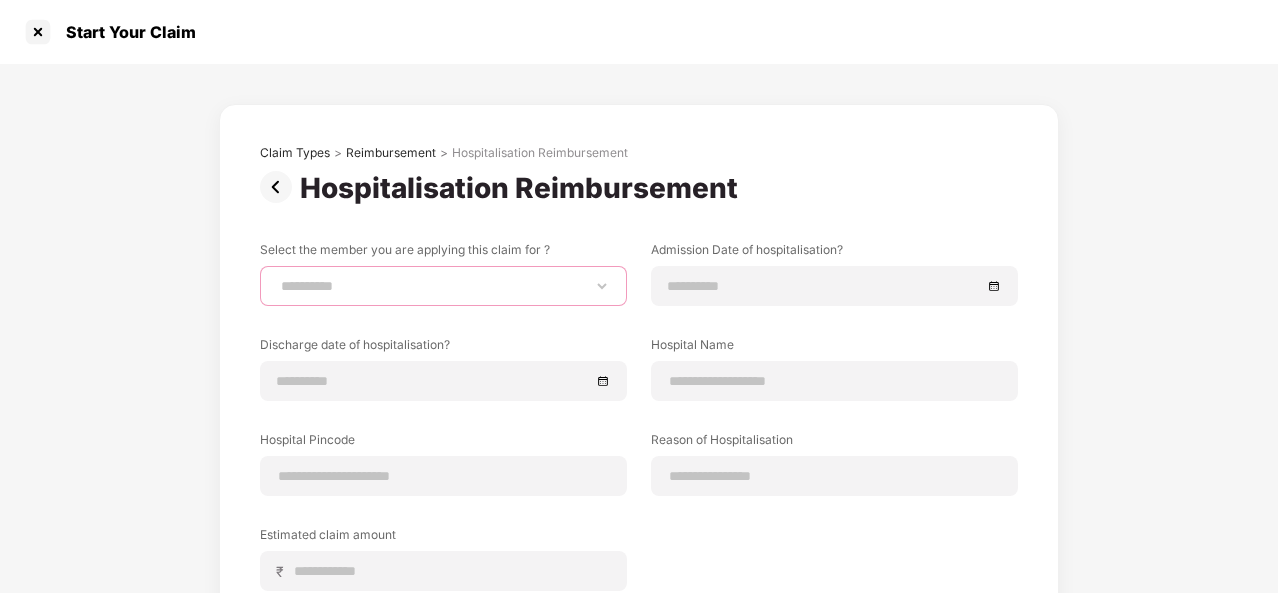 click on "**********" at bounding box center (443, 286) 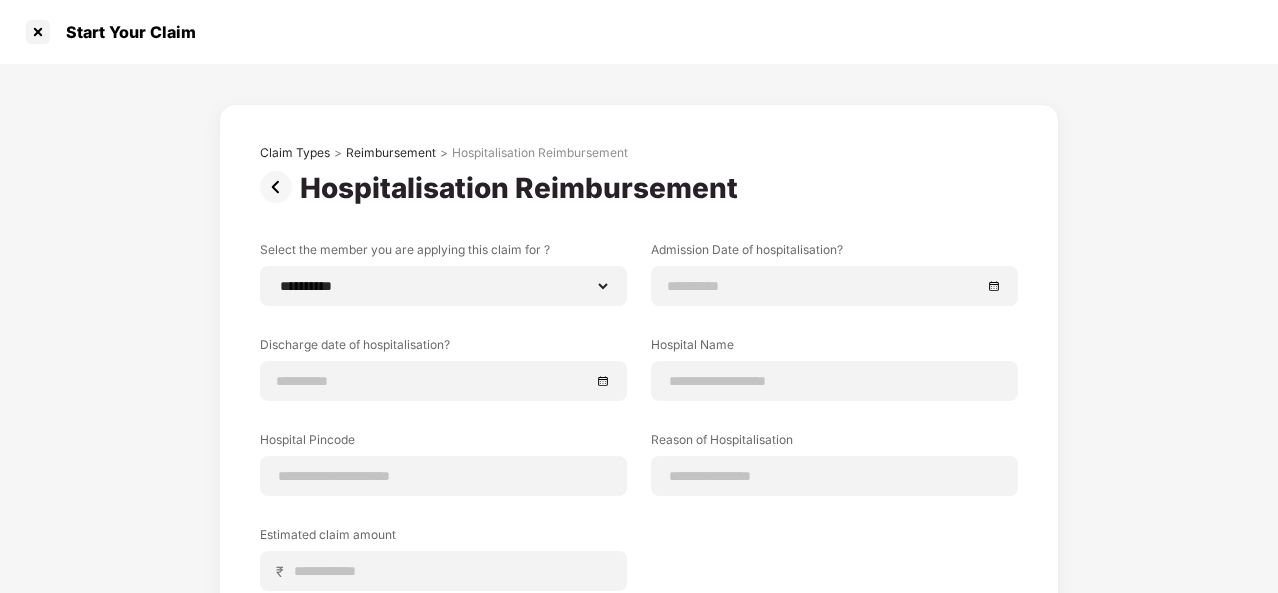click at bounding box center [834, 286] 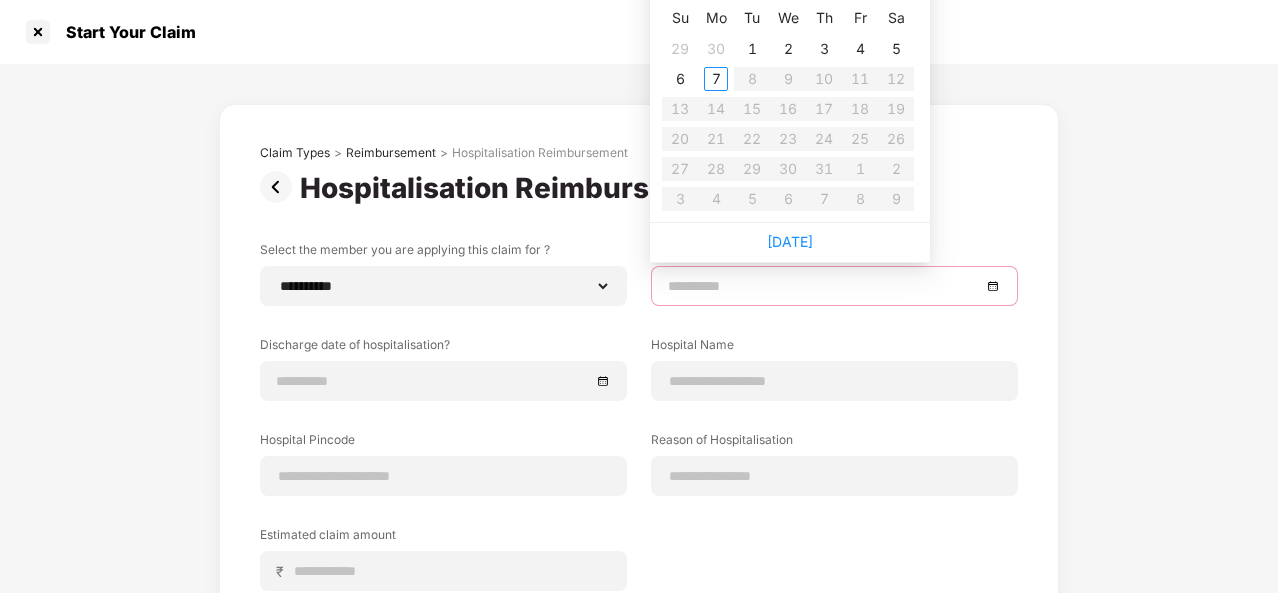 click at bounding box center (834, 286) 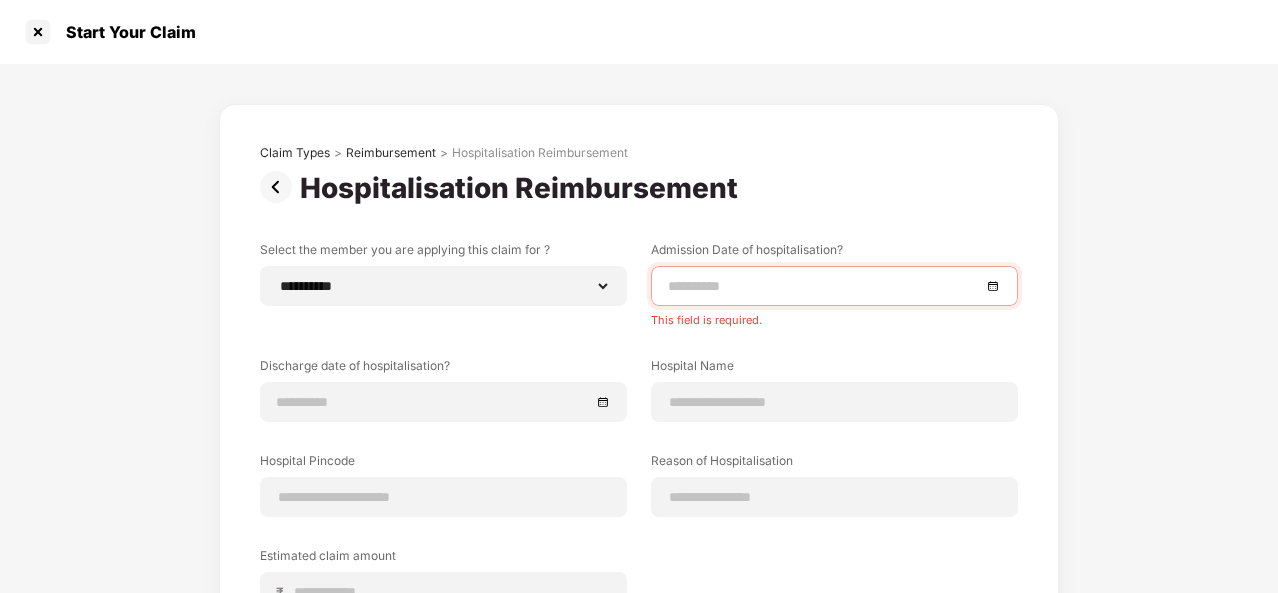 click on "**********" at bounding box center (639, 450) 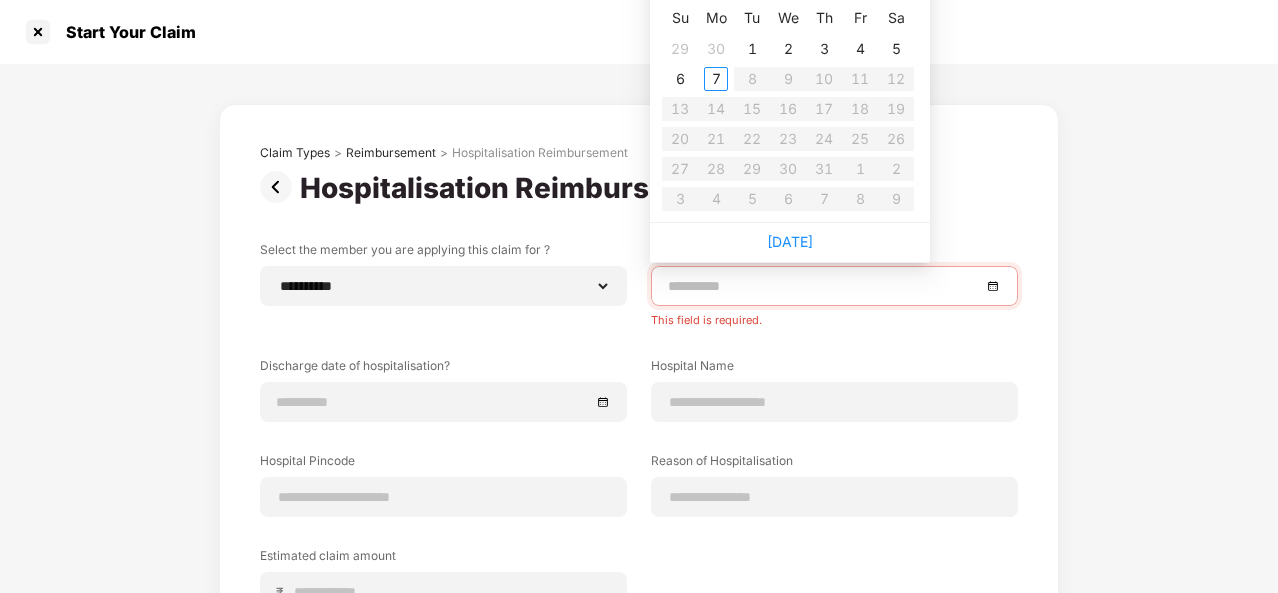 type on "**********" 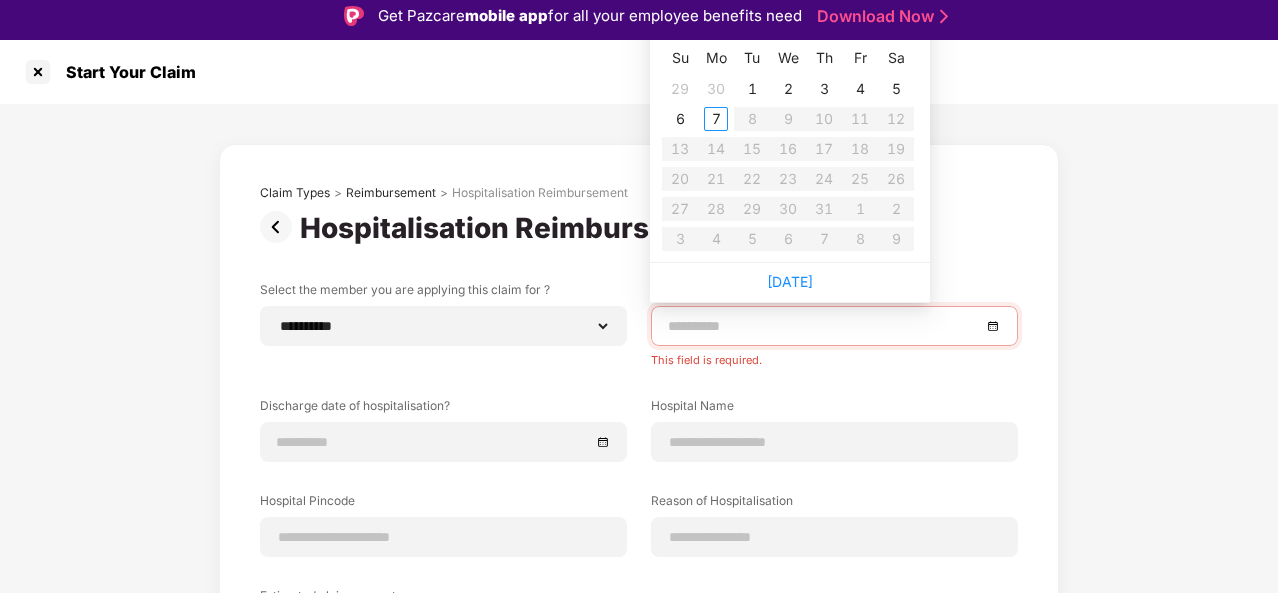 scroll, scrollTop: 0, scrollLeft: 0, axis: both 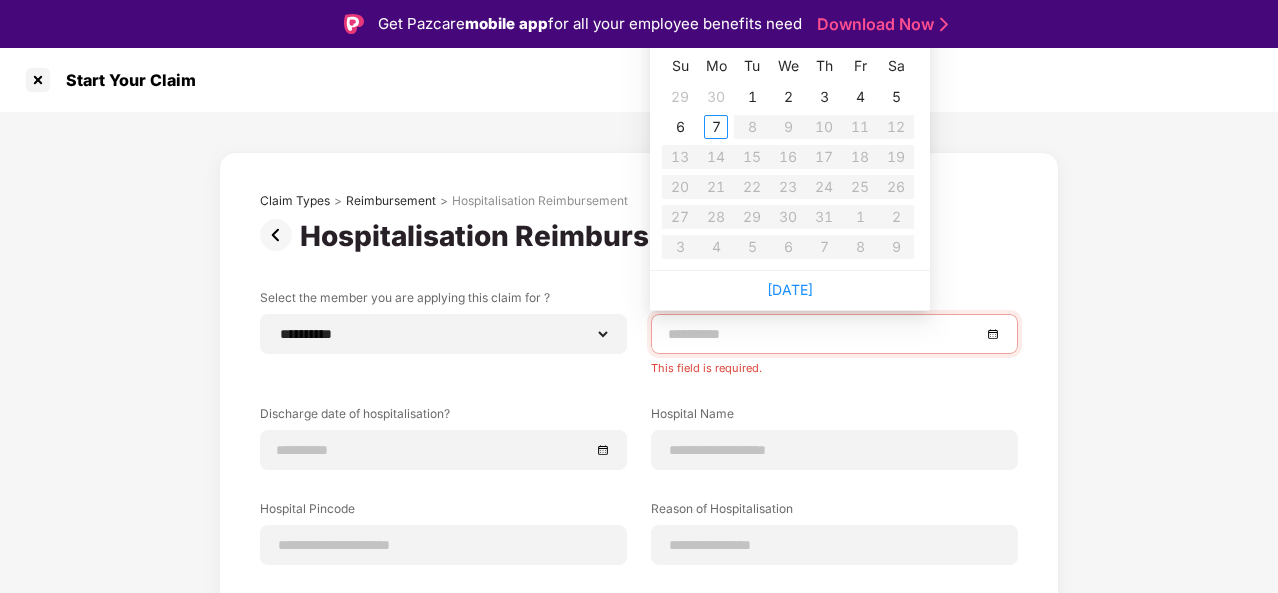 click on "**********" at bounding box center [639, 498] 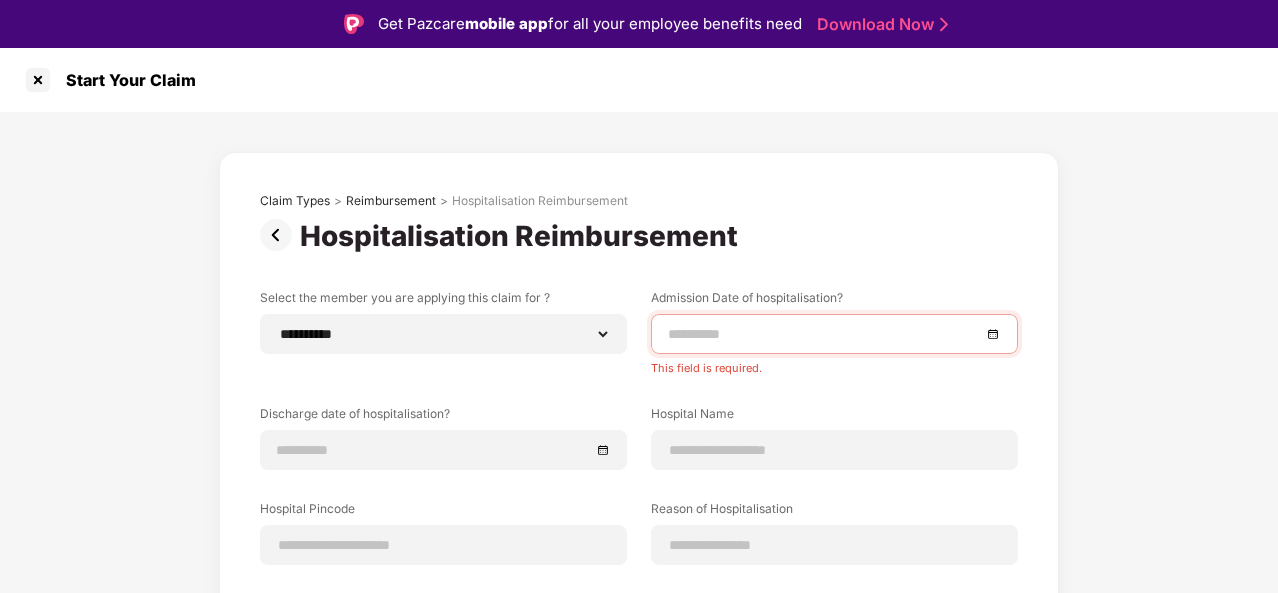 click at bounding box center [824, 334] 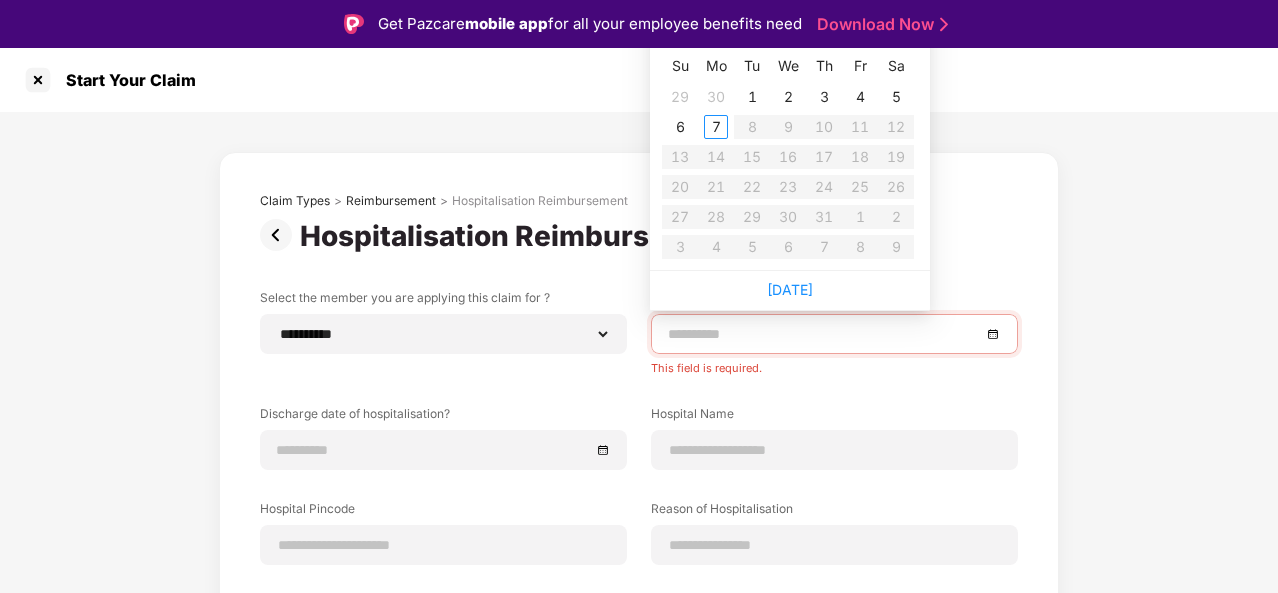 click at bounding box center (824, 334) 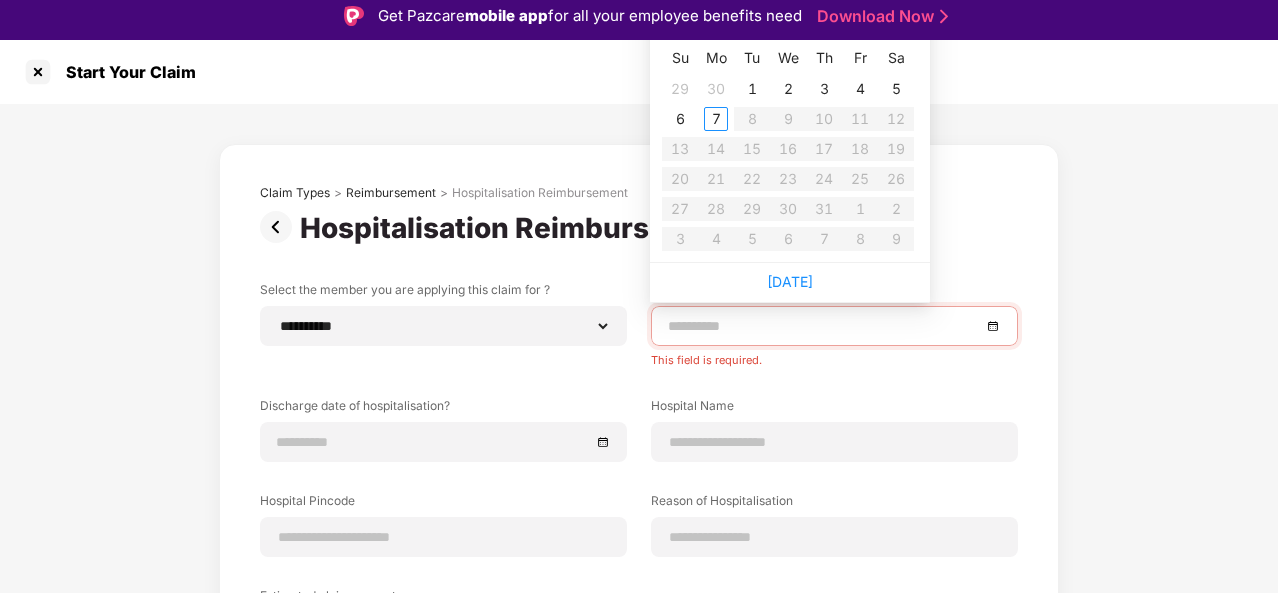 scroll, scrollTop: 0, scrollLeft: 0, axis: both 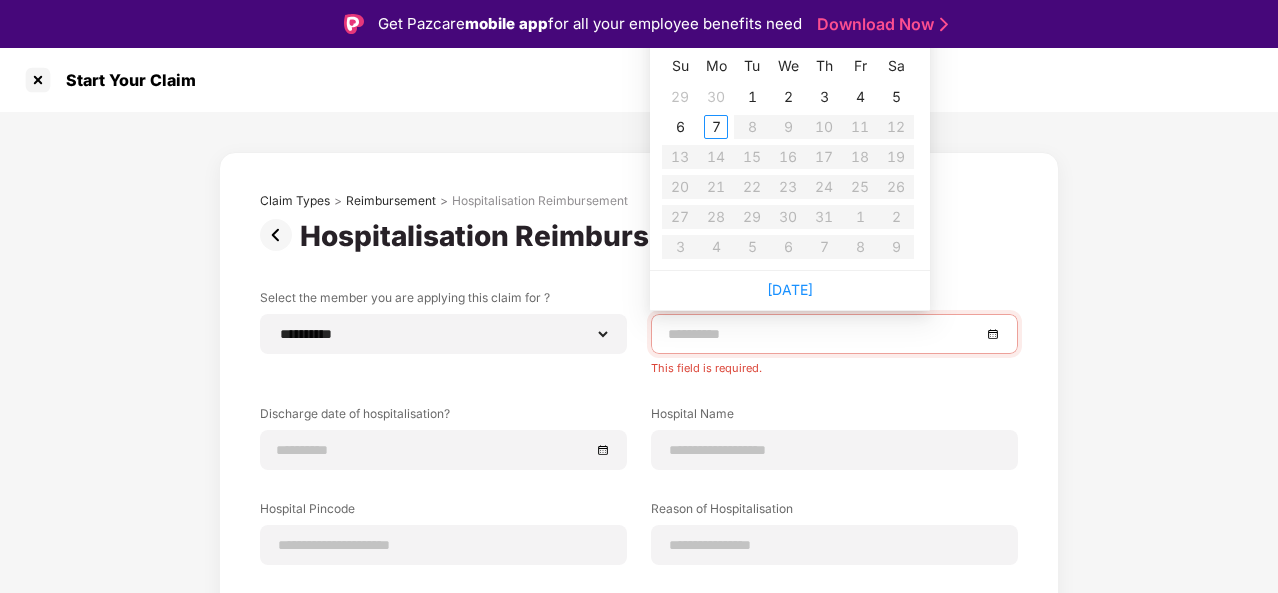 click on "29" at bounding box center [680, 97] 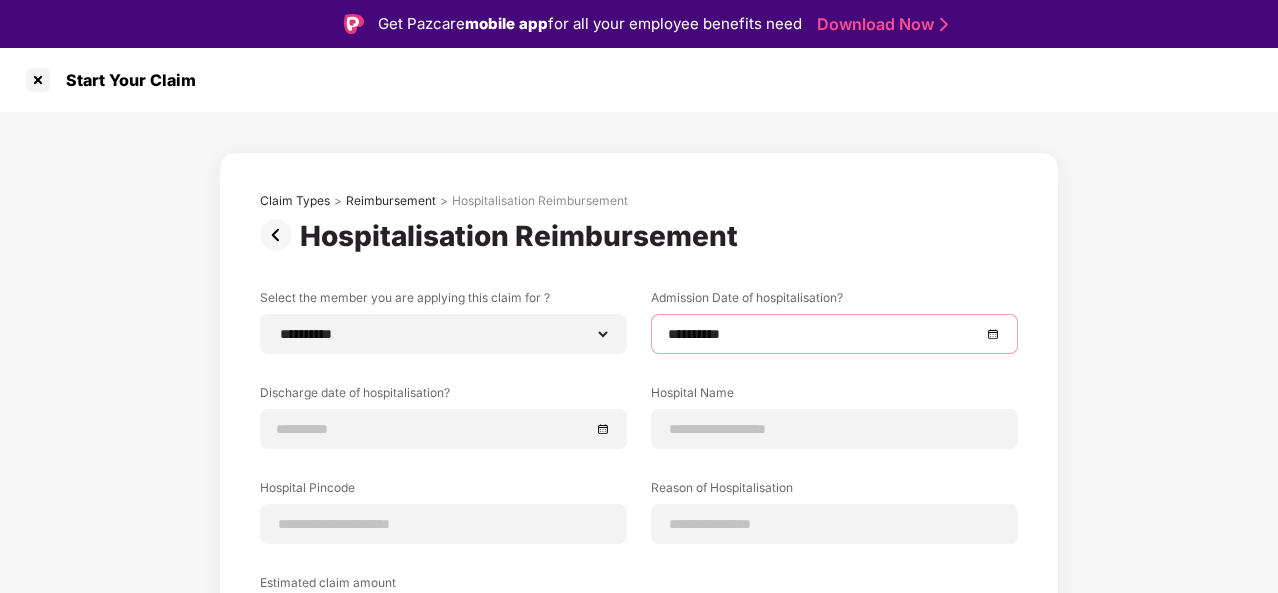 click on "**********" at bounding box center [824, 334] 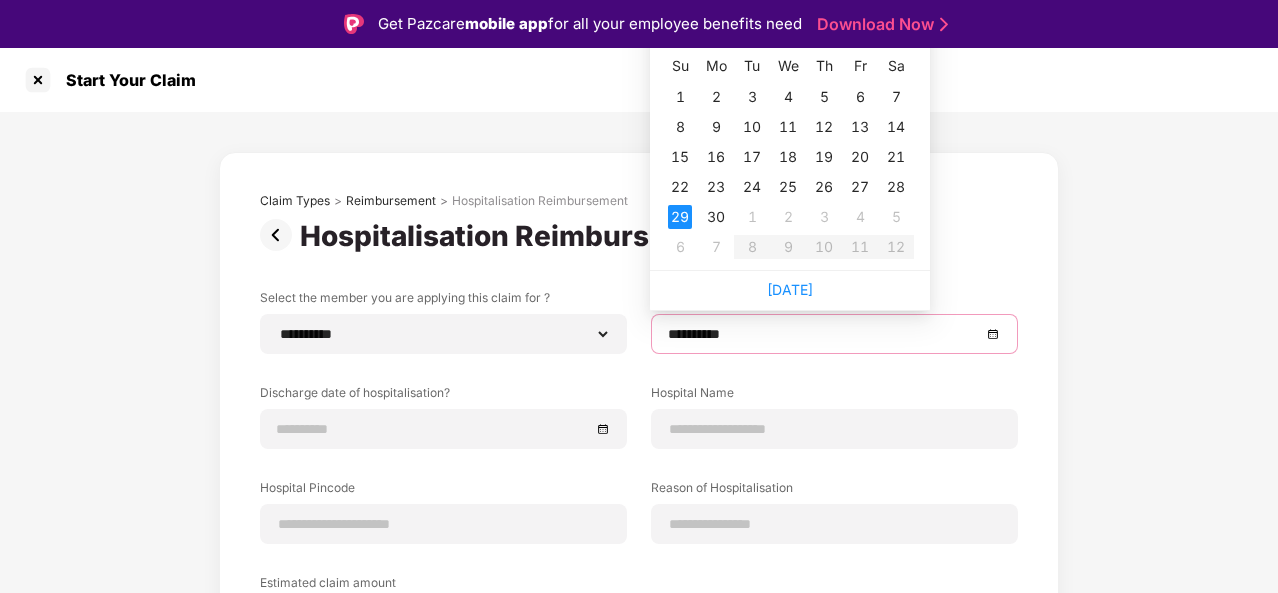 click on "13" at bounding box center [860, 127] 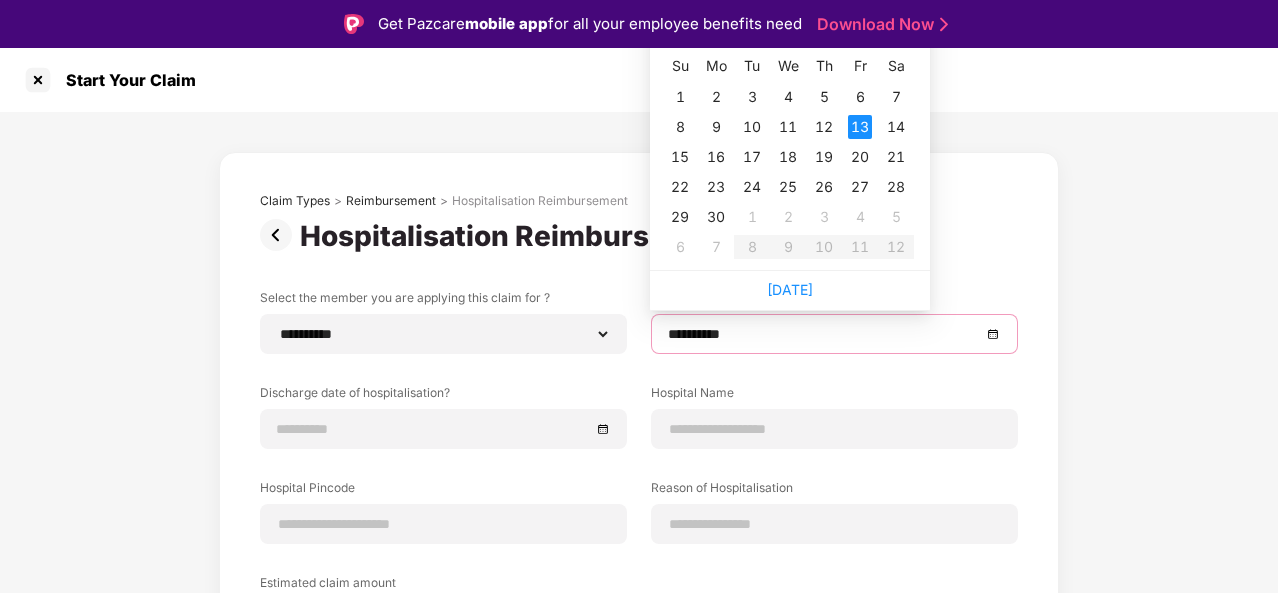 type on "**********" 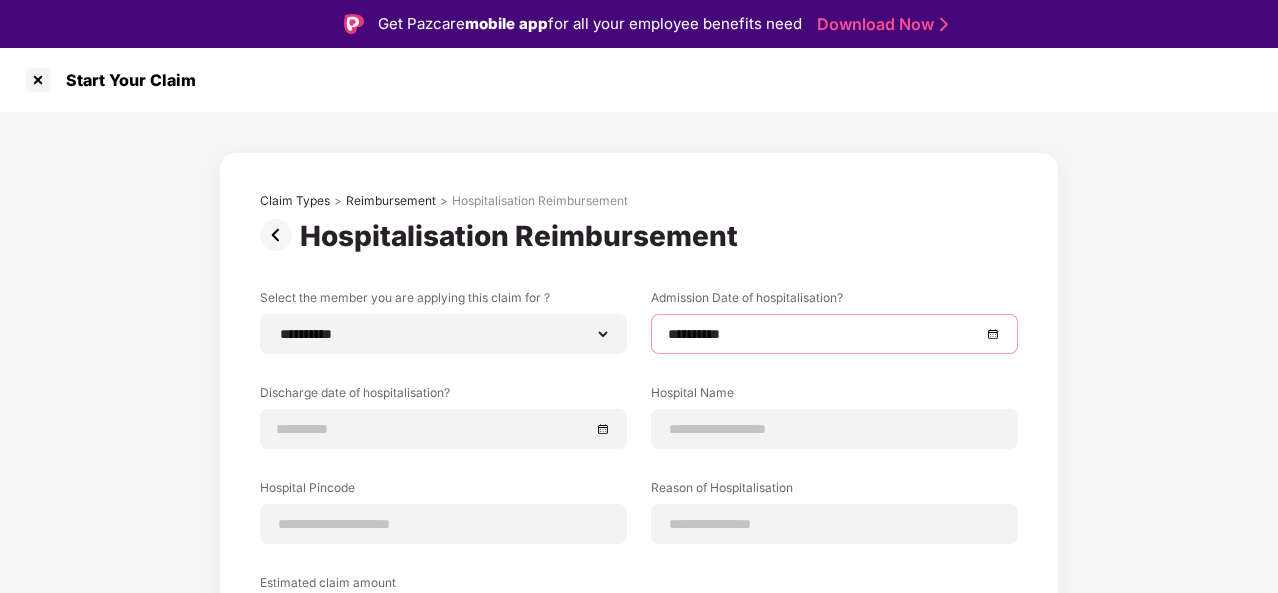 click at bounding box center (433, 429) 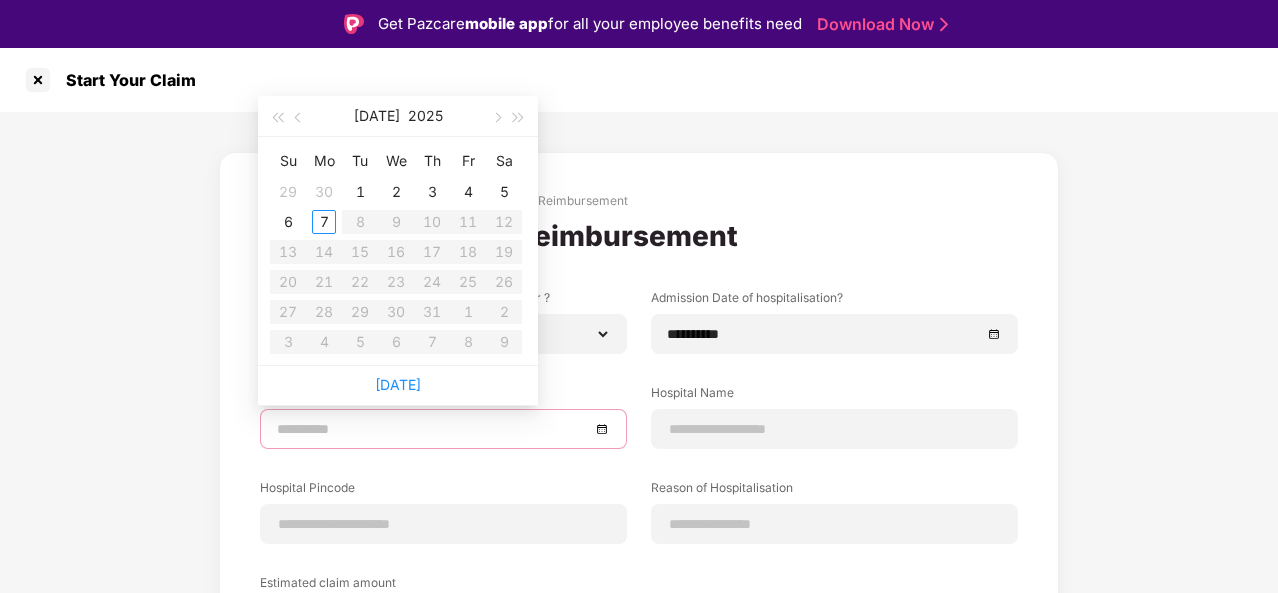 click at bounding box center [299, 116] 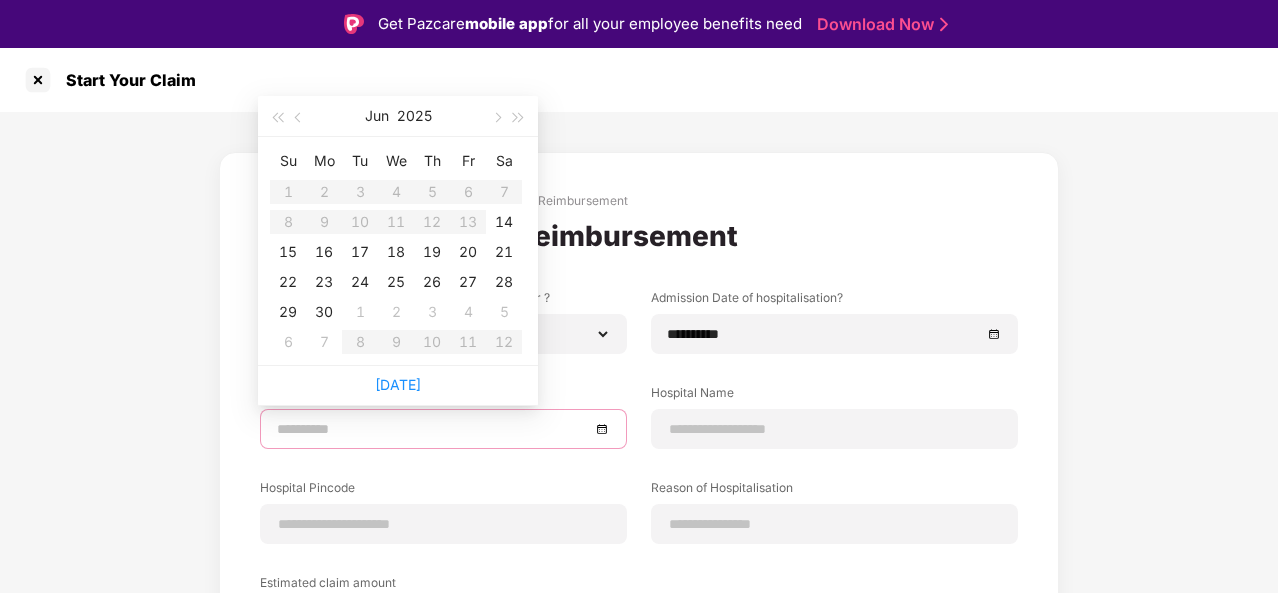 click on "15" at bounding box center [288, 252] 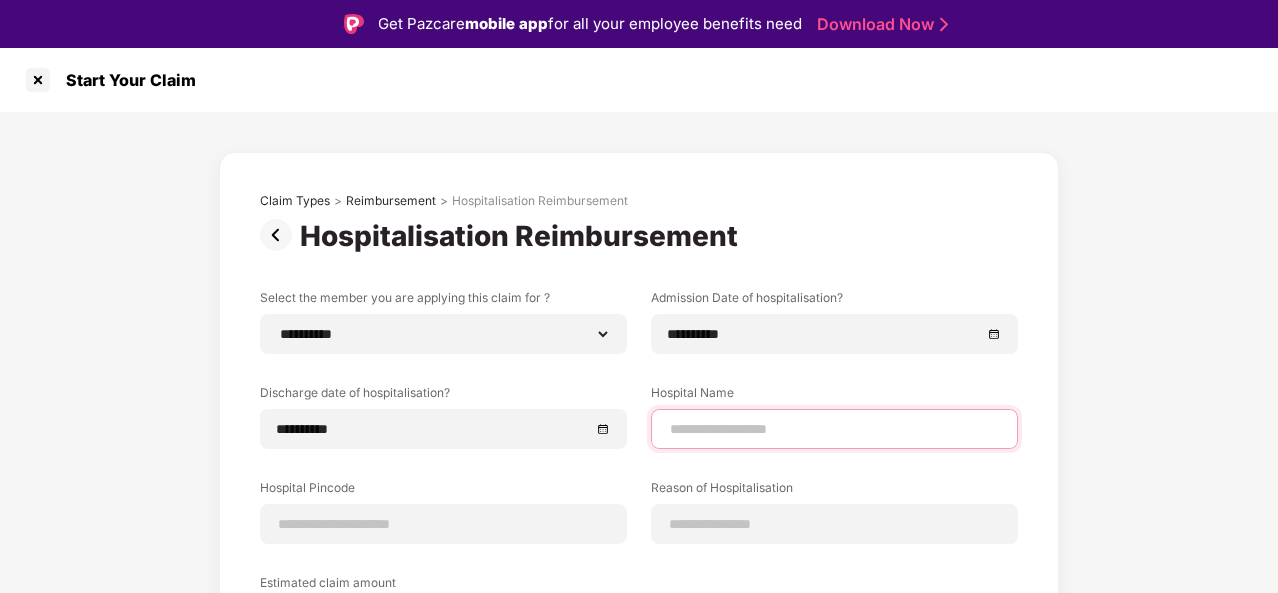 click at bounding box center [834, 429] 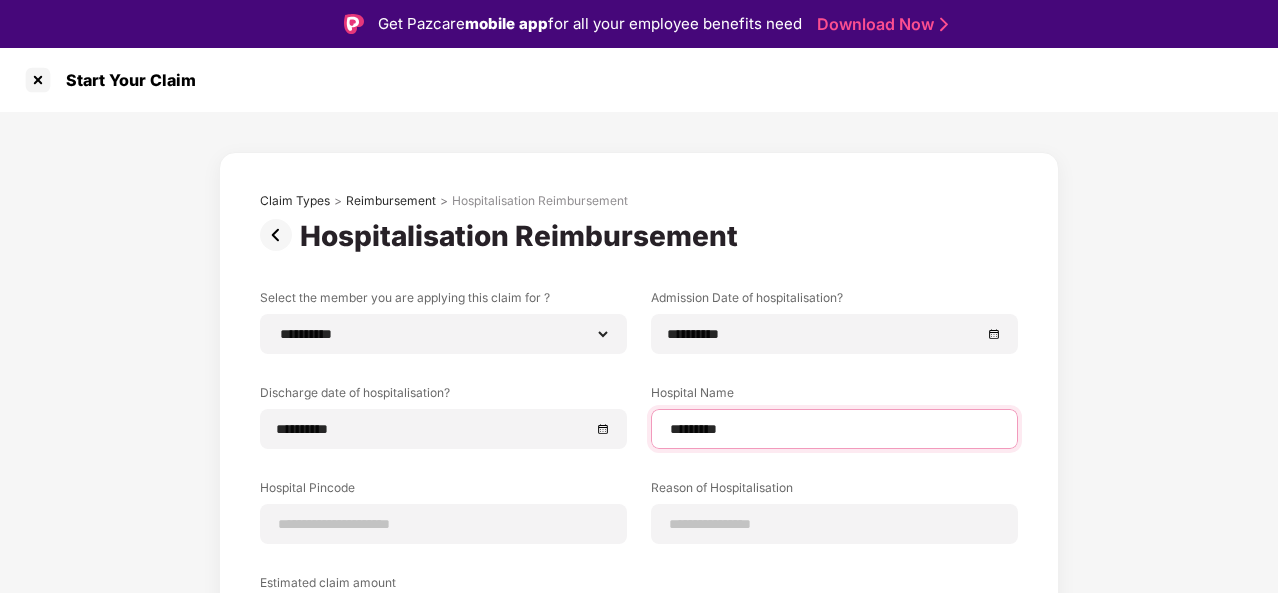 click on "*********" at bounding box center [834, 429] 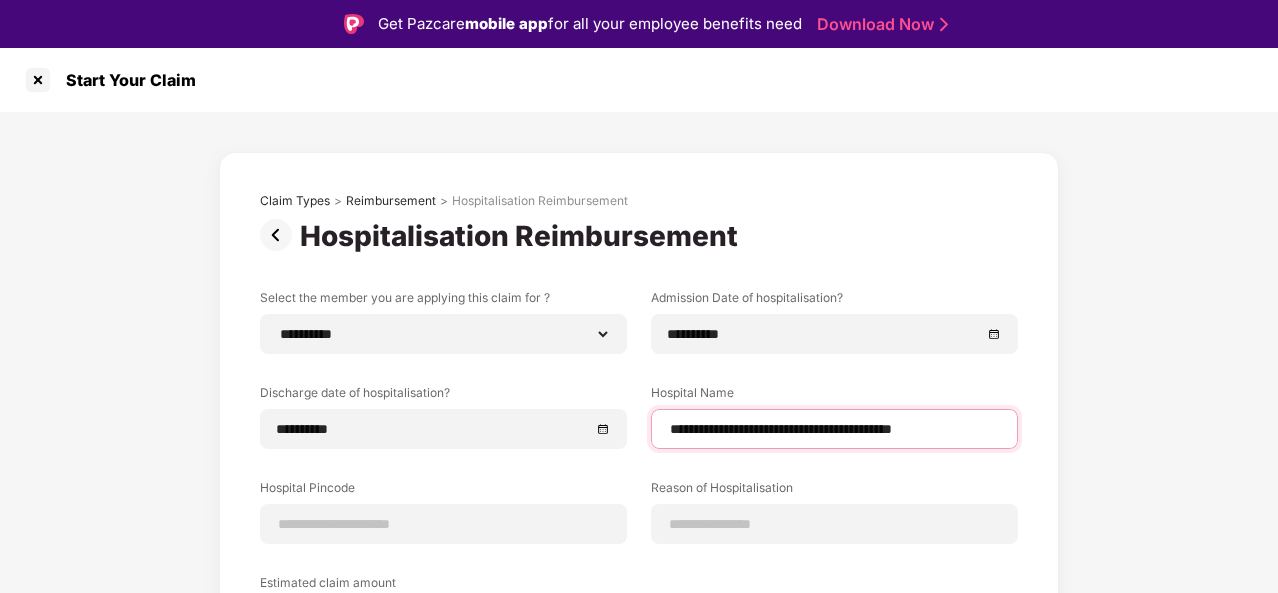type on "**********" 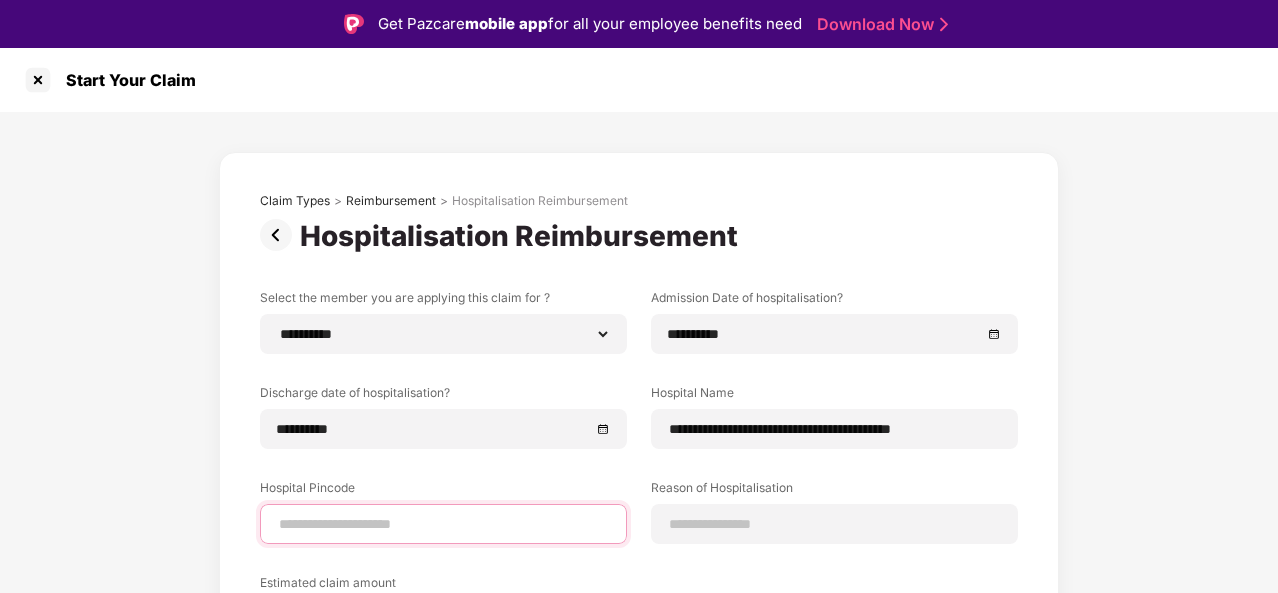 click at bounding box center (443, 524) 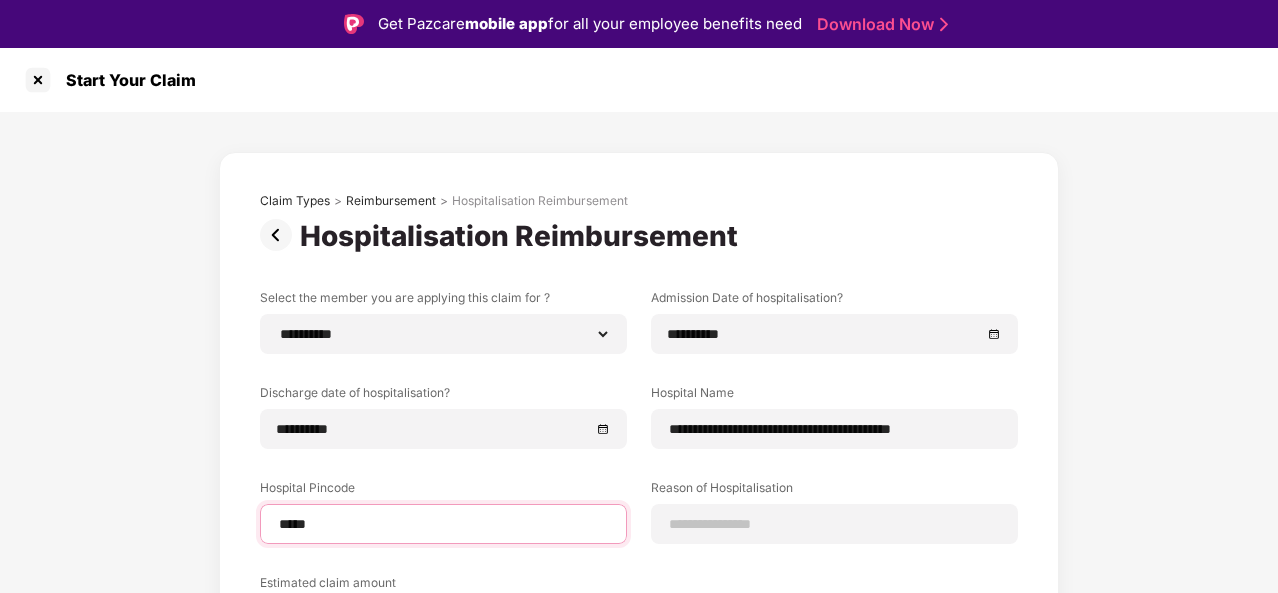 type on "******" 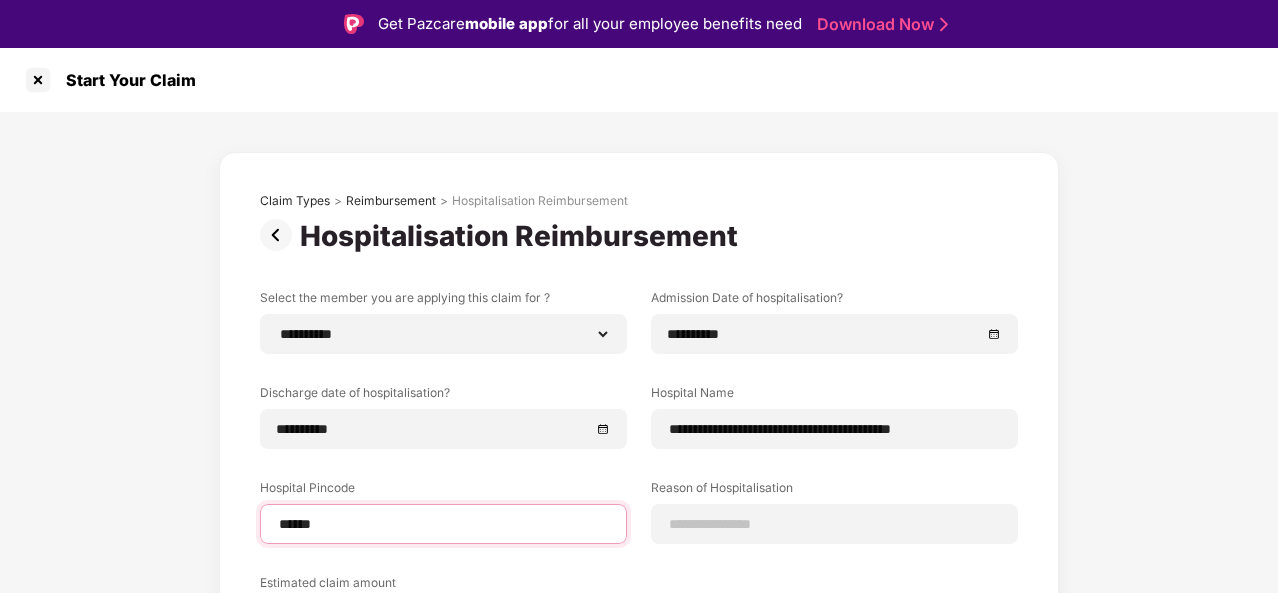 select on "*********" 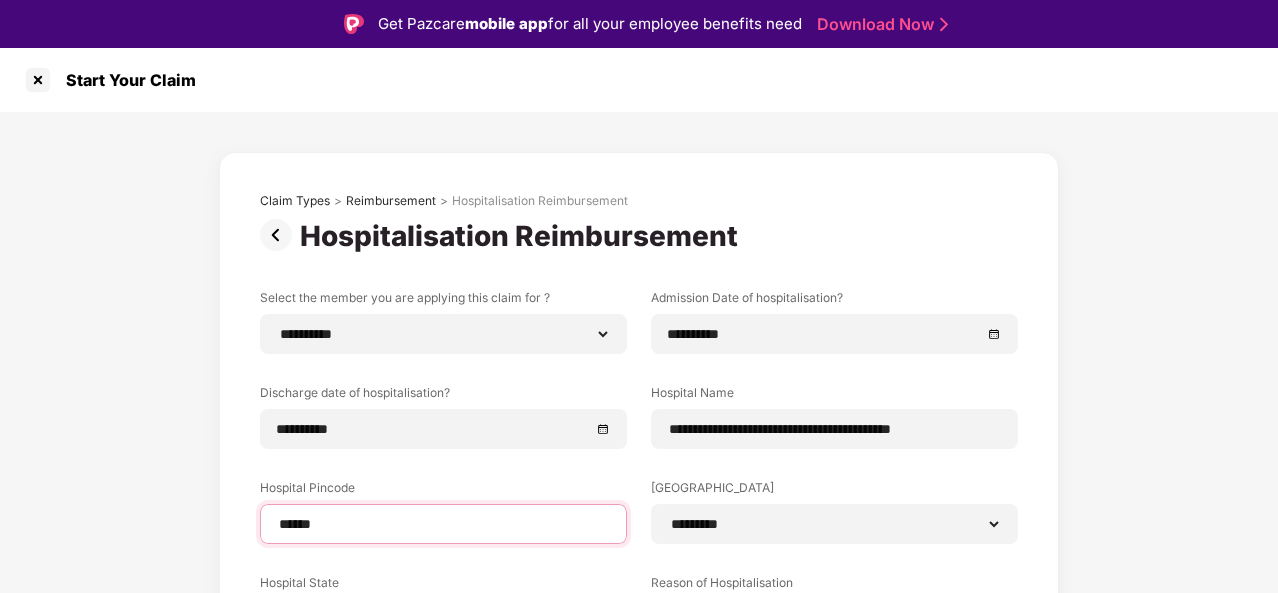 scroll, scrollTop: 48, scrollLeft: 0, axis: vertical 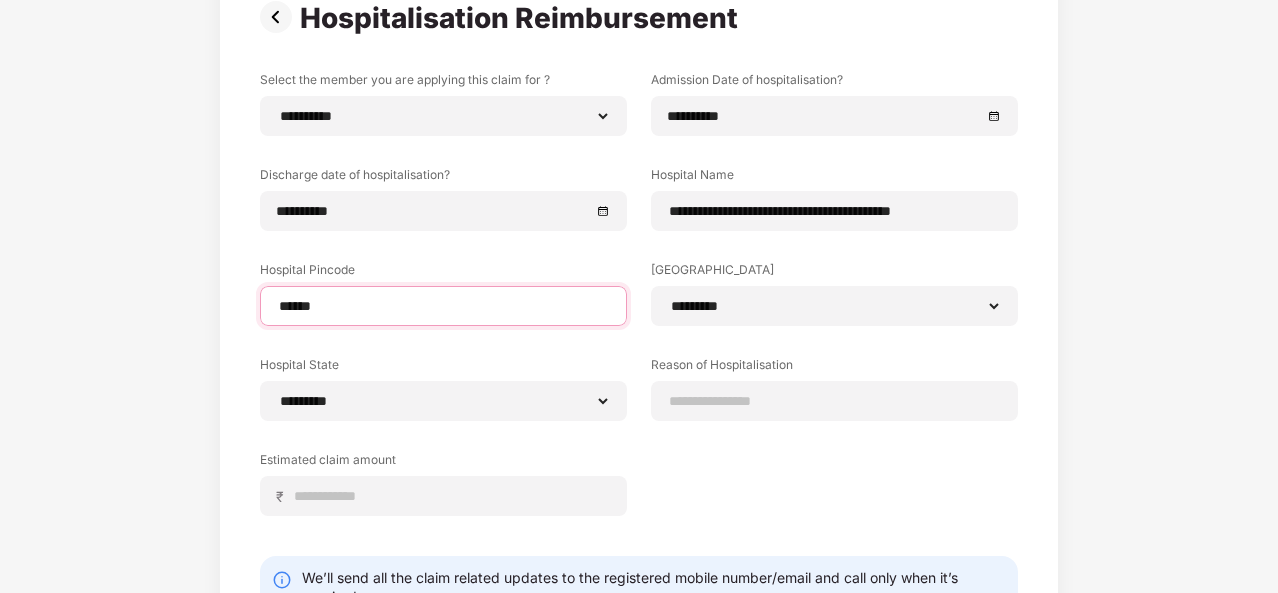 type on "******" 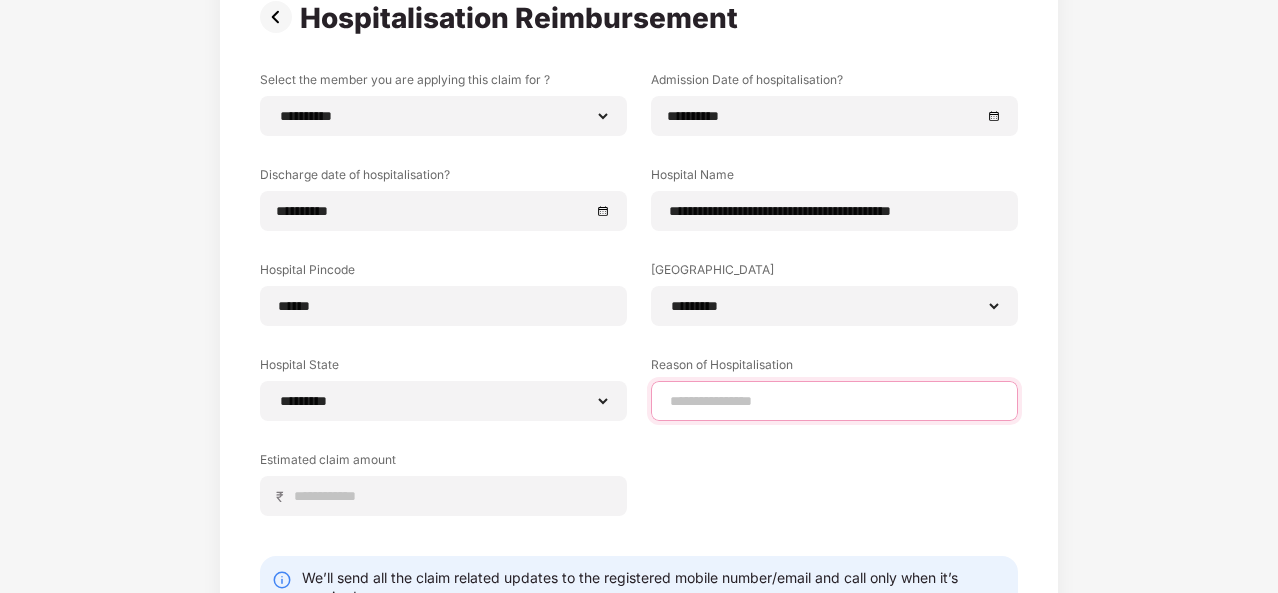 click at bounding box center (834, 401) 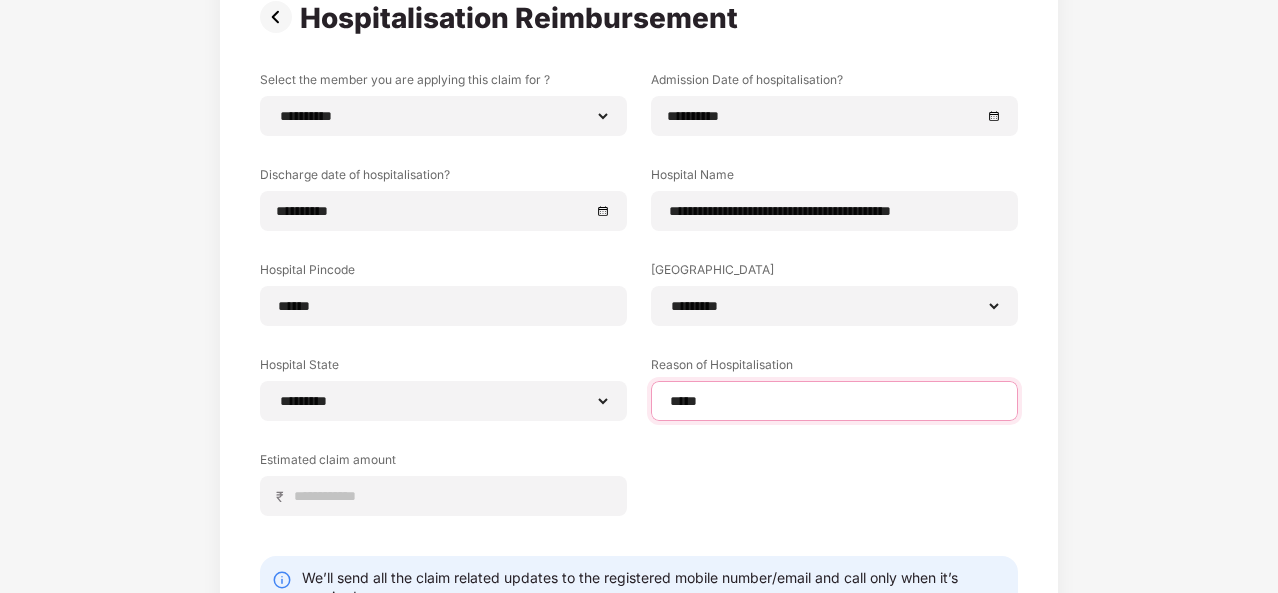 type on "*****" 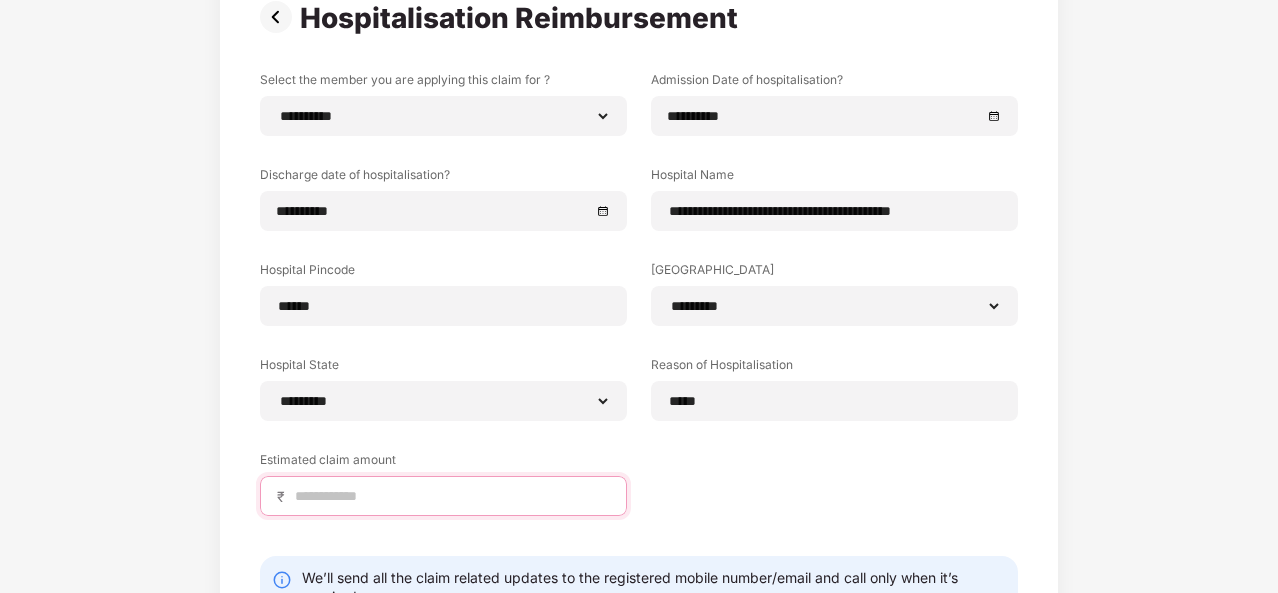 click at bounding box center (451, 496) 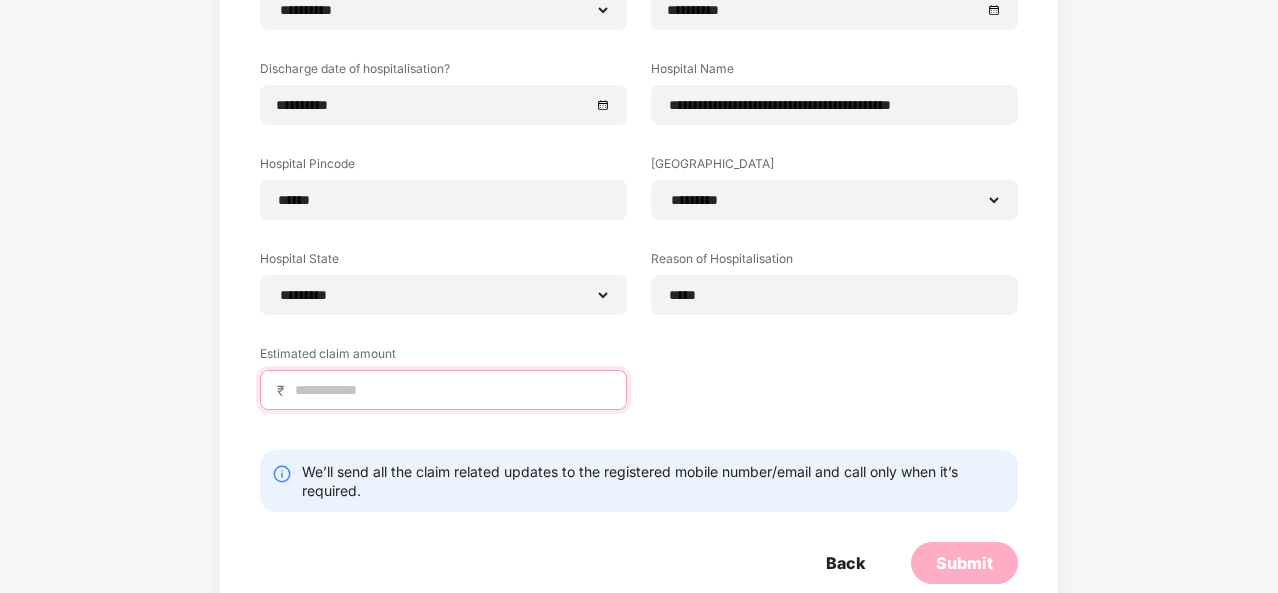 scroll, scrollTop: 317, scrollLeft: 0, axis: vertical 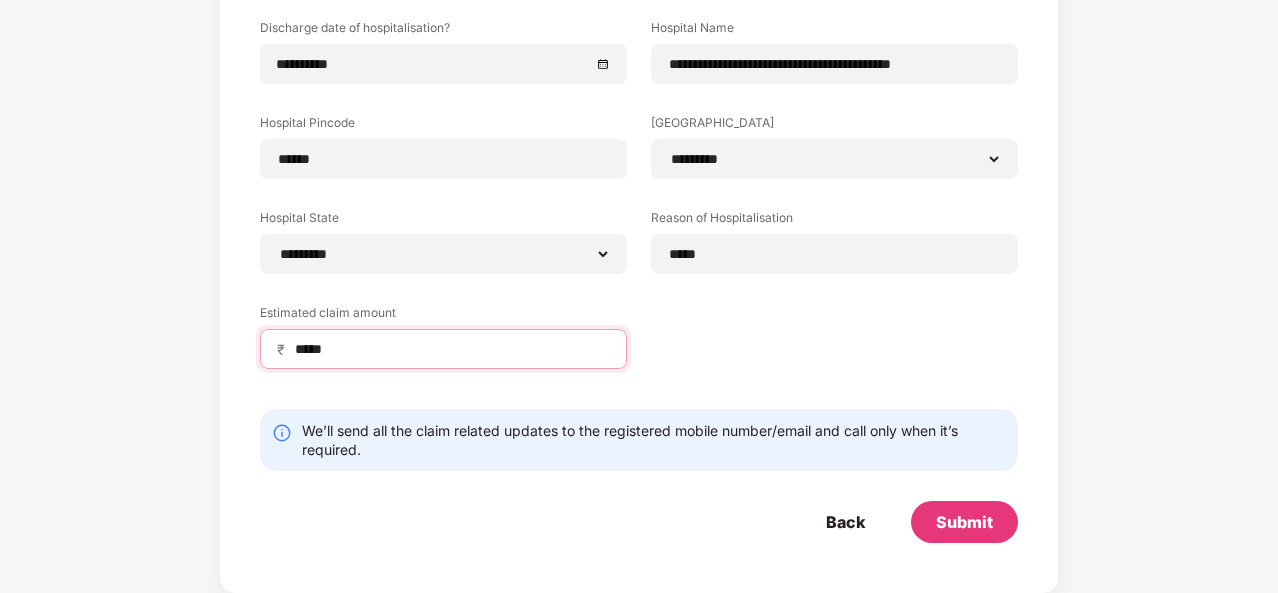 type on "*****" 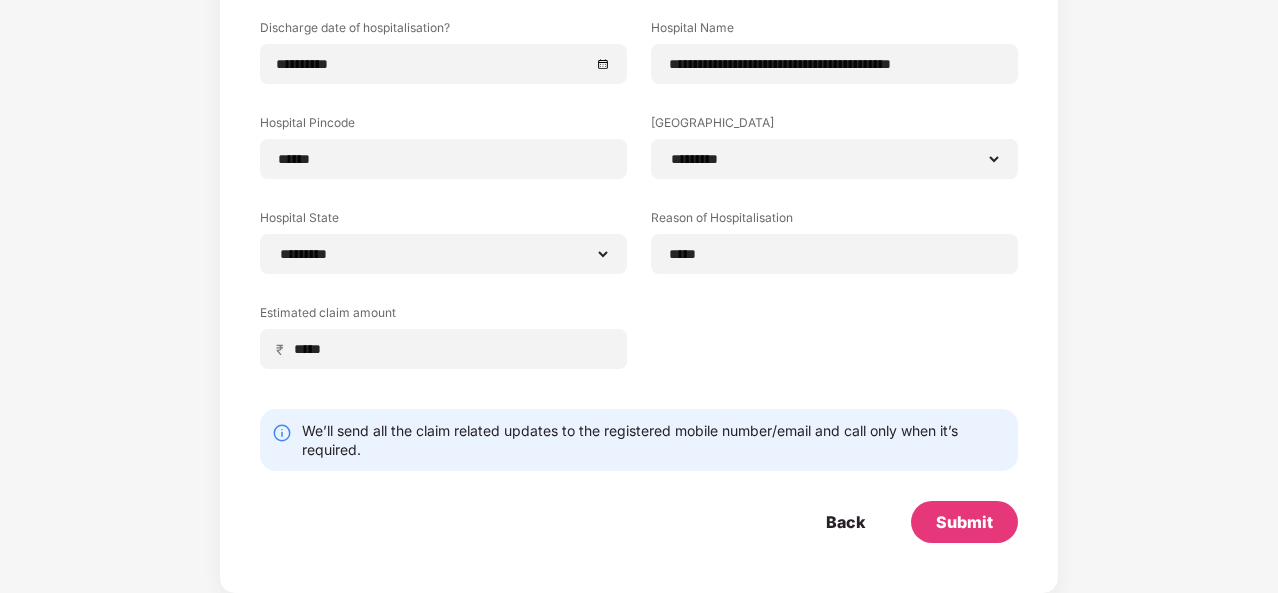 click on "**********" at bounding box center (639, 161) 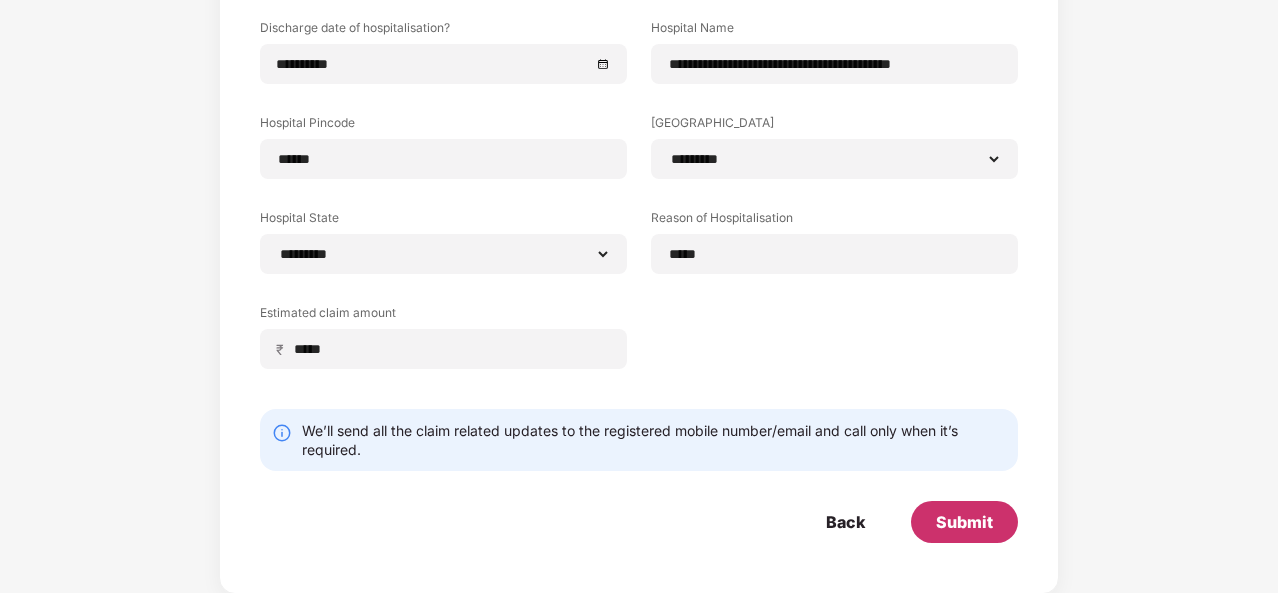click on "Submit" at bounding box center [964, 522] 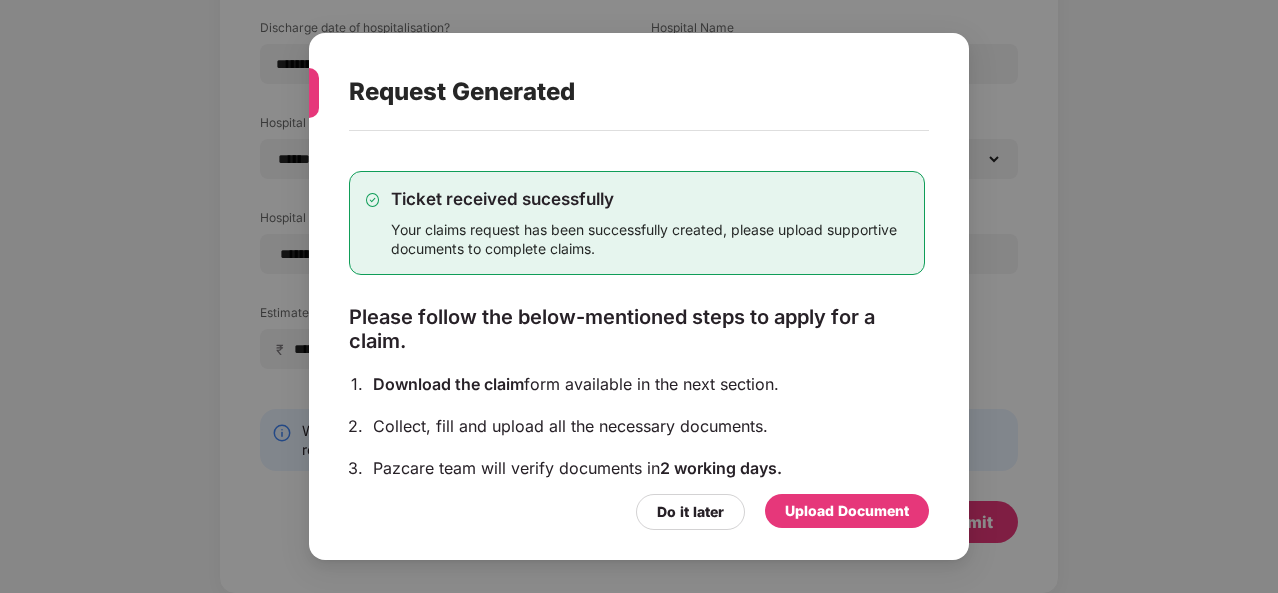 click on "Upload Document" at bounding box center (847, 511) 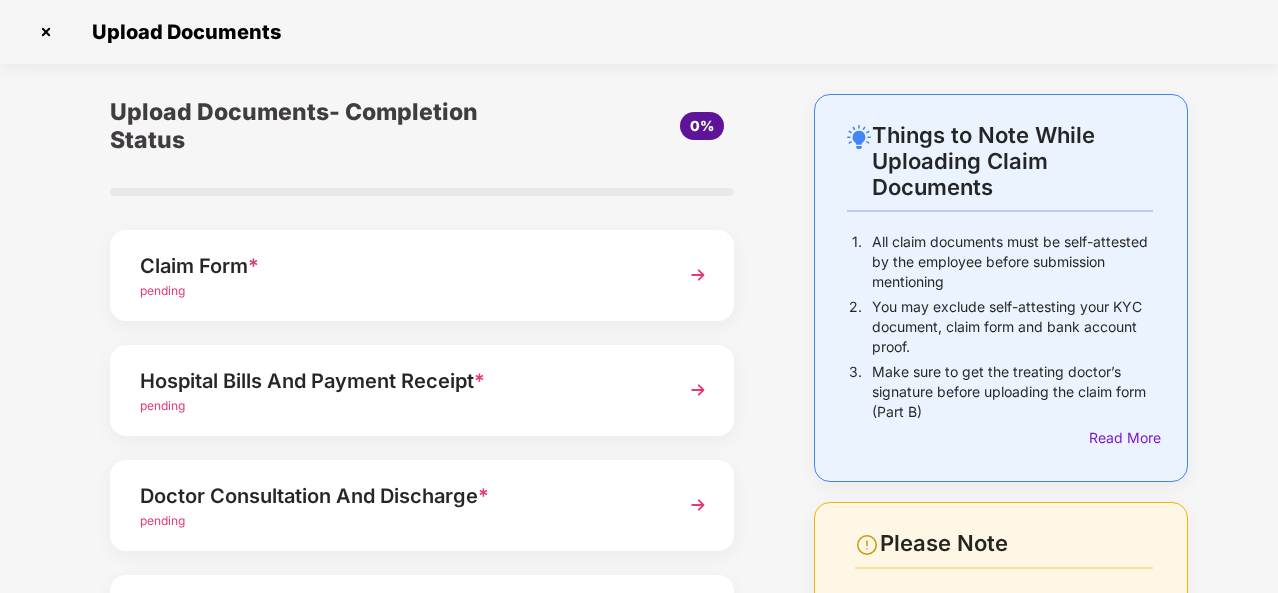 click on "pending" at bounding box center [398, 291] 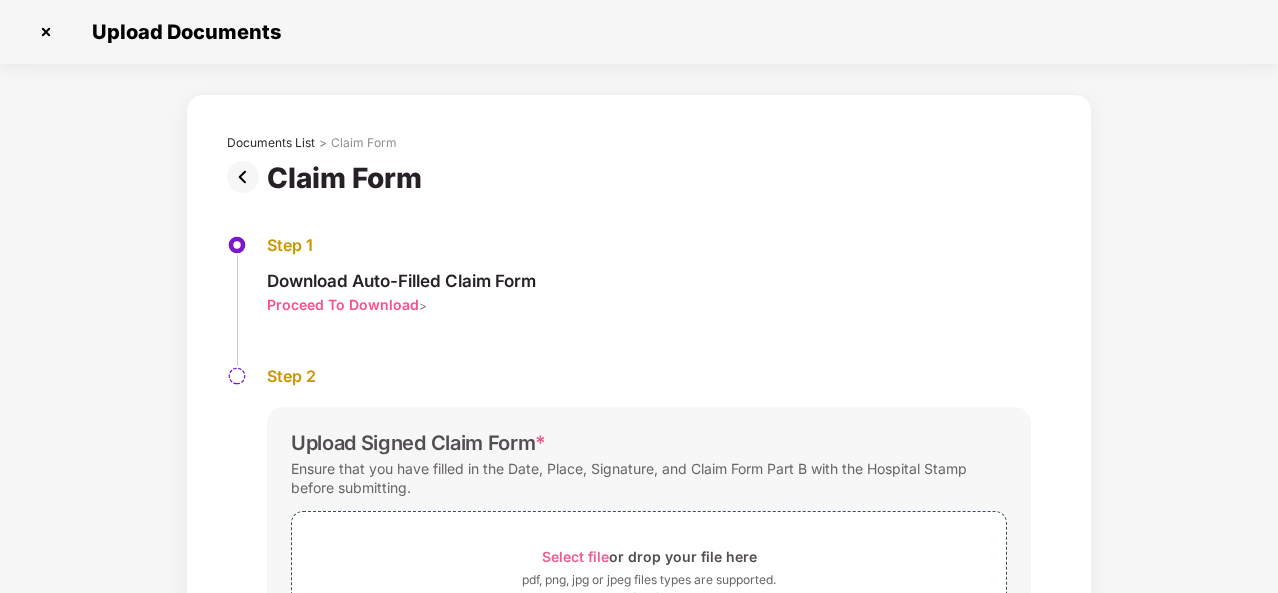 scroll, scrollTop: 0, scrollLeft: 0, axis: both 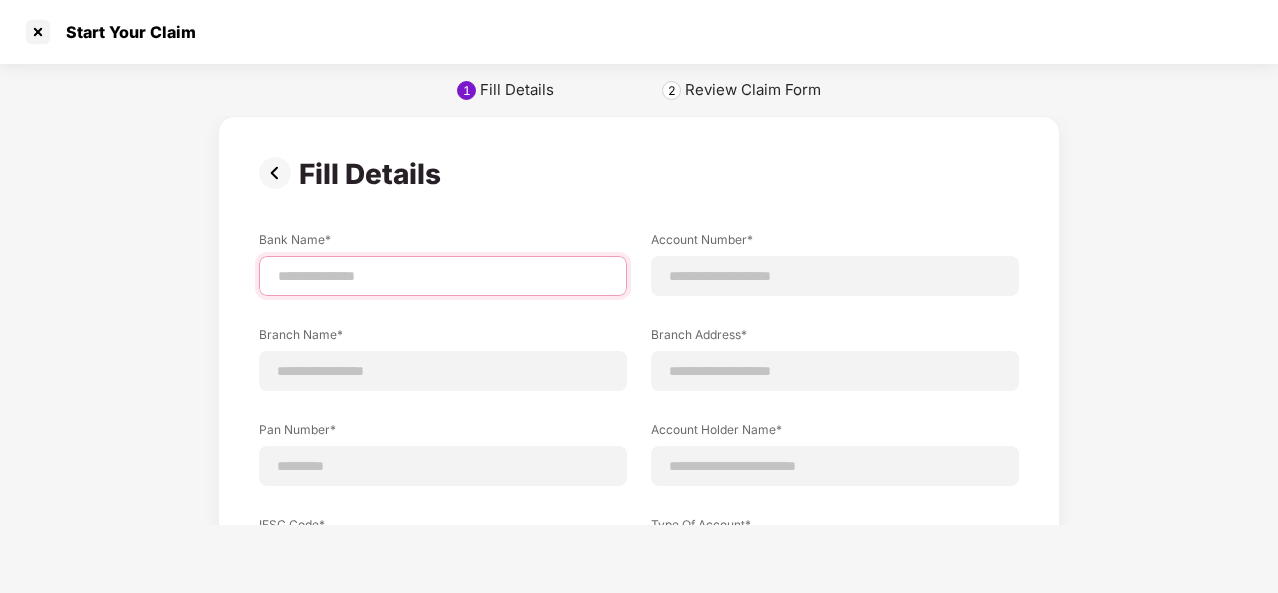 click at bounding box center (443, 276) 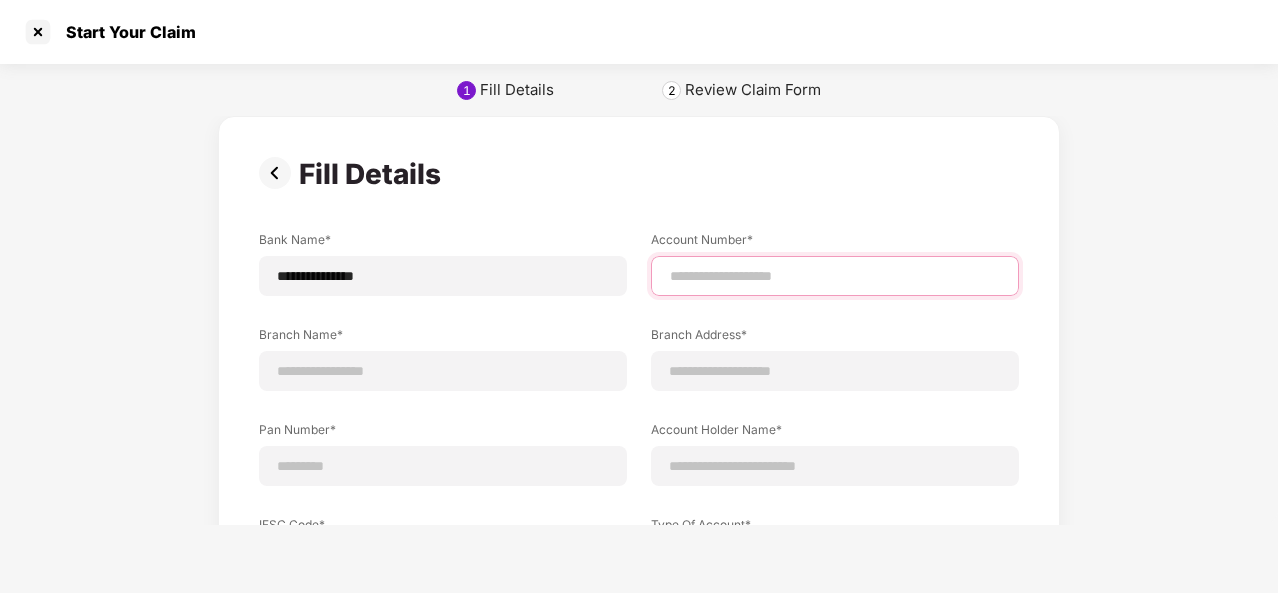 click at bounding box center (835, 276) 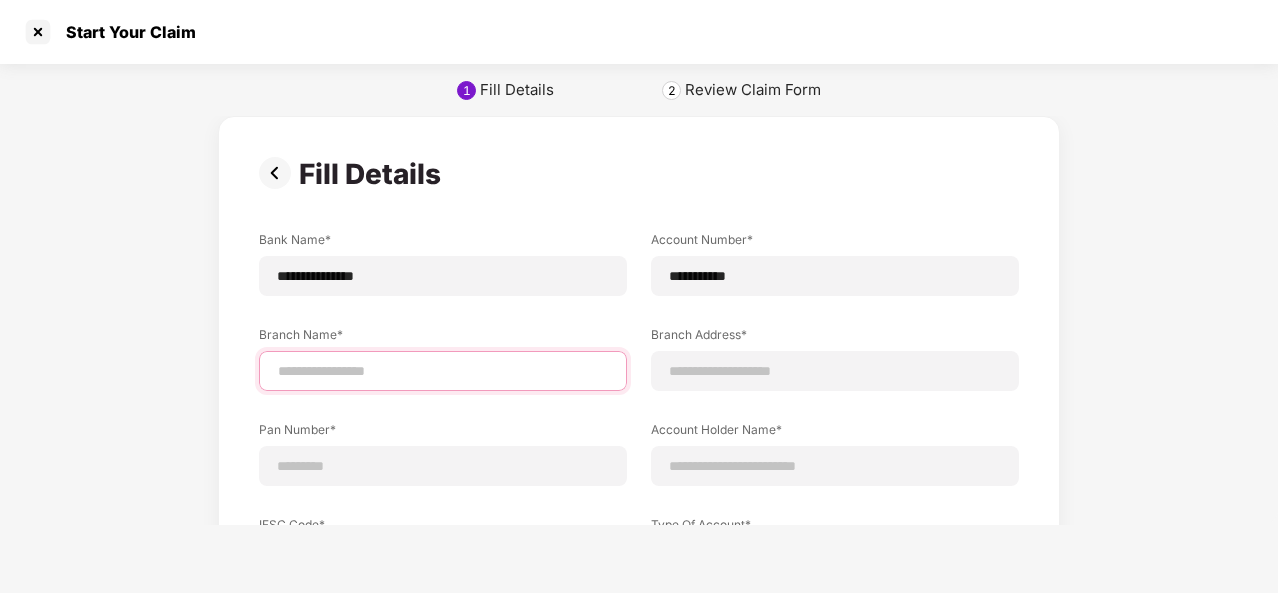 click at bounding box center (443, 371) 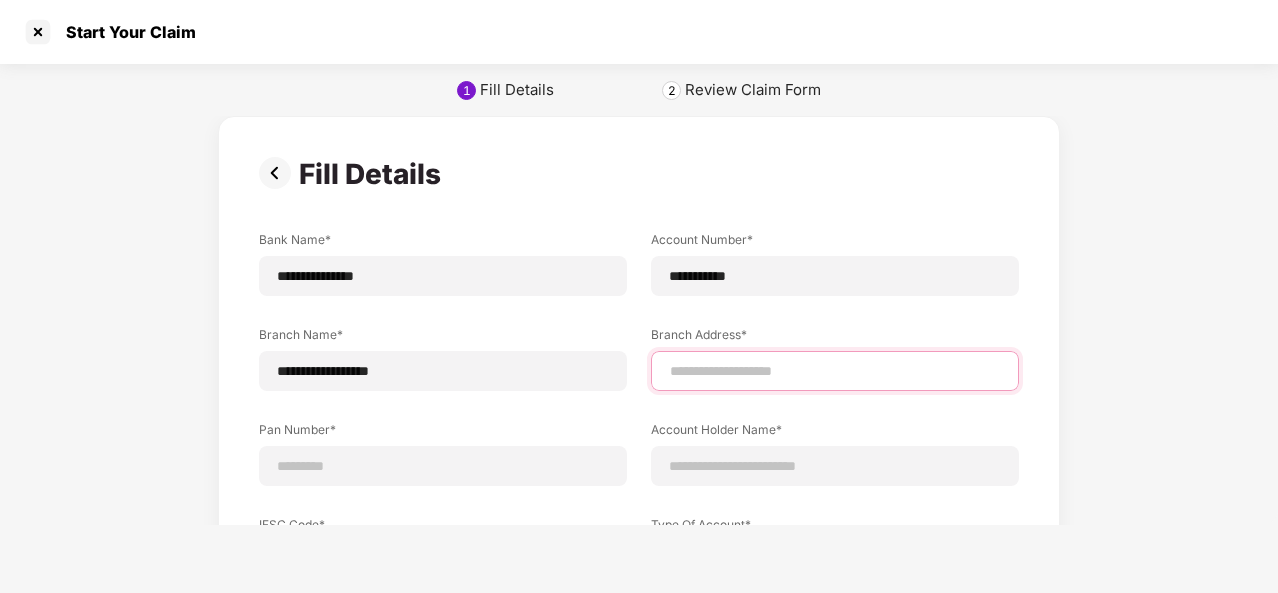 click at bounding box center [835, 371] 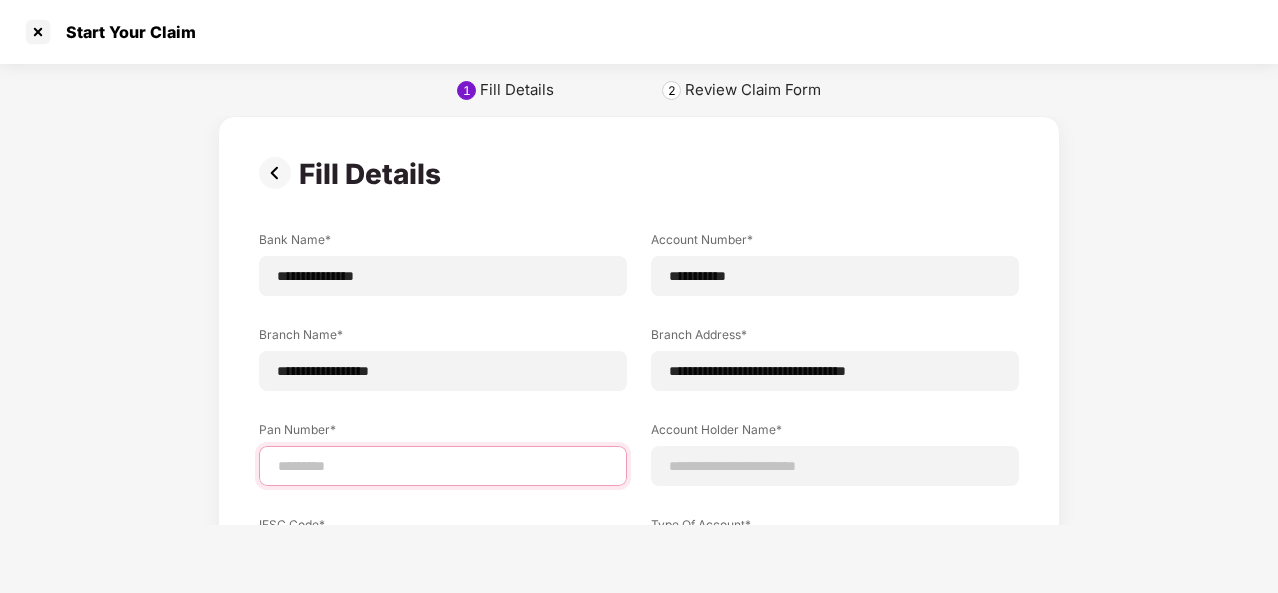click at bounding box center [443, 466] 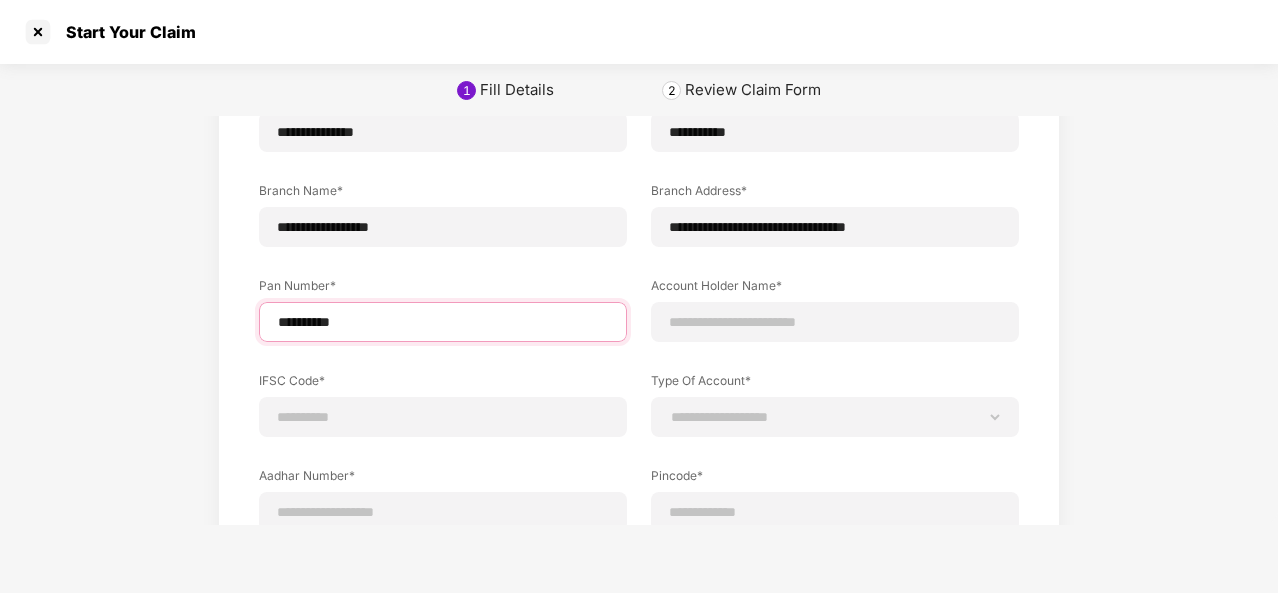 scroll, scrollTop: 159, scrollLeft: 0, axis: vertical 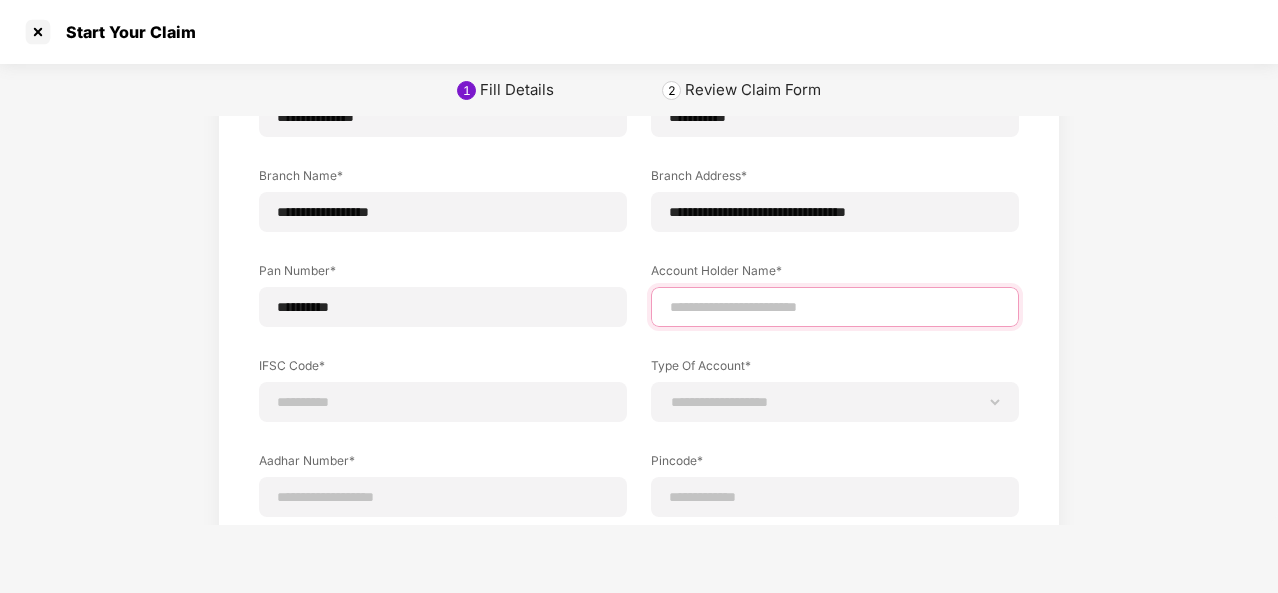click at bounding box center (835, 307) 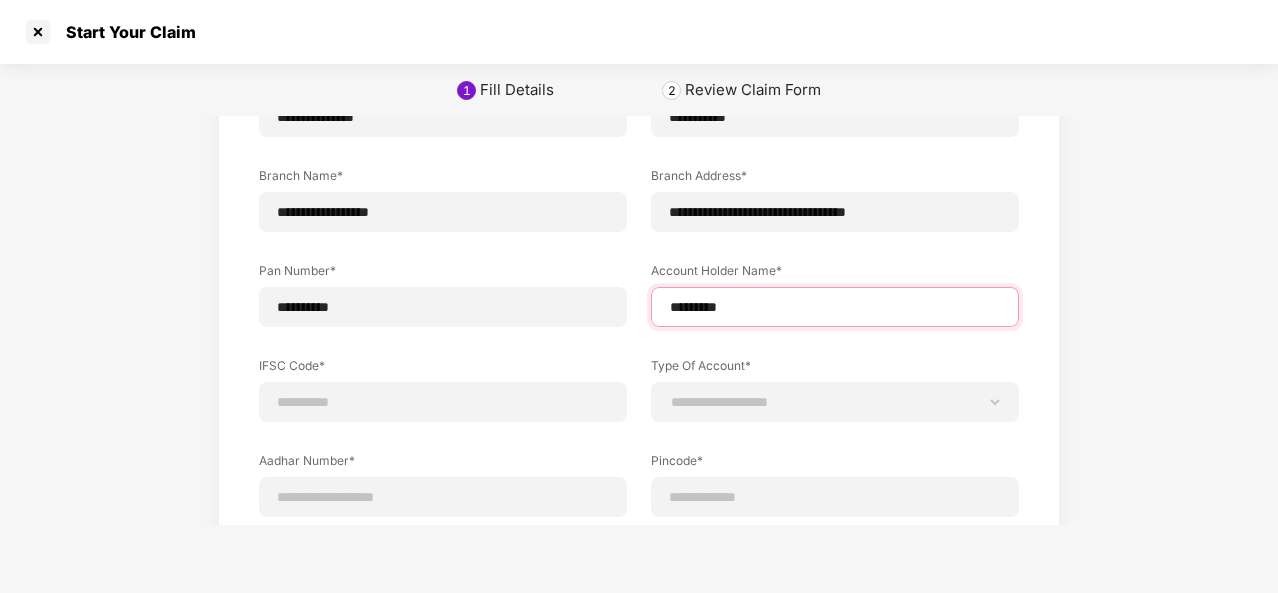 type on "*********" 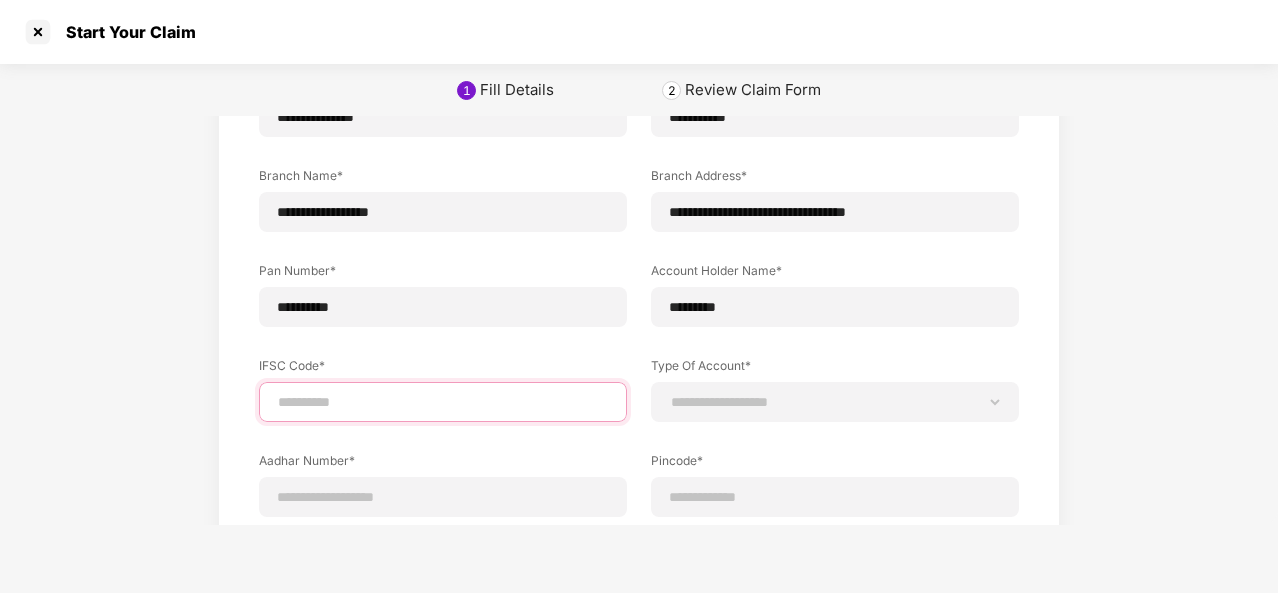 click at bounding box center [443, 402] 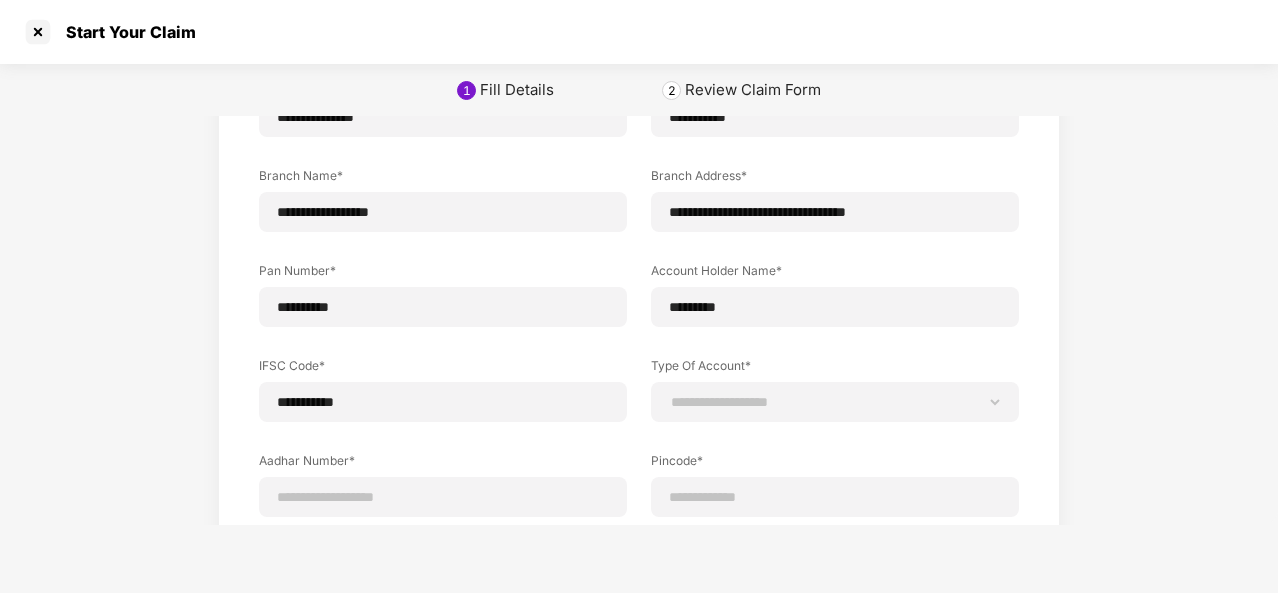 click on "**********" at bounding box center [835, 402] 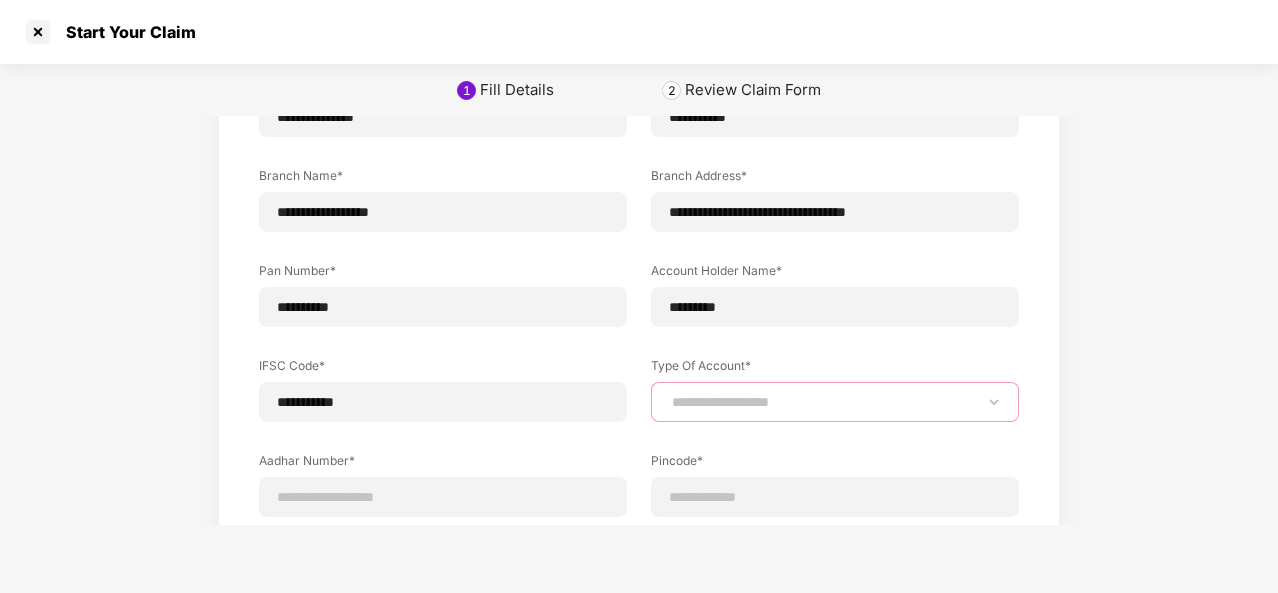 click on "**********" at bounding box center (835, 402) 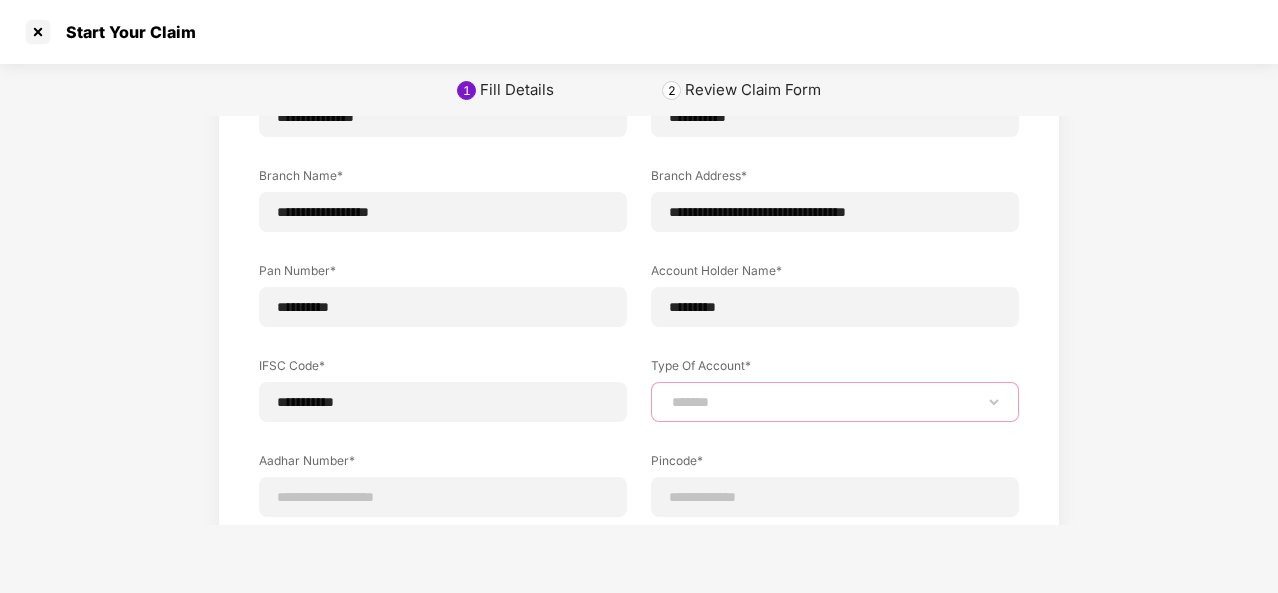 click on "**********" at bounding box center [835, 402] 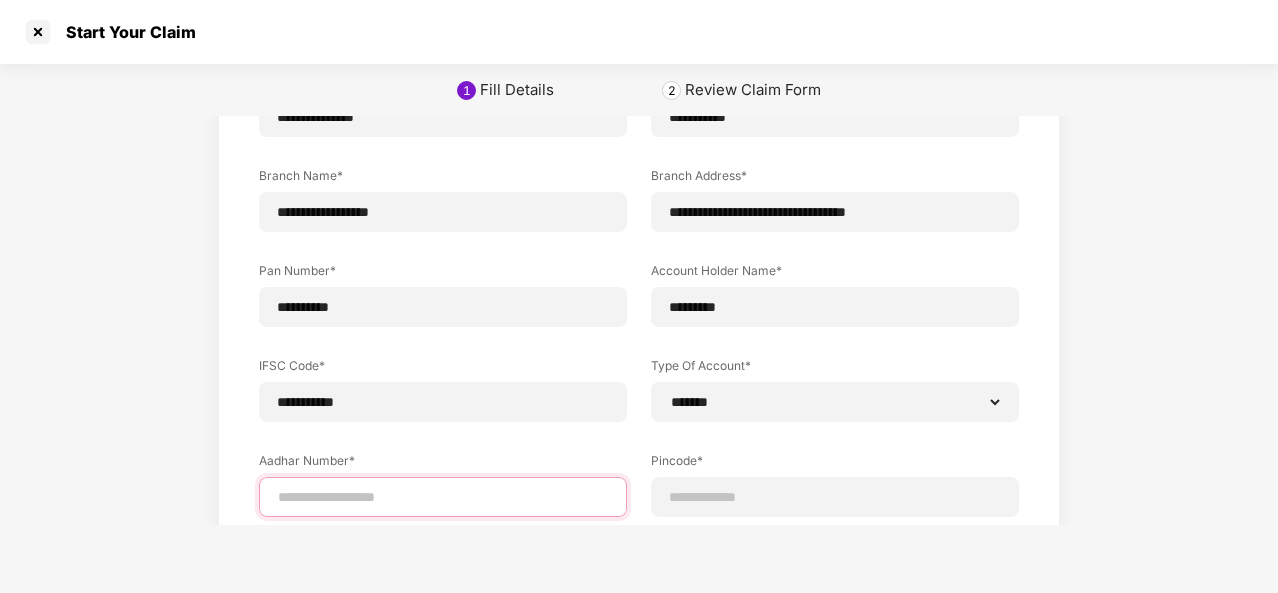 click at bounding box center [443, 497] 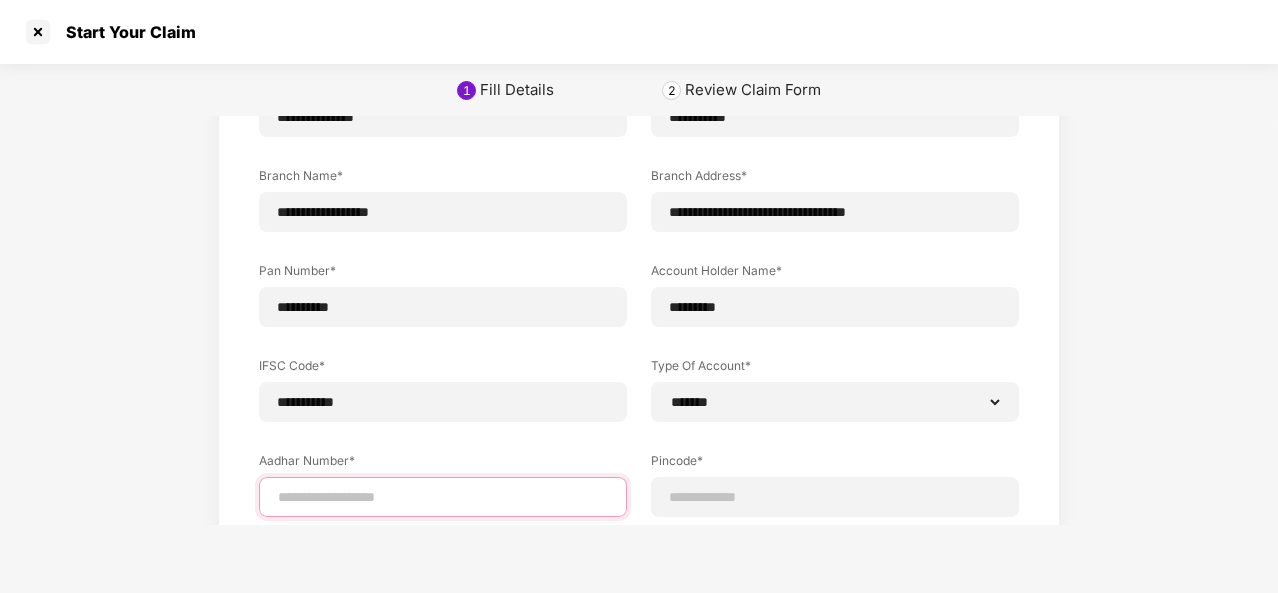 type on "**********" 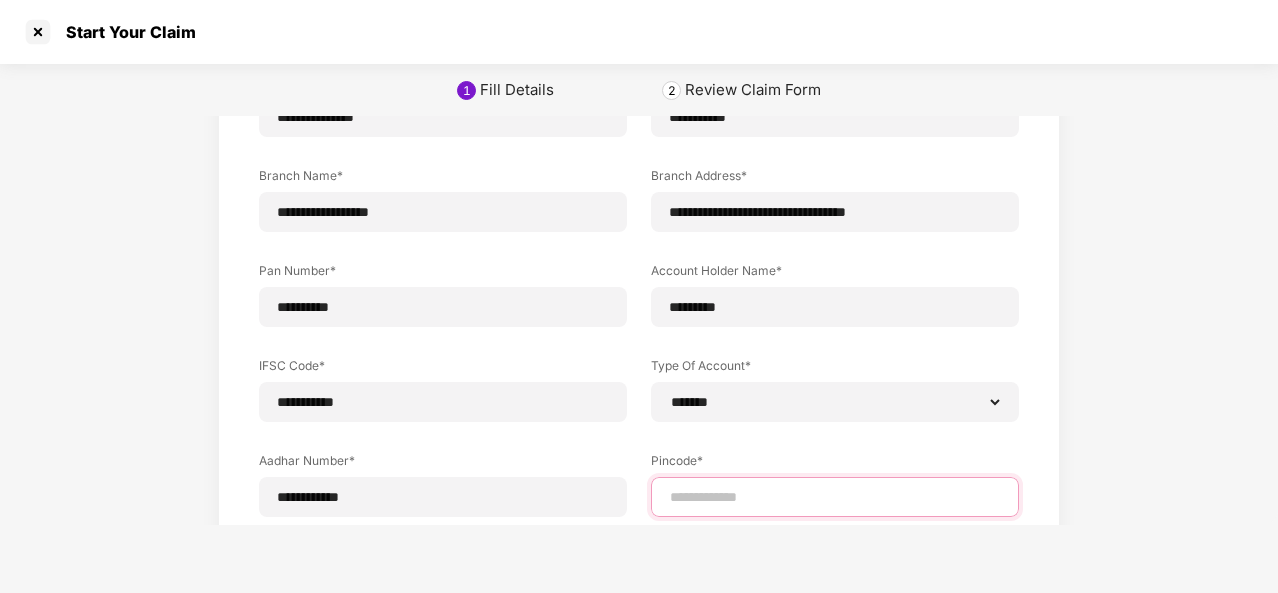 click at bounding box center (835, 497) 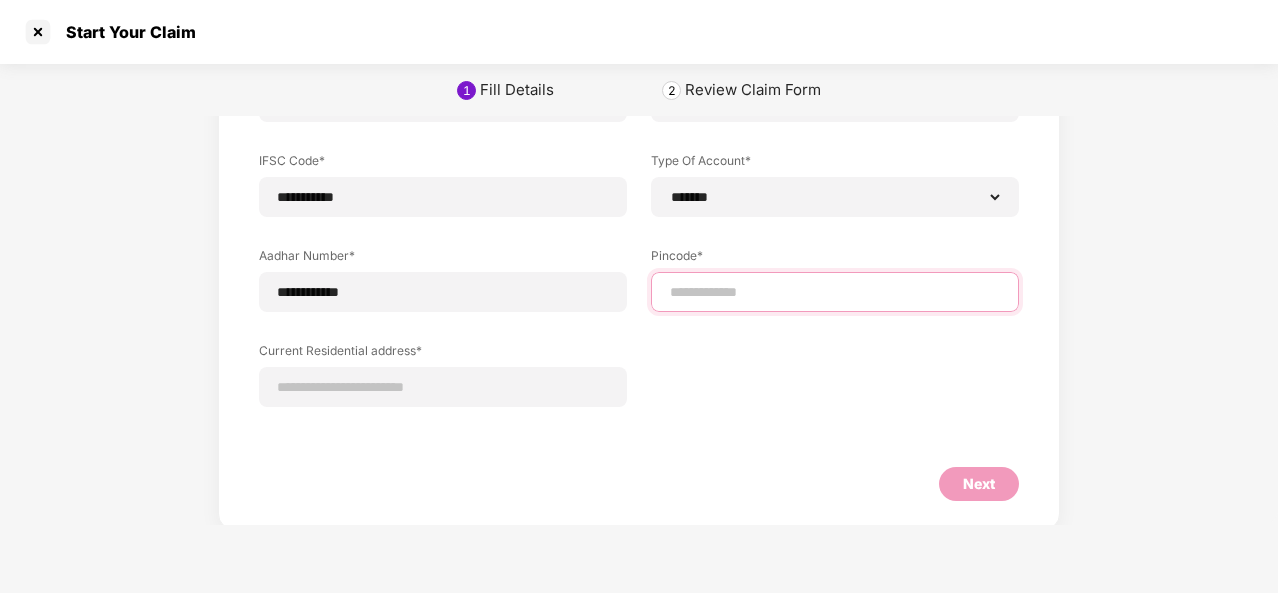 scroll, scrollTop: 368, scrollLeft: 0, axis: vertical 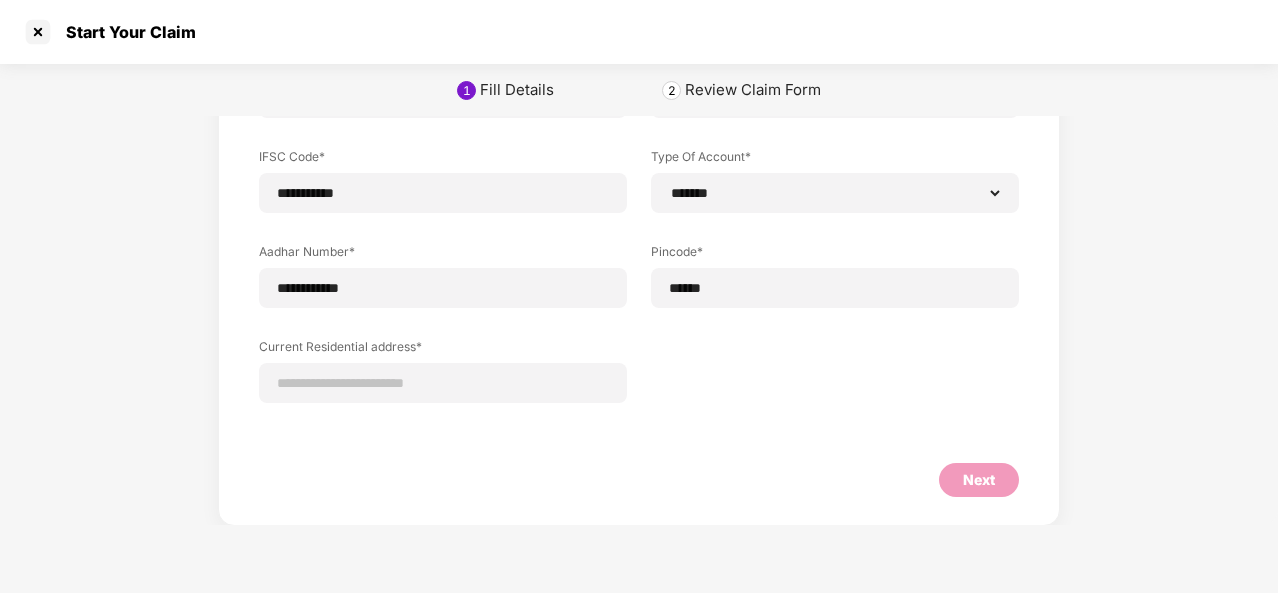 select on "*******" 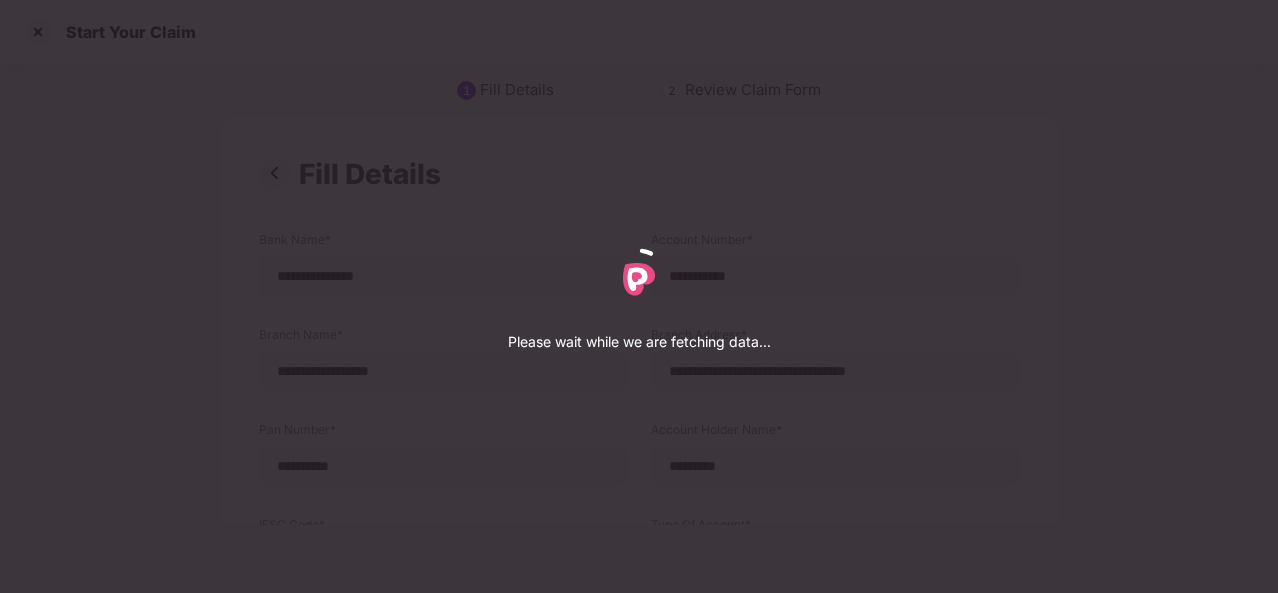 select on "*******" 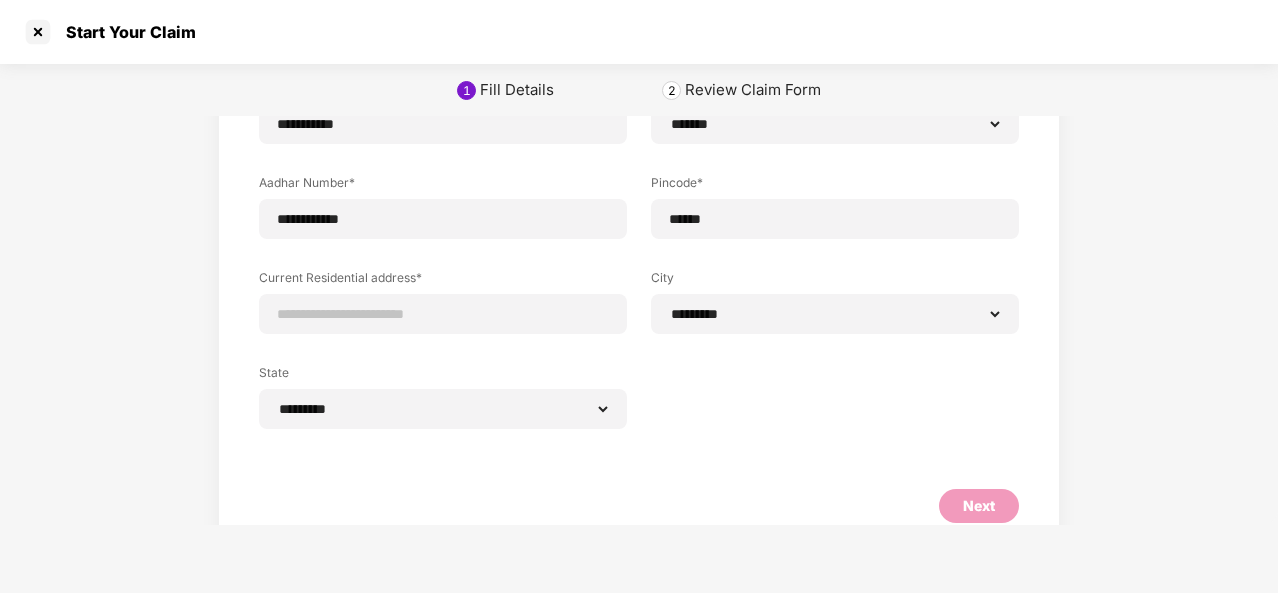 scroll, scrollTop: 443, scrollLeft: 0, axis: vertical 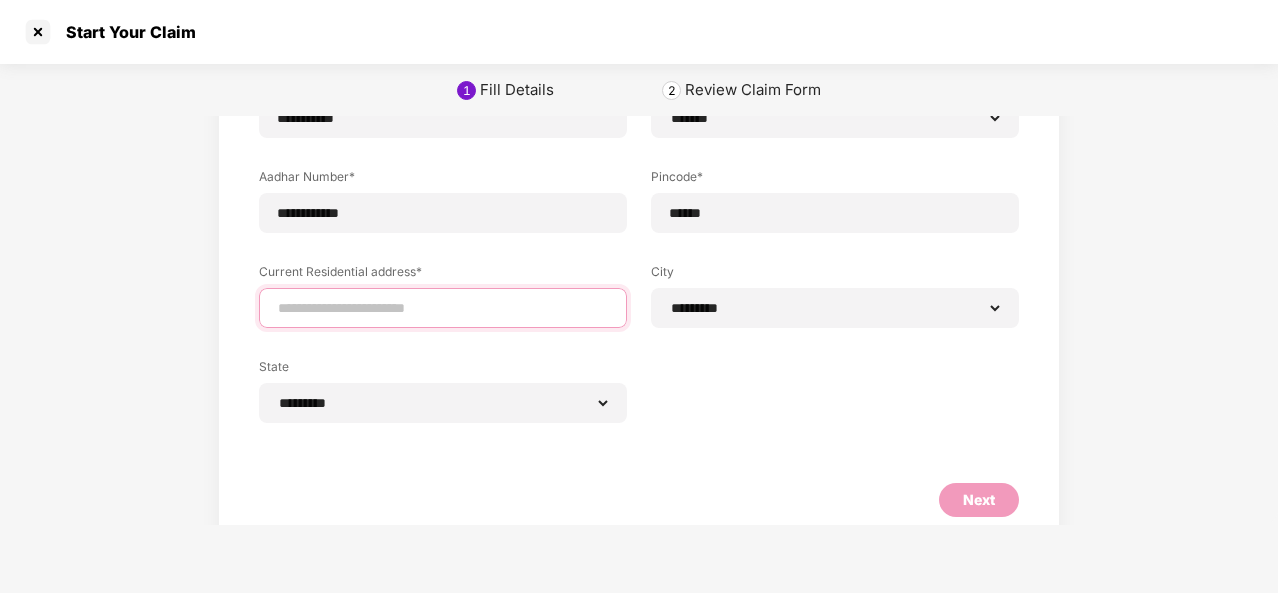 click at bounding box center [443, 308] 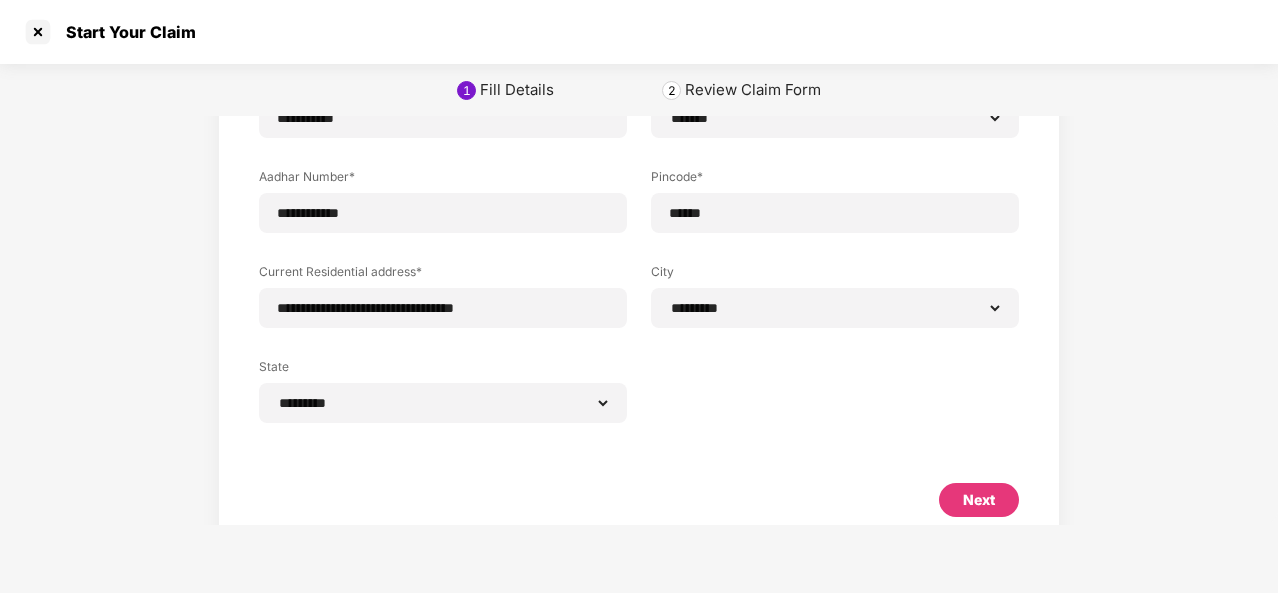 click on "**********" at bounding box center [639, 120] 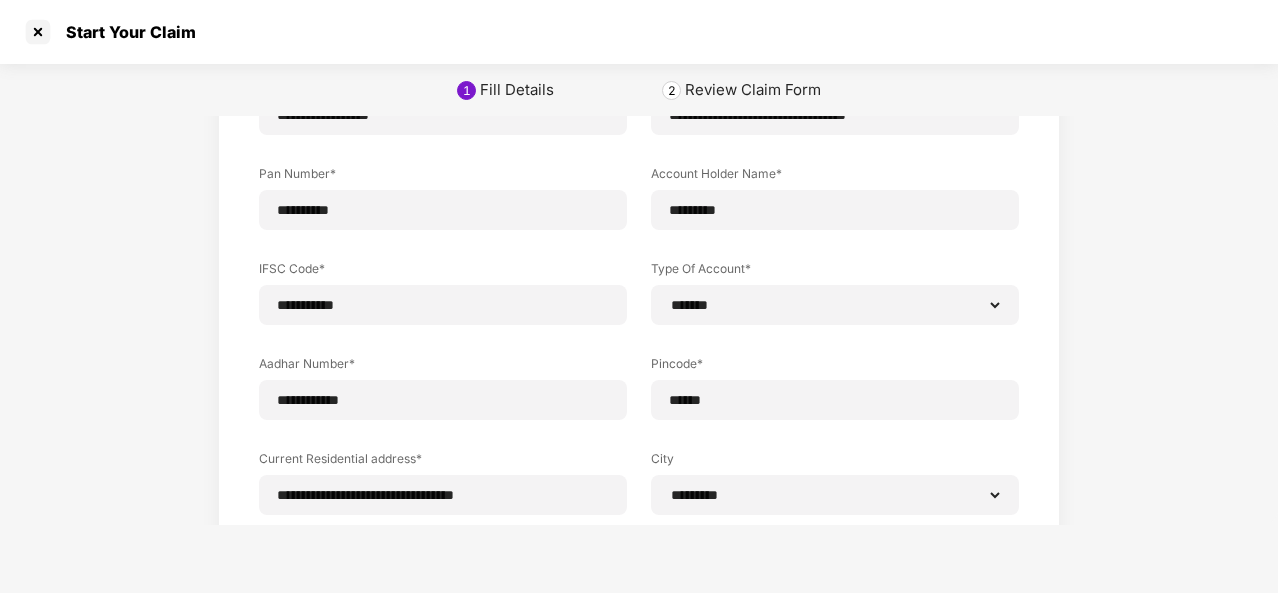 scroll, scrollTop: 463, scrollLeft: 0, axis: vertical 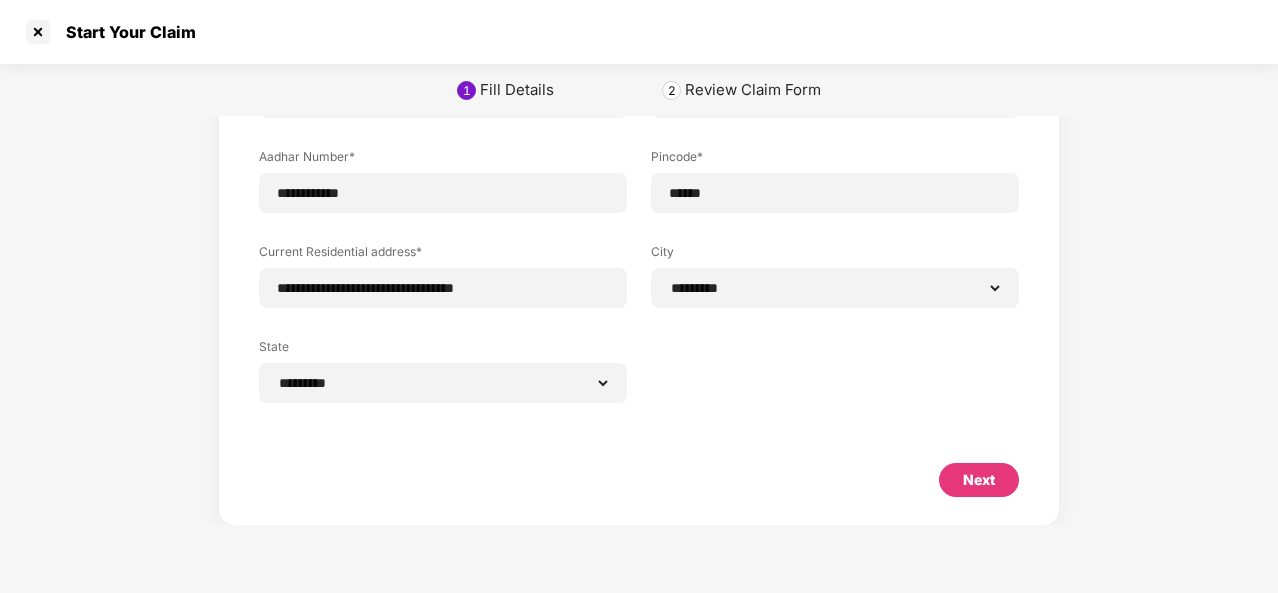 click on "Next" at bounding box center [979, 480] 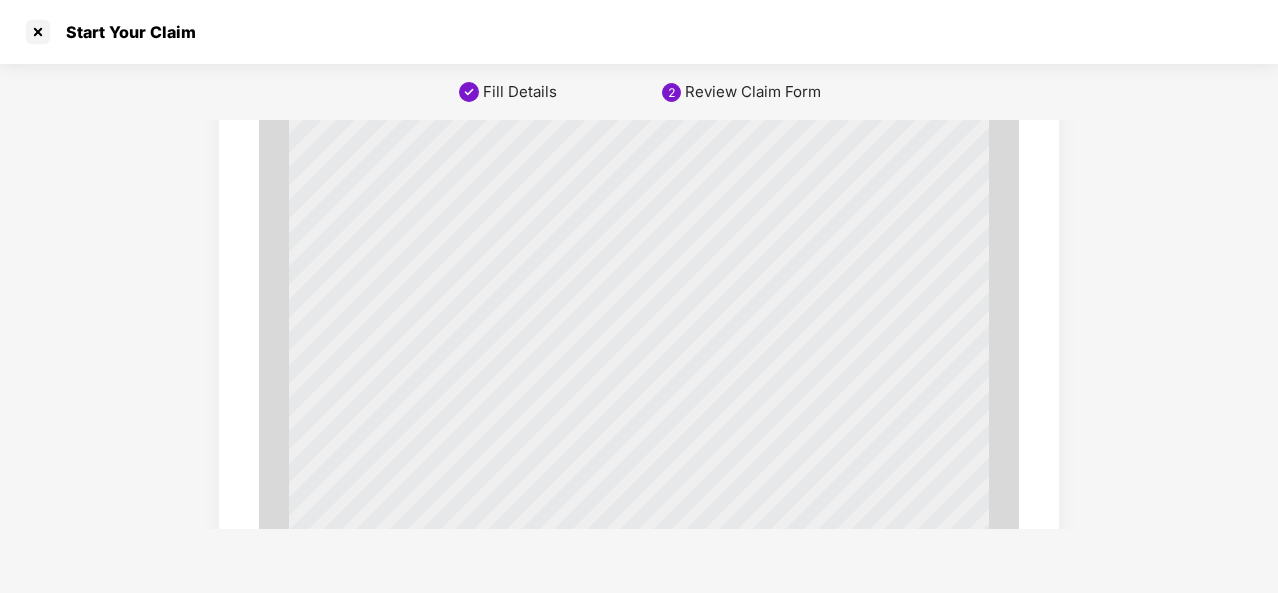 scroll, scrollTop: 12037, scrollLeft: 0, axis: vertical 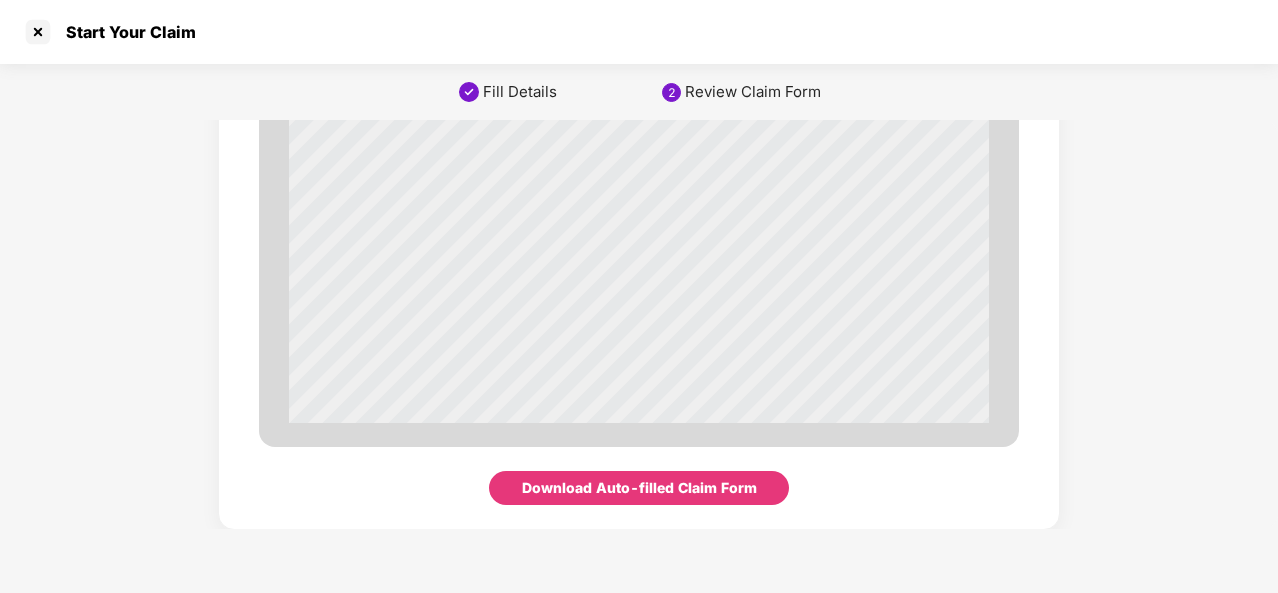 click on "Download Auto-filled Claim Form" at bounding box center (639, 488) 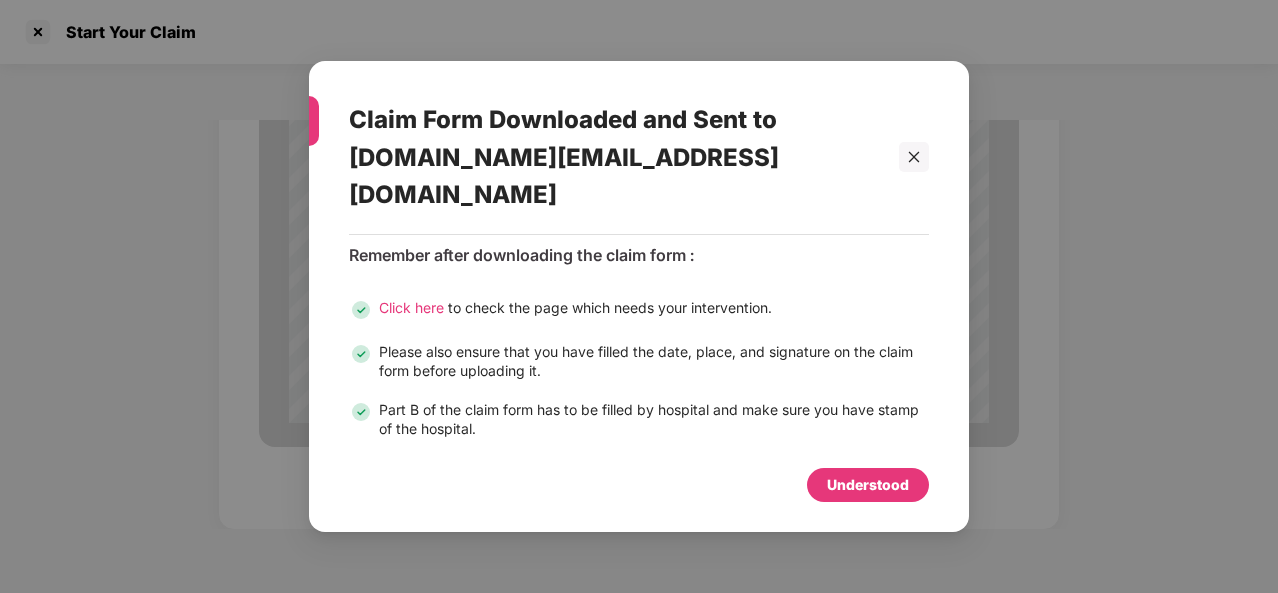 click on "Click here" at bounding box center [411, 307] 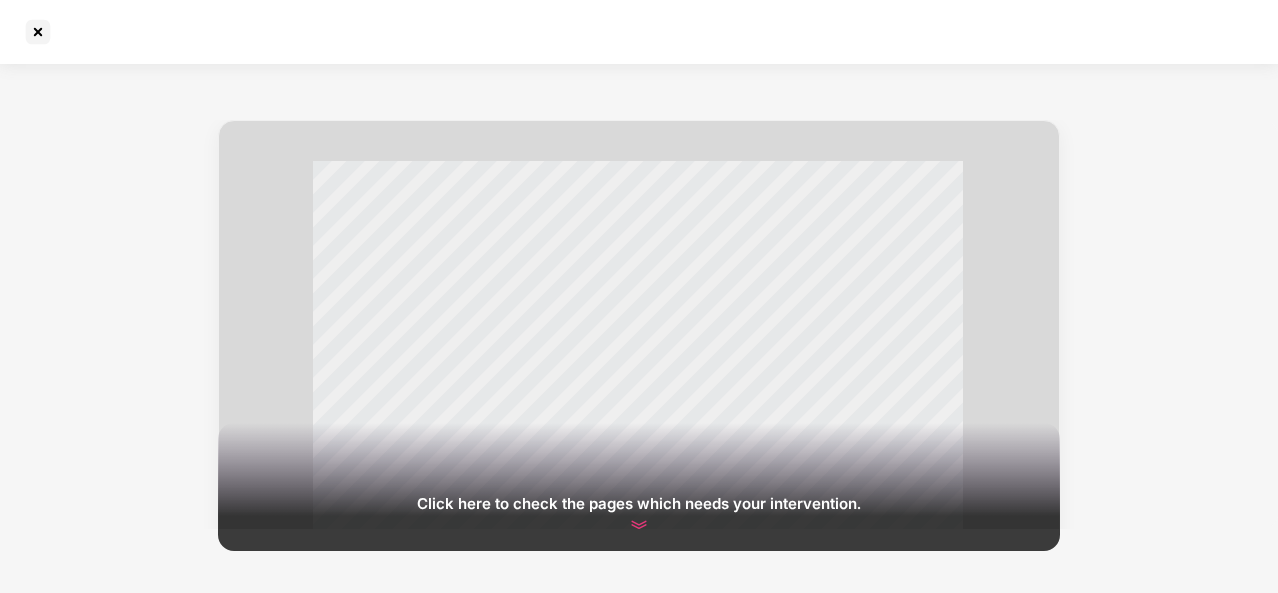 scroll, scrollTop: 40, scrollLeft: 0, axis: vertical 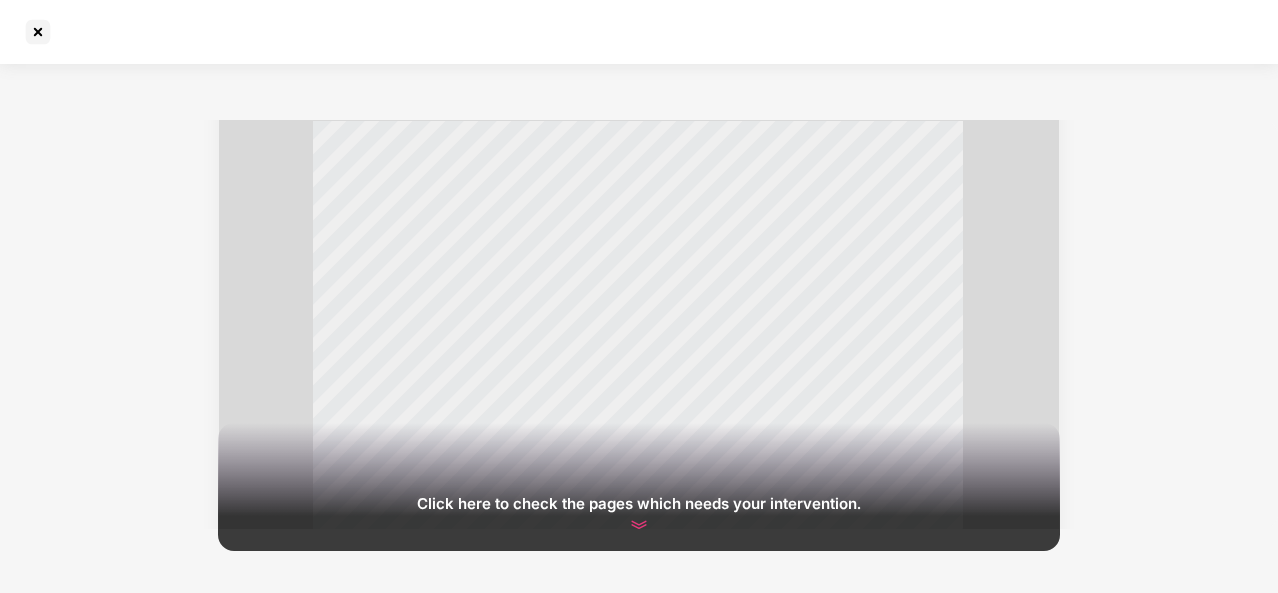 click at bounding box center [639, 525] 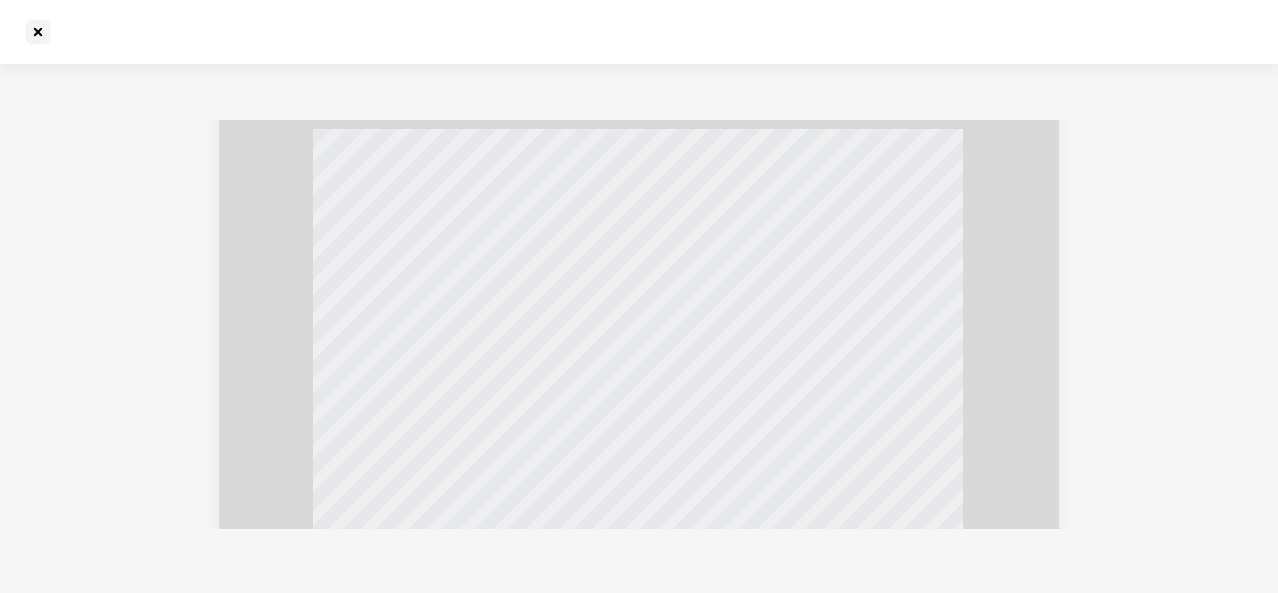 scroll, scrollTop: 4695, scrollLeft: 0, axis: vertical 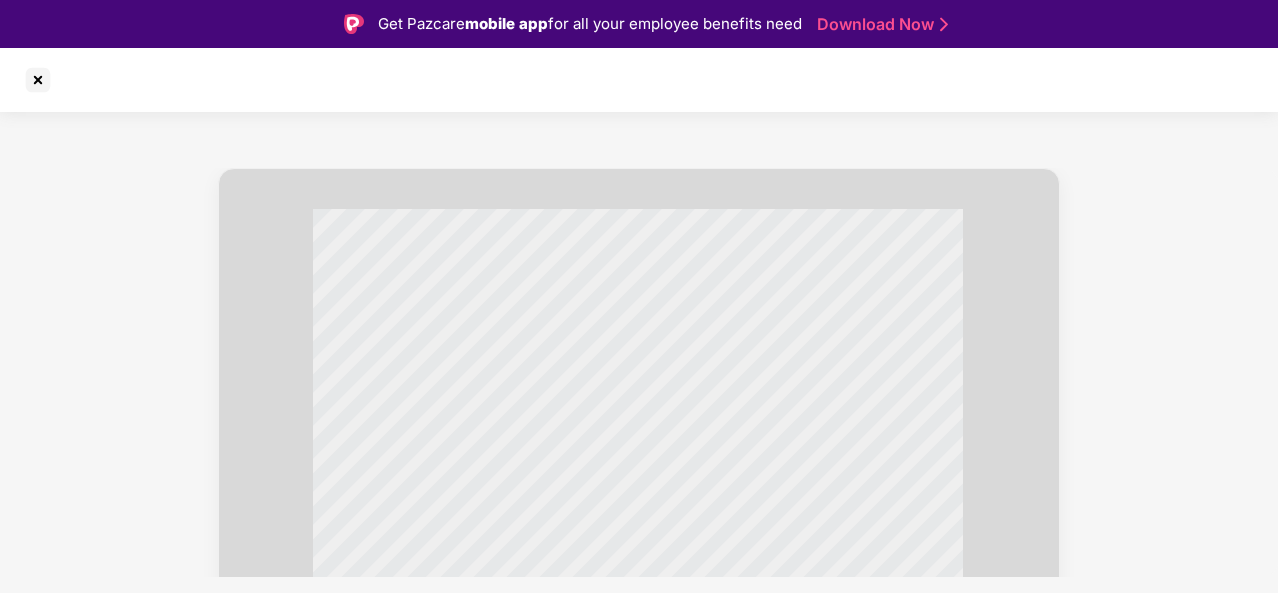 click at bounding box center [38, 80] 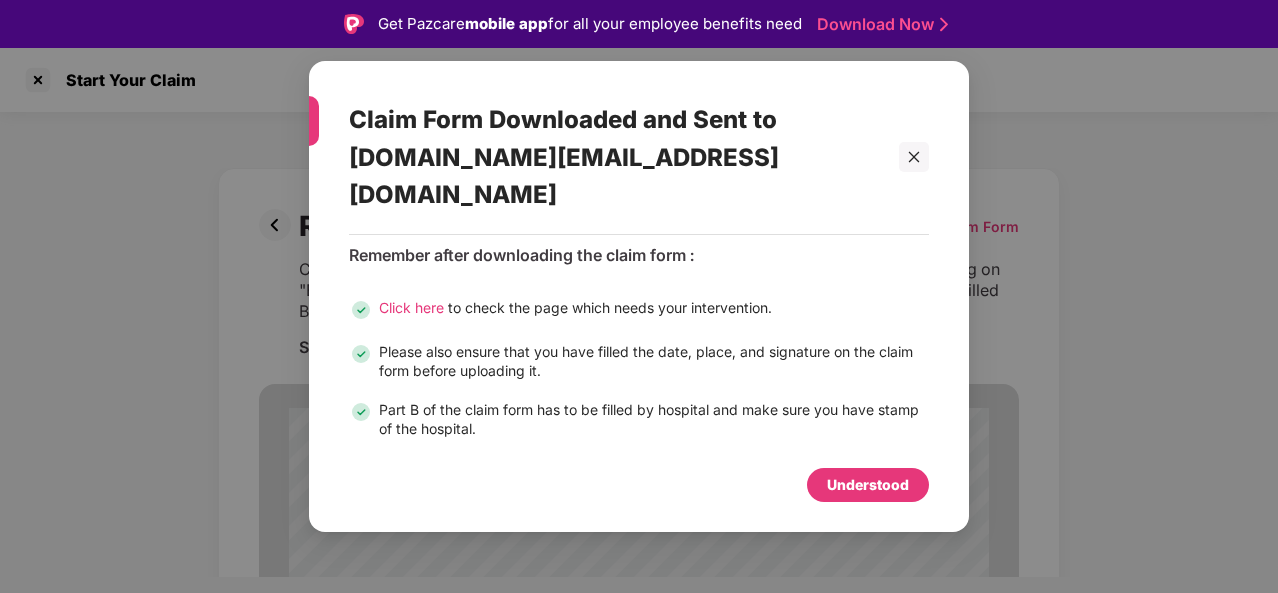 click at bounding box center (914, 157) 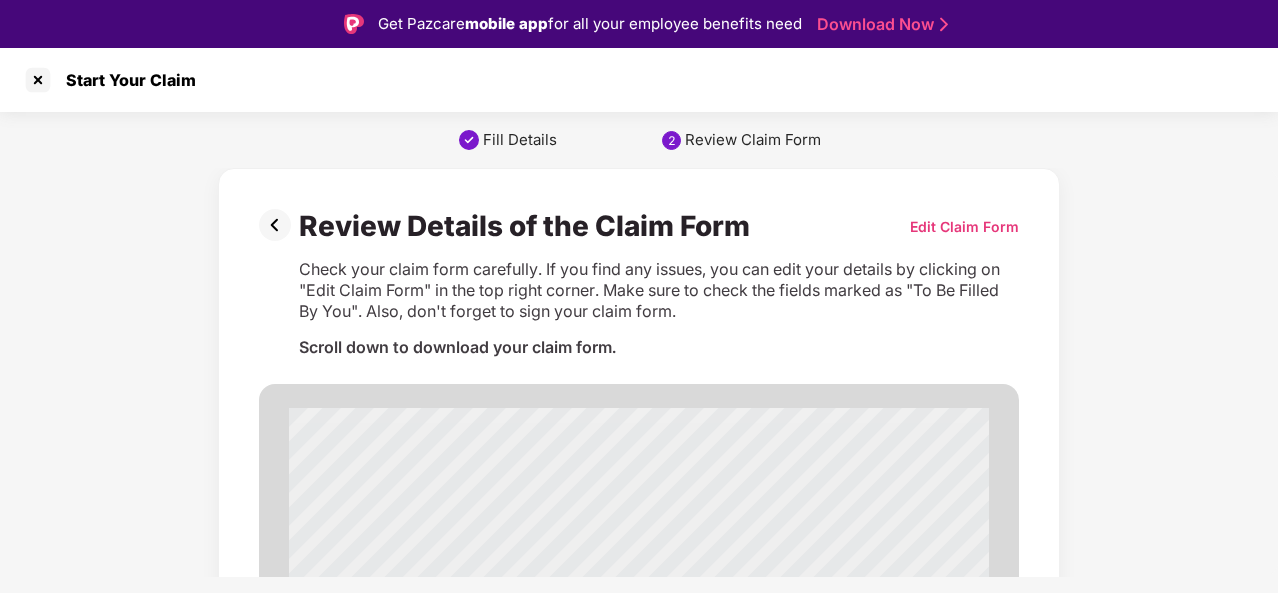 click at bounding box center [38, 80] 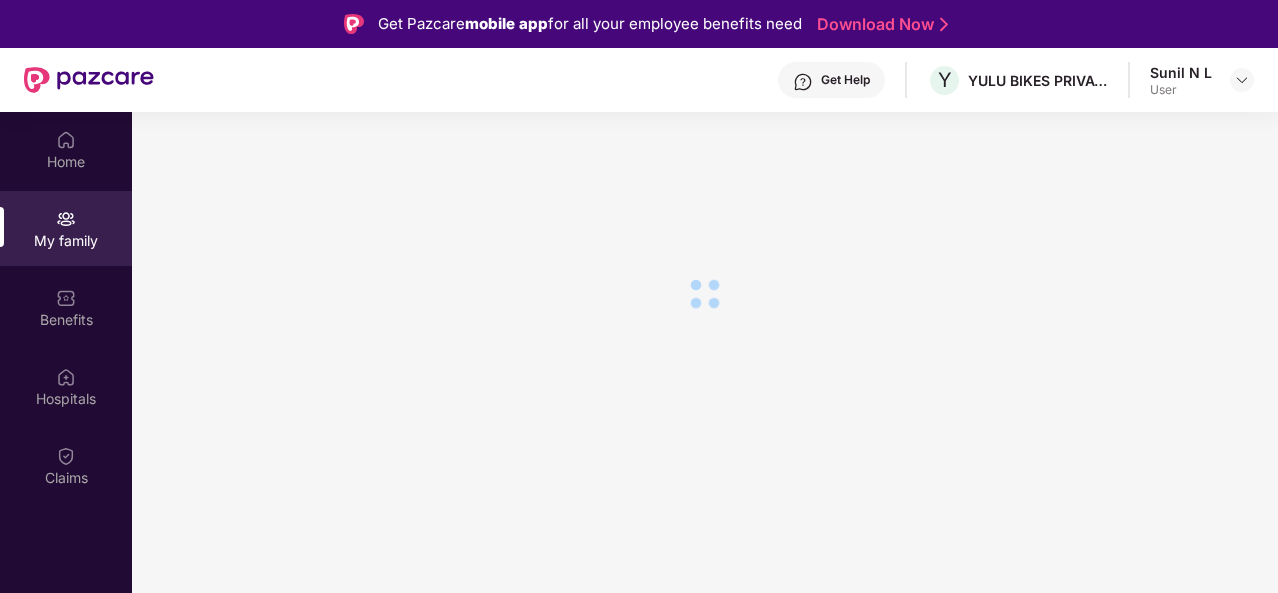 scroll, scrollTop: 112, scrollLeft: 0, axis: vertical 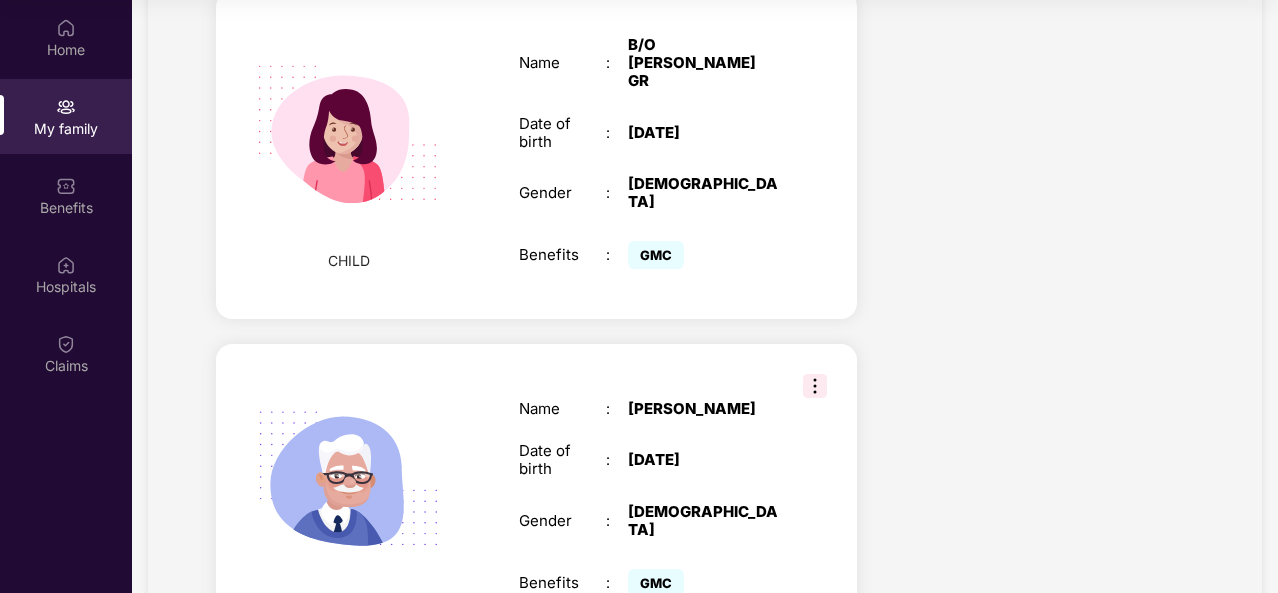 click on "Claims" at bounding box center (66, 366) 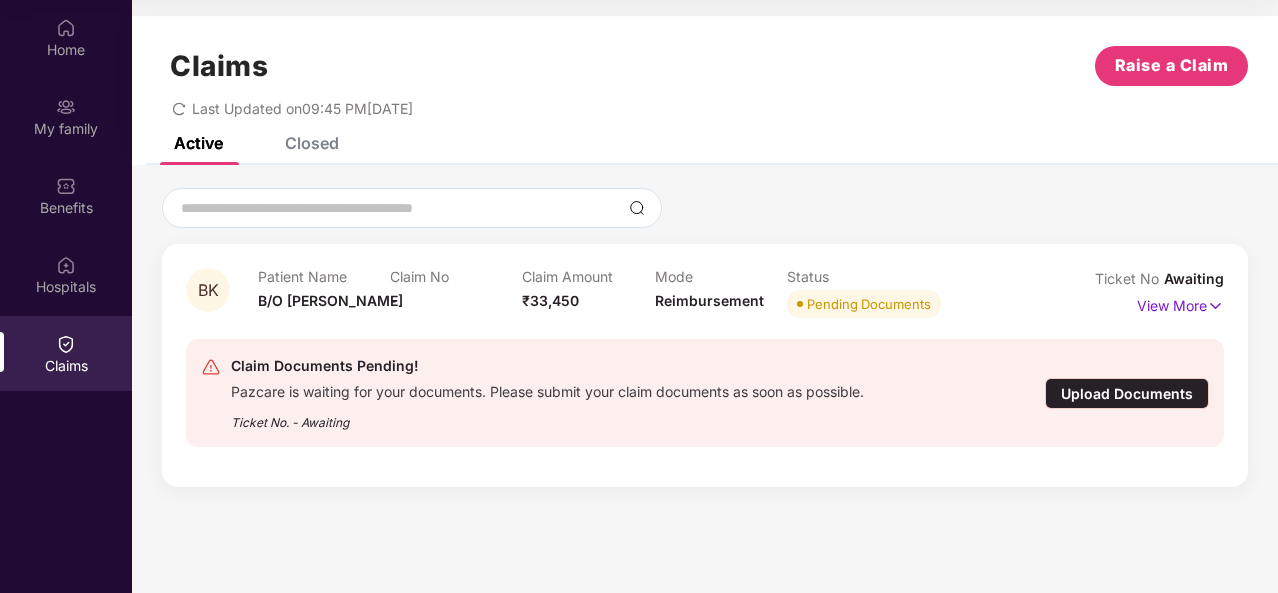 click at bounding box center (1215, 306) 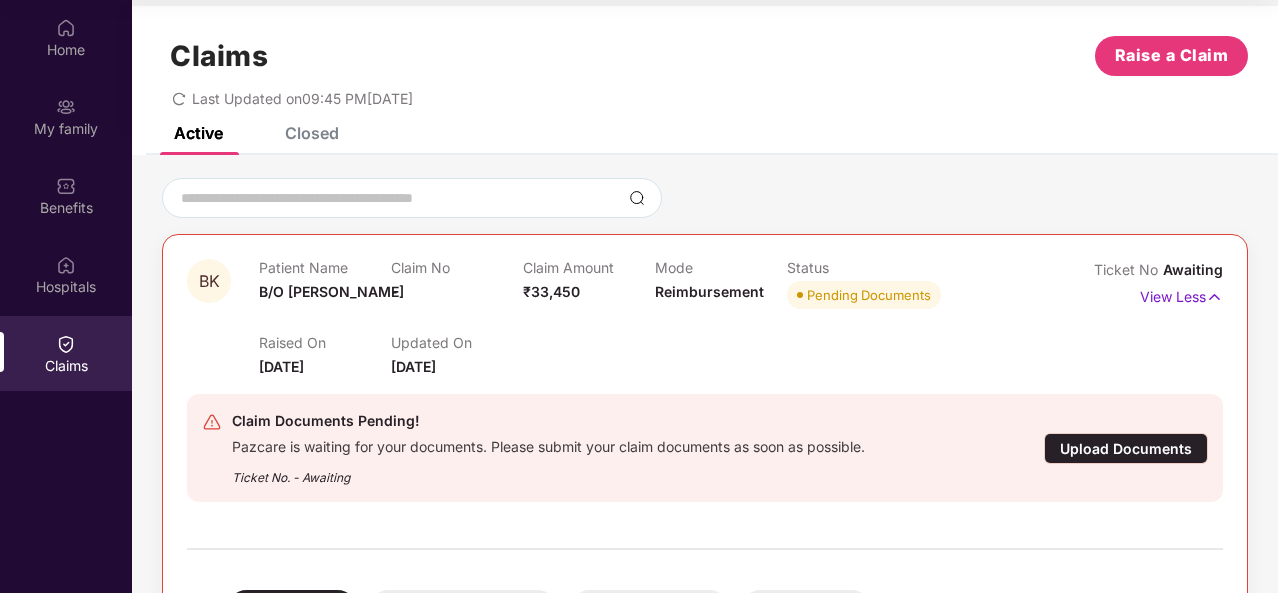 scroll, scrollTop: 0, scrollLeft: 0, axis: both 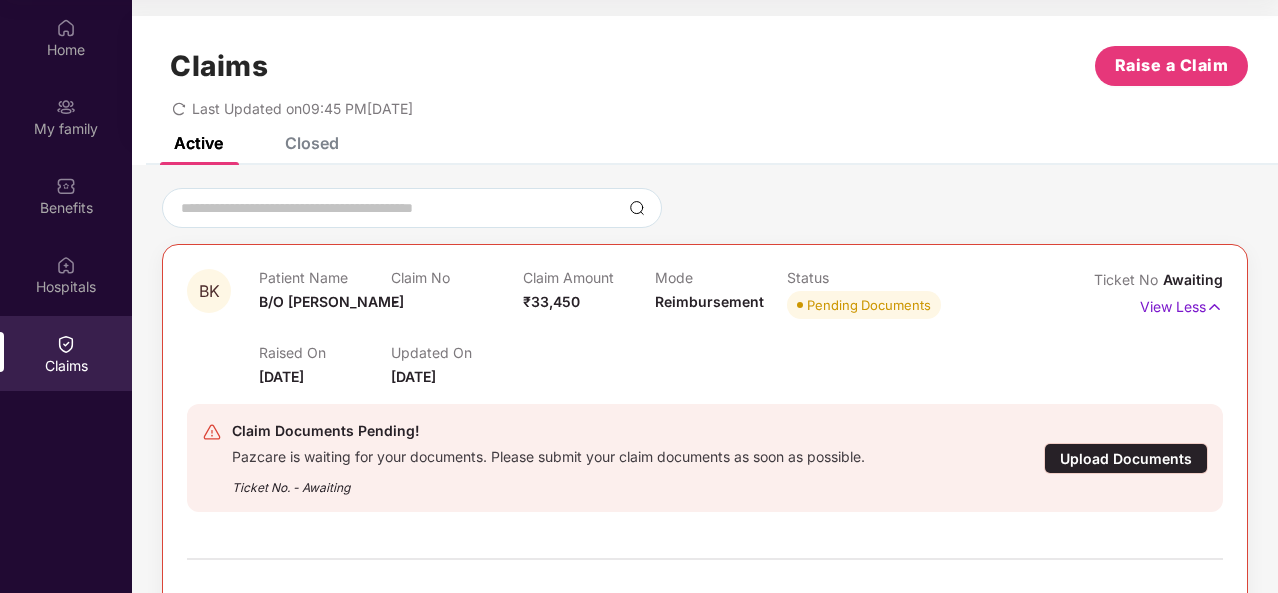 click on "Raise a Claim" at bounding box center [1172, 65] 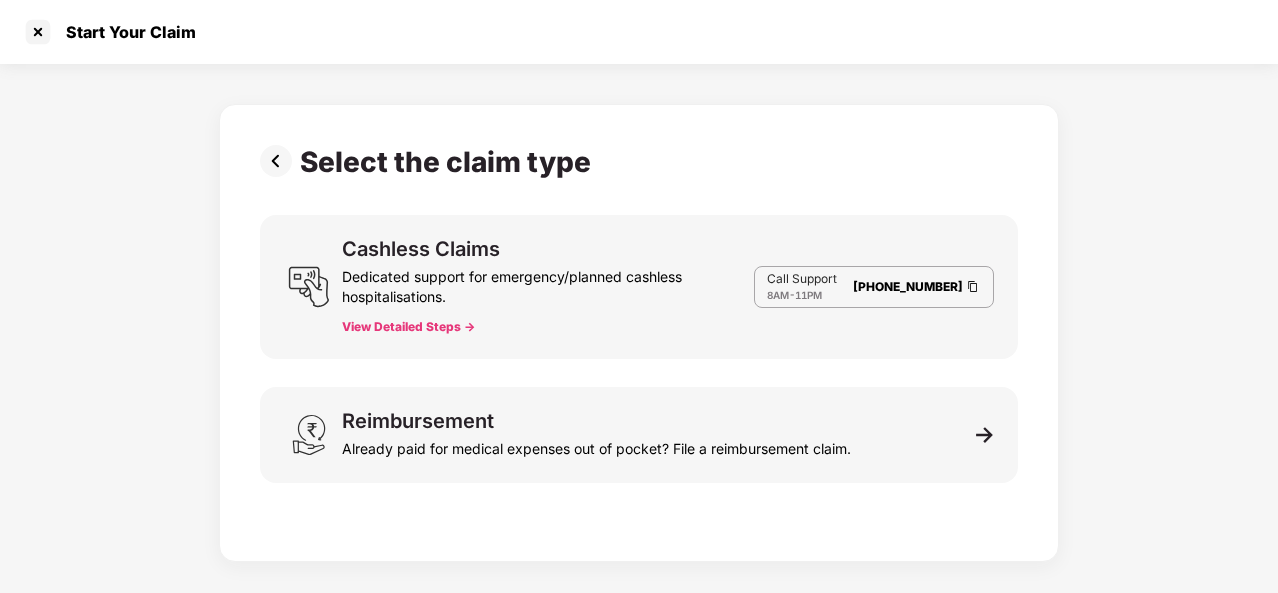 scroll, scrollTop: 48, scrollLeft: 0, axis: vertical 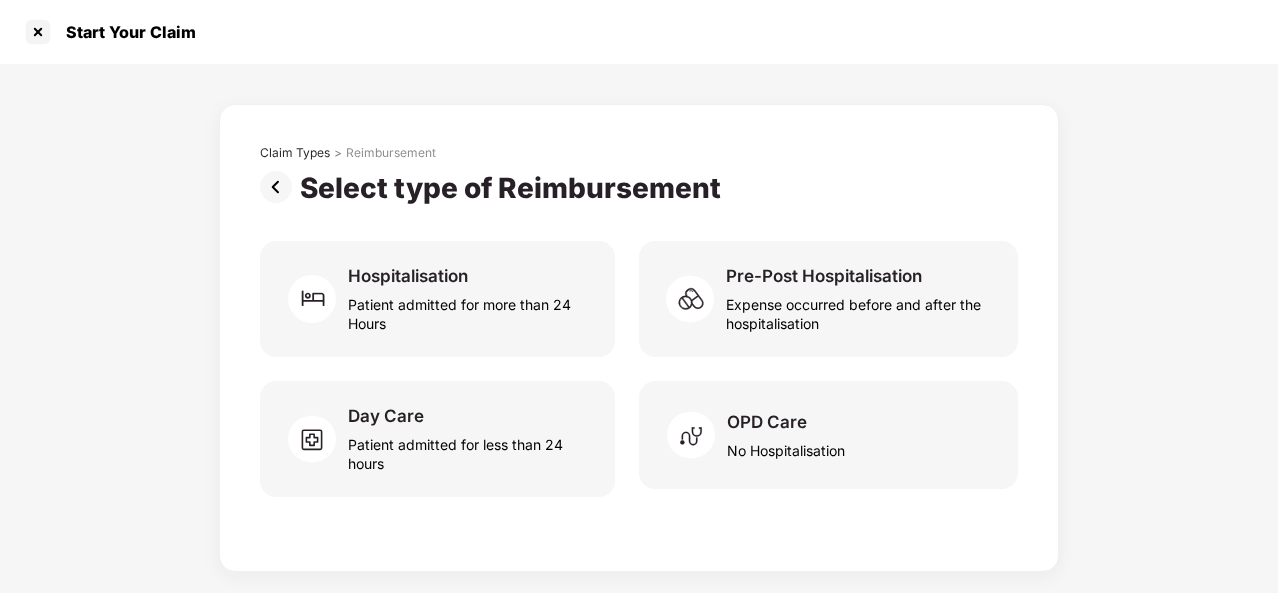 click on "Hospitalisation Patient admitted for more than 24 Hours" at bounding box center [437, 299] 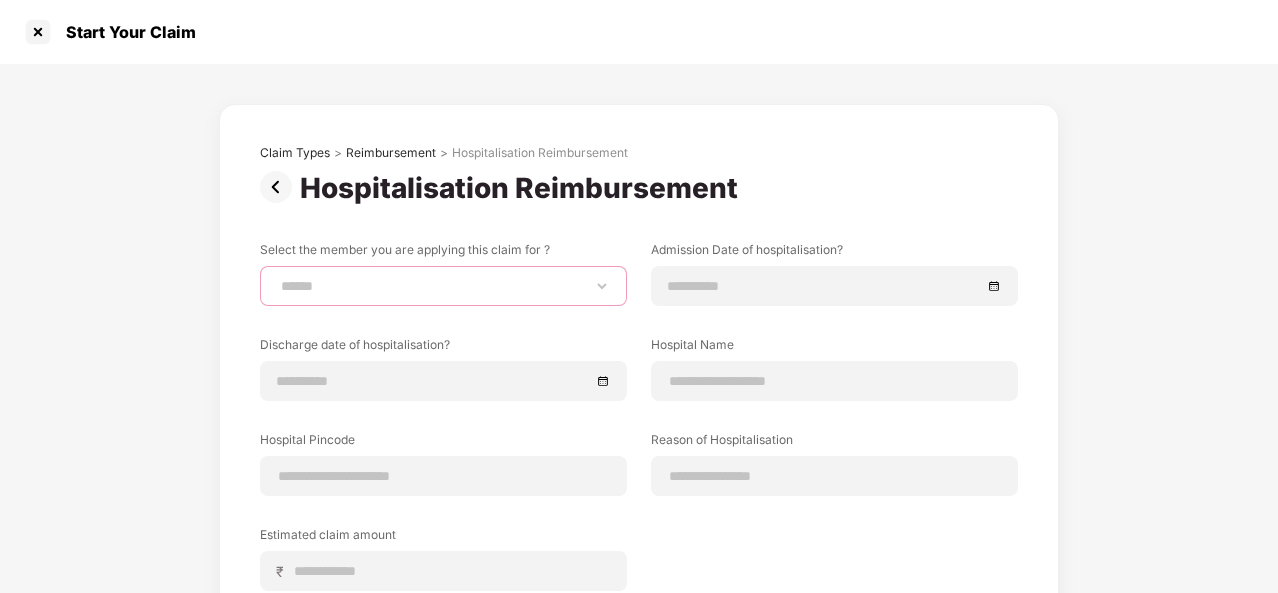 click on "**********" at bounding box center [443, 286] 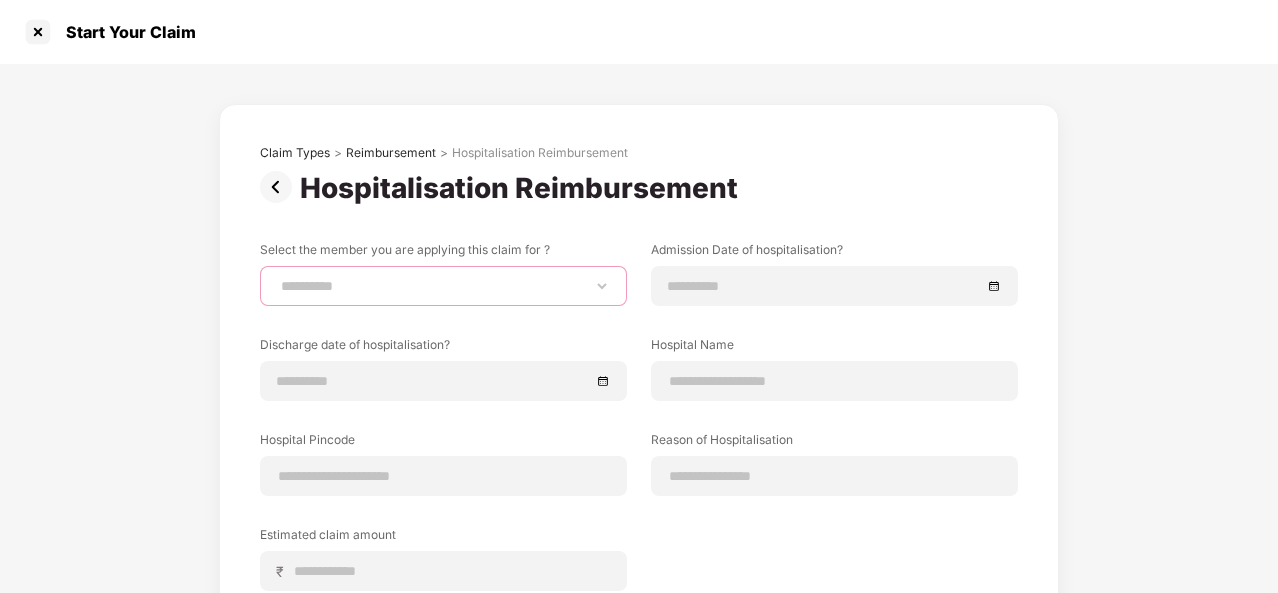 click on "**********" at bounding box center [443, 286] 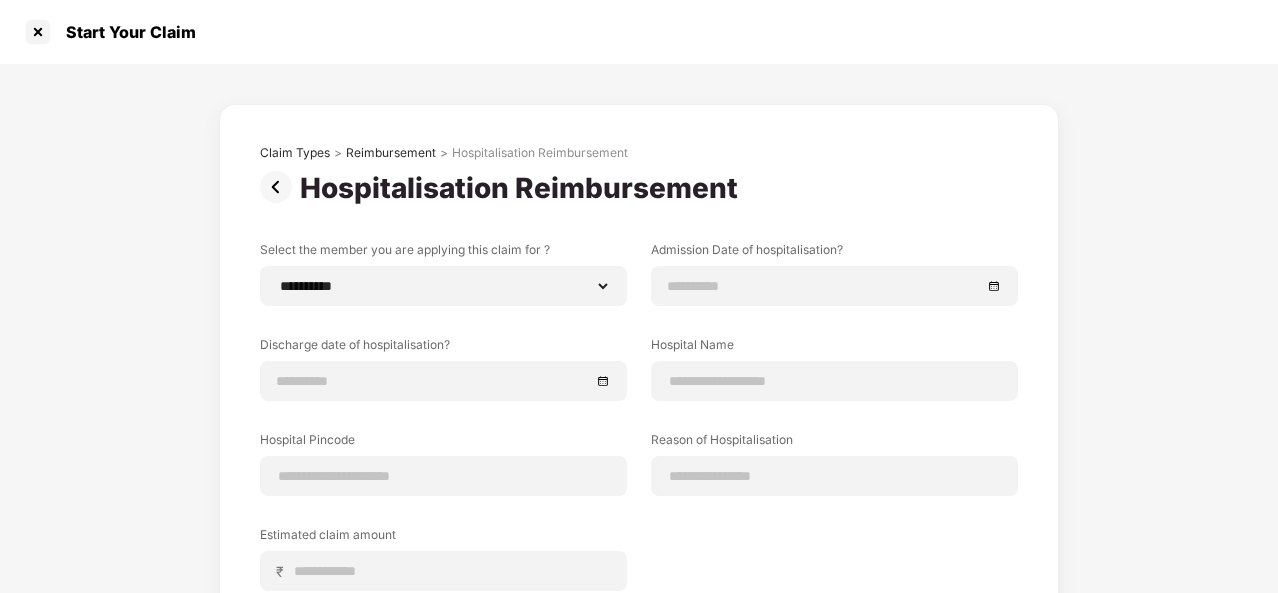 click at bounding box center [834, 286] 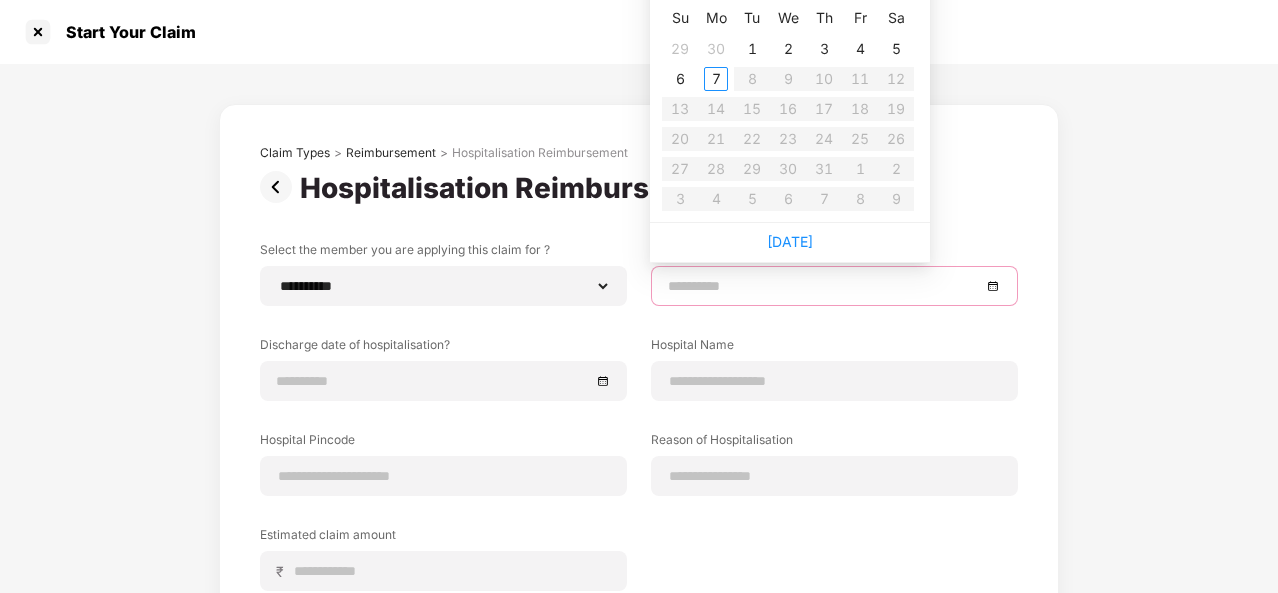 type on "**********" 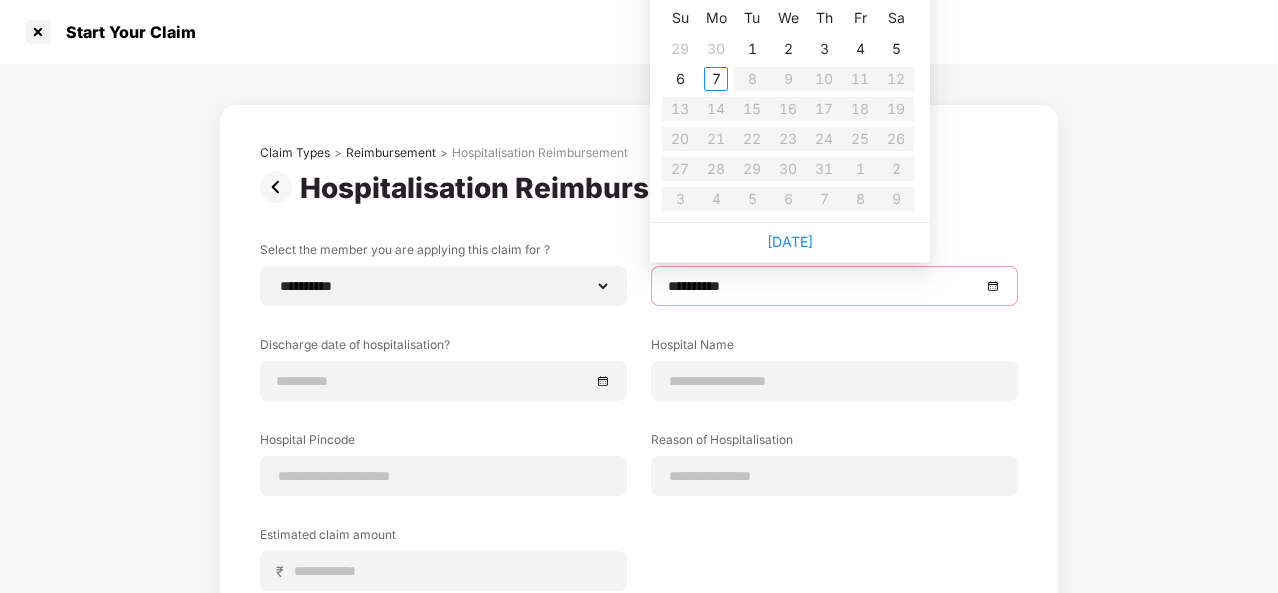 type on "**********" 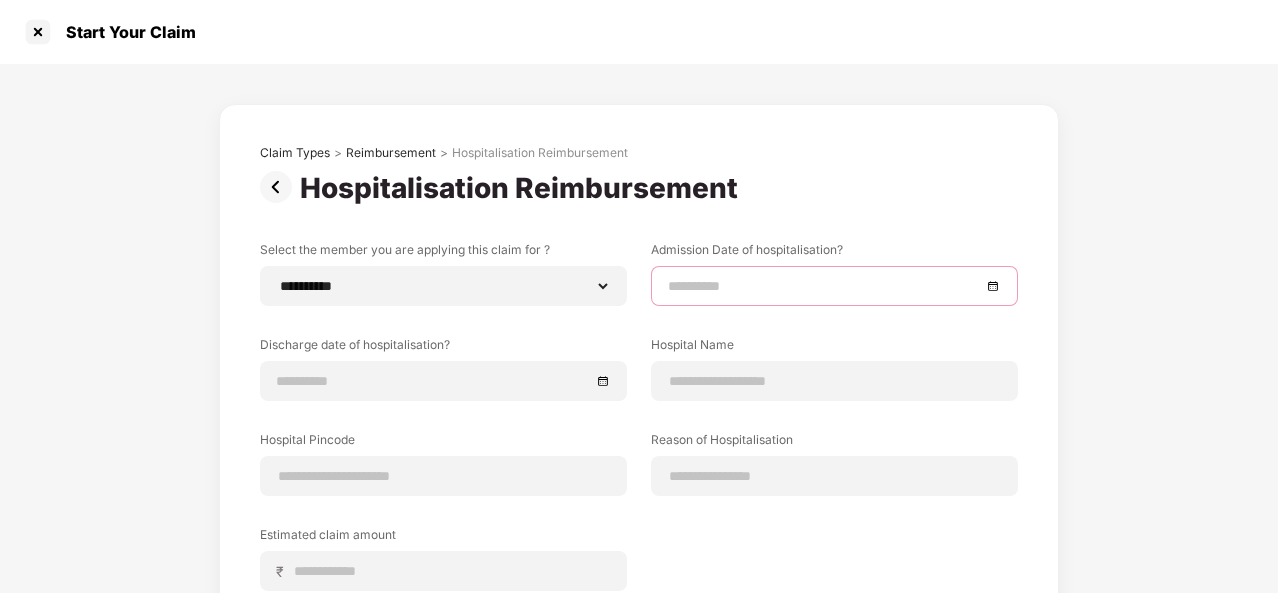 scroll, scrollTop: 0, scrollLeft: 0, axis: both 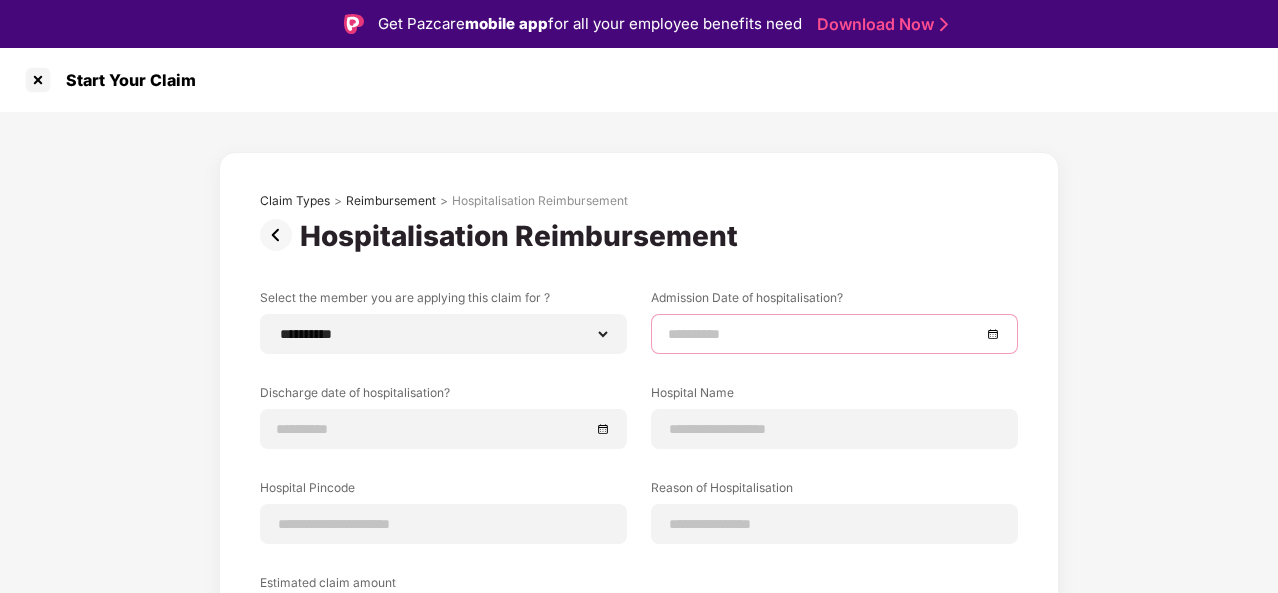 click at bounding box center [834, 334] 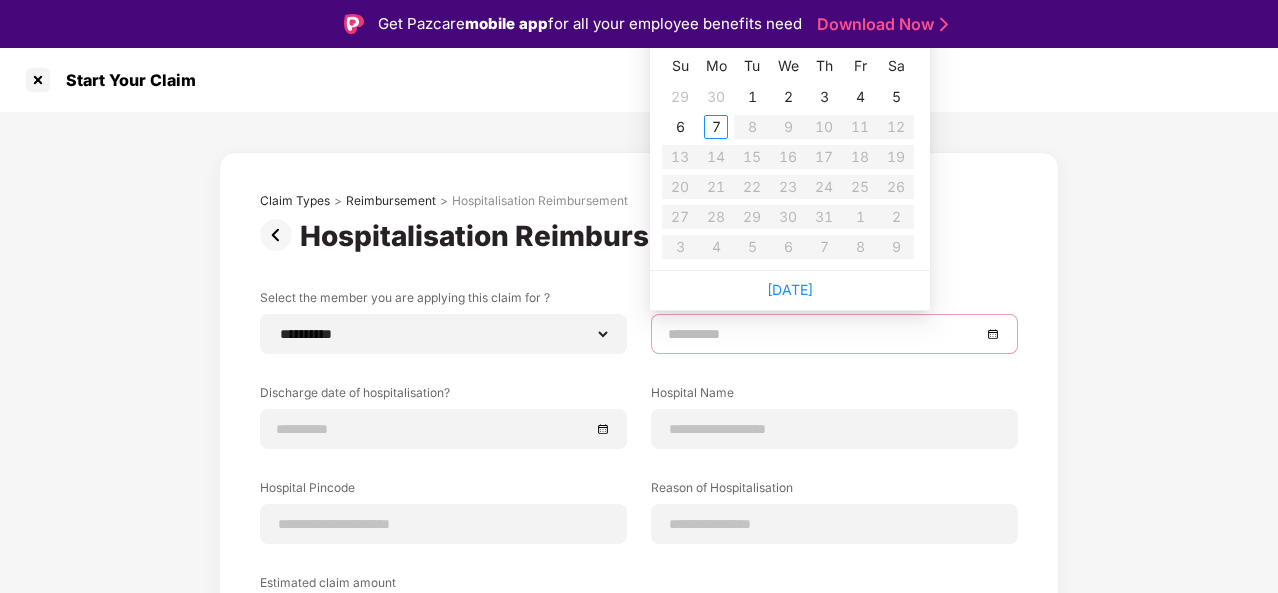 click on "30" at bounding box center (716, 97) 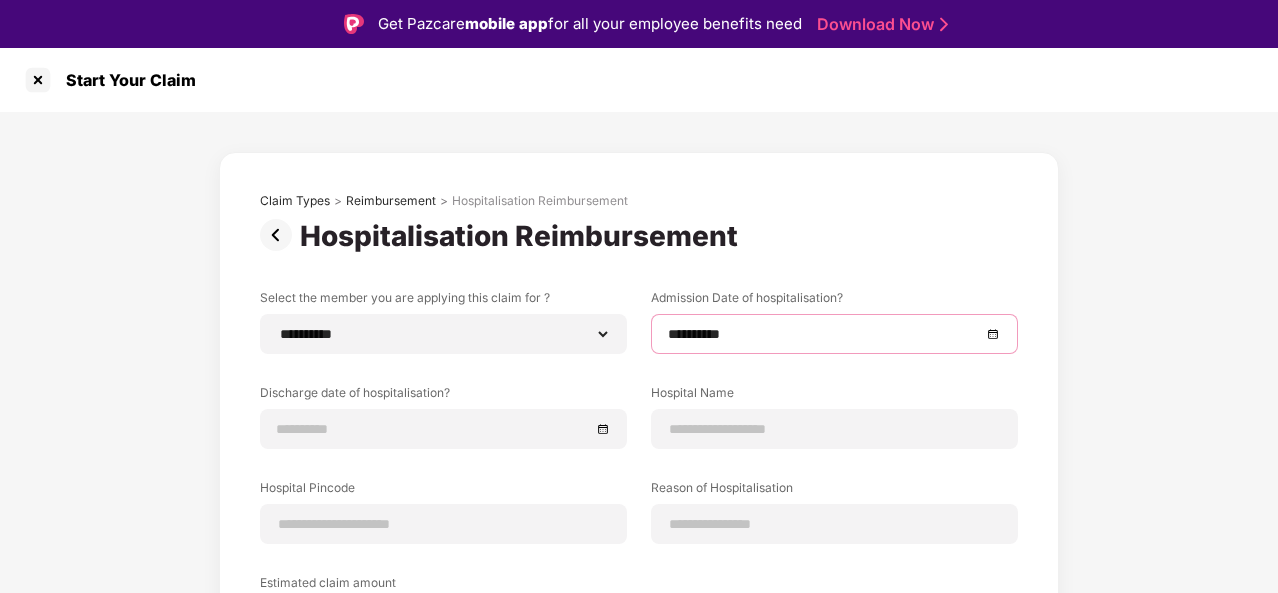 click on "**********" at bounding box center (824, 334) 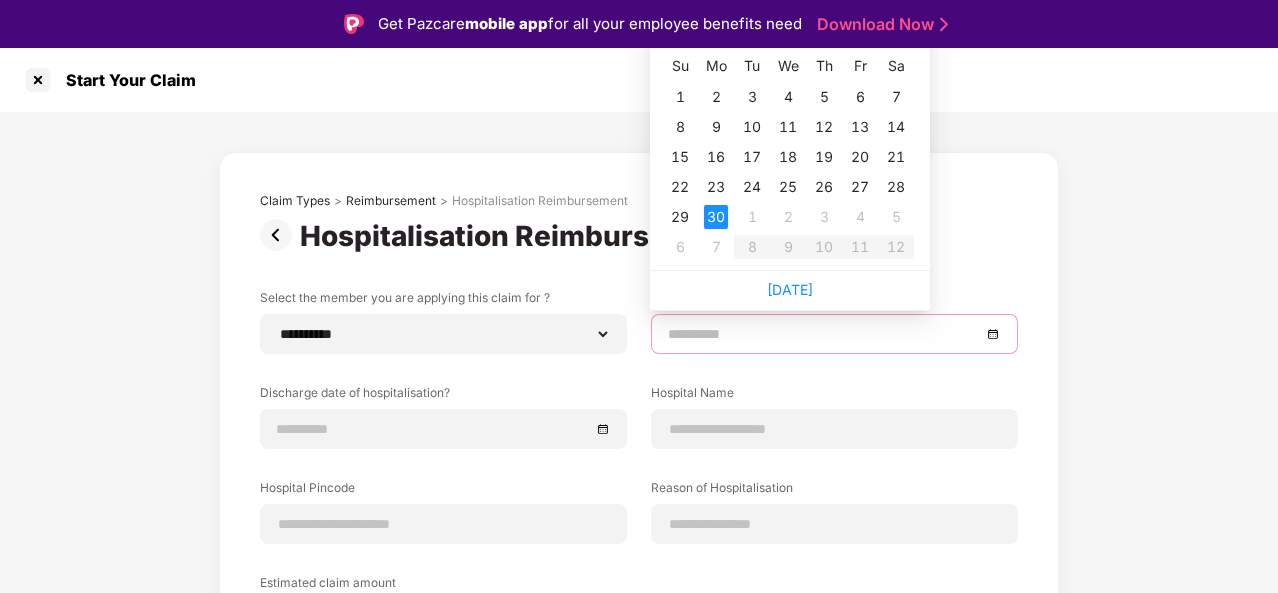 type on "**********" 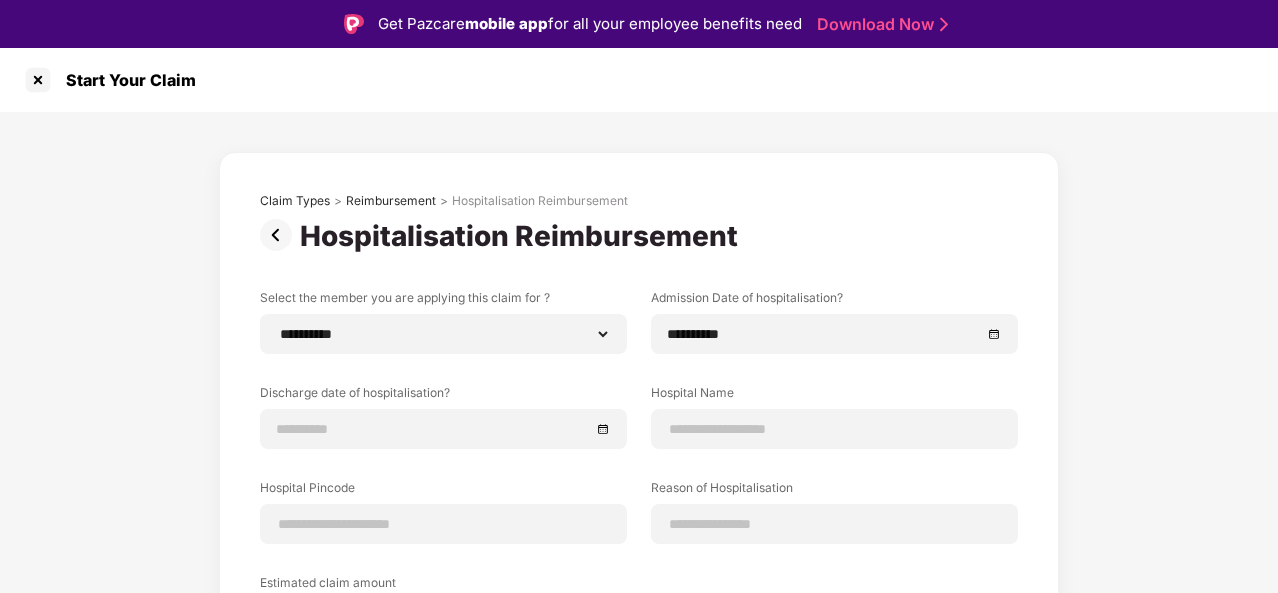 click at bounding box center (443, 429) 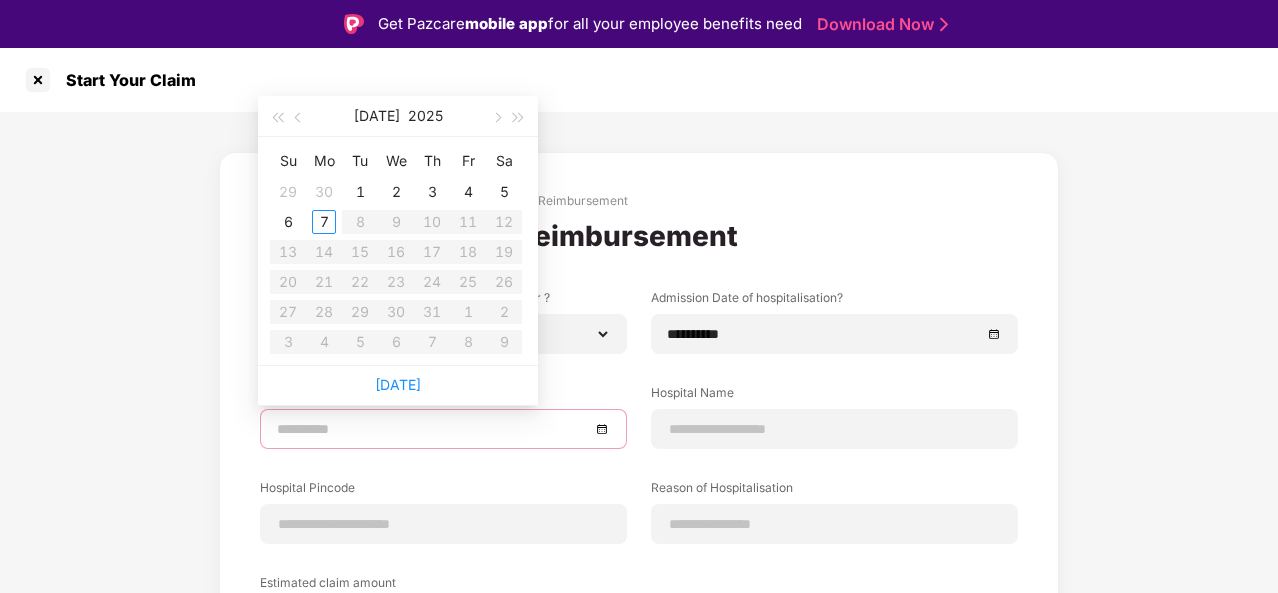 type on "**********" 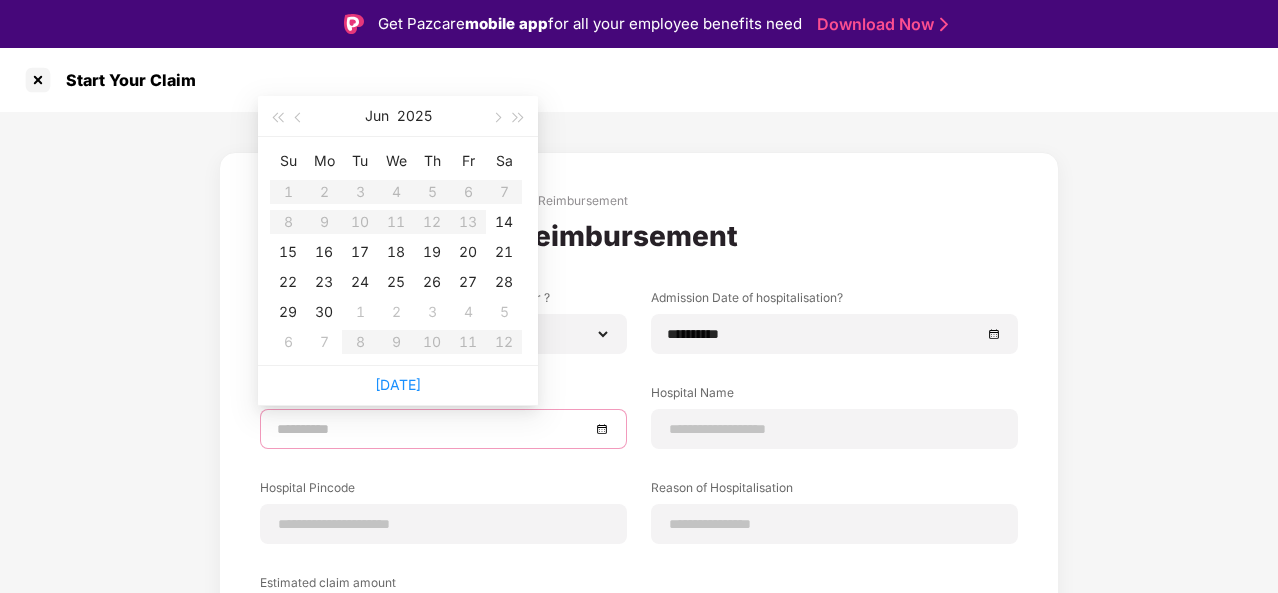 type on "**********" 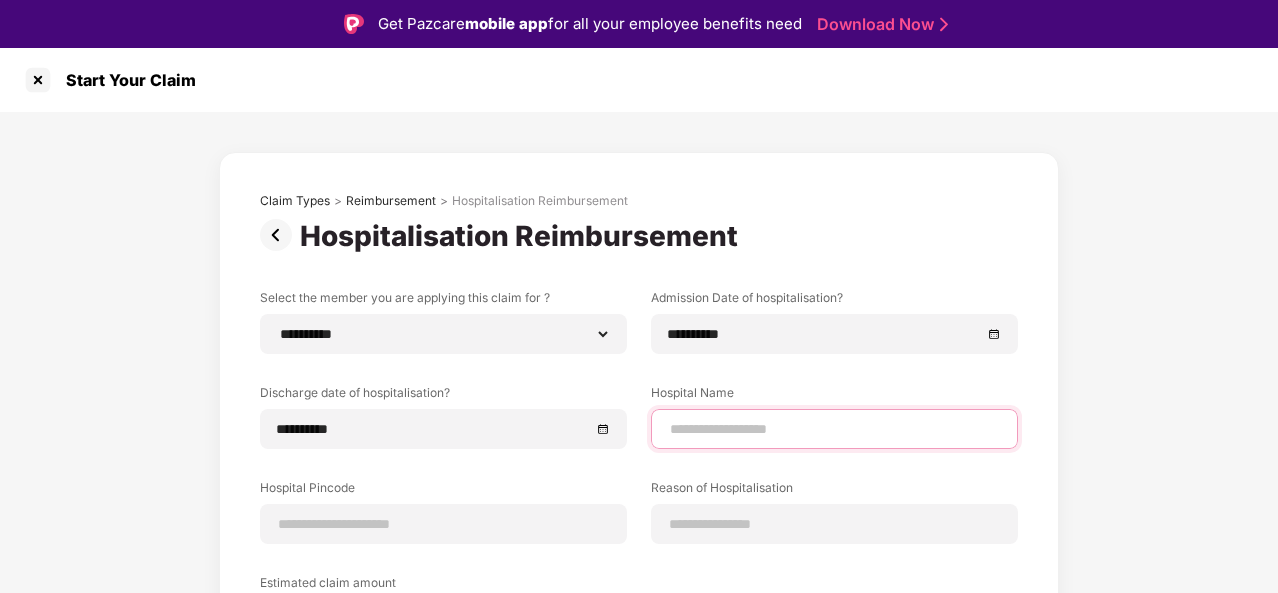 click at bounding box center (834, 429) 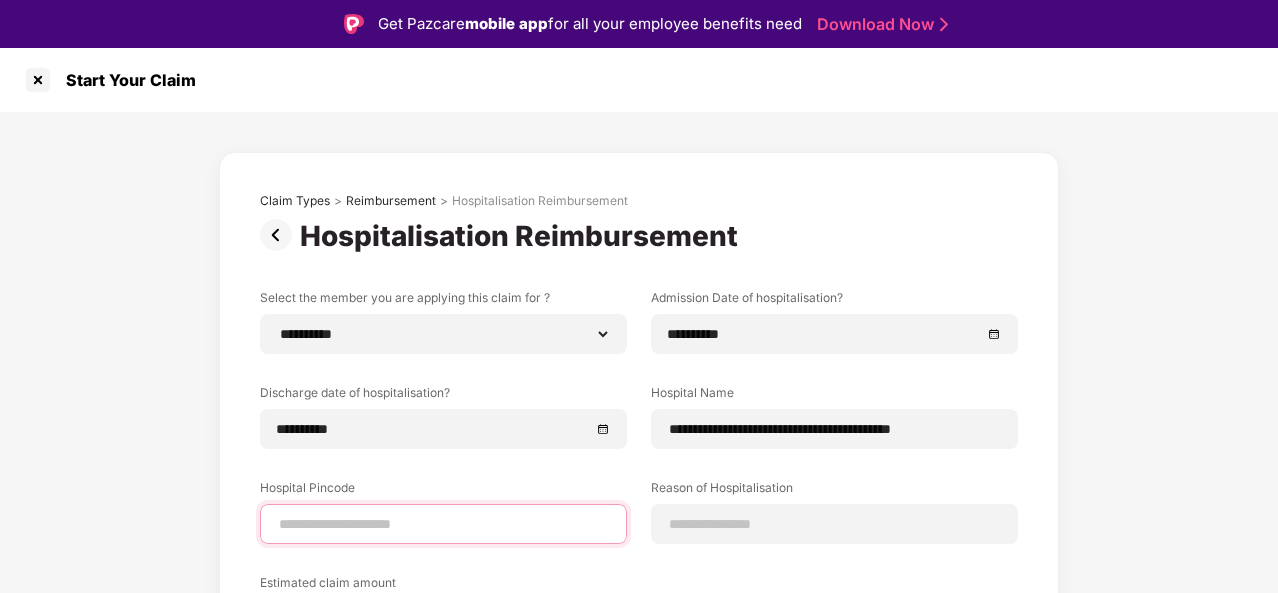 click at bounding box center [443, 524] 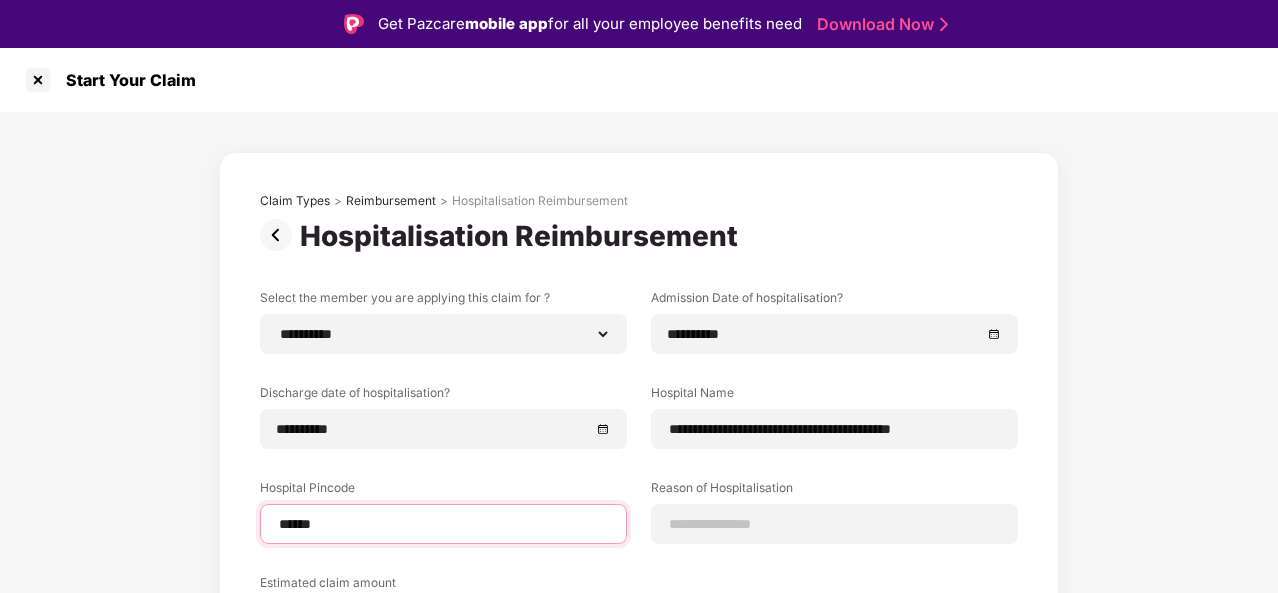 select on "*********" 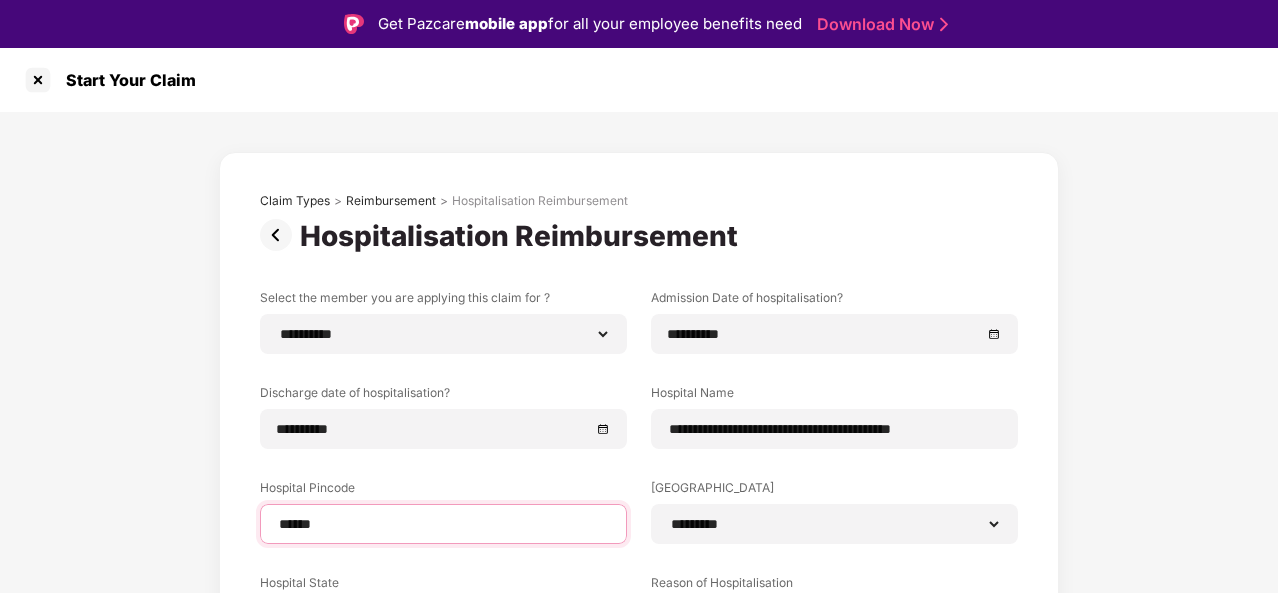 scroll, scrollTop: 48, scrollLeft: 0, axis: vertical 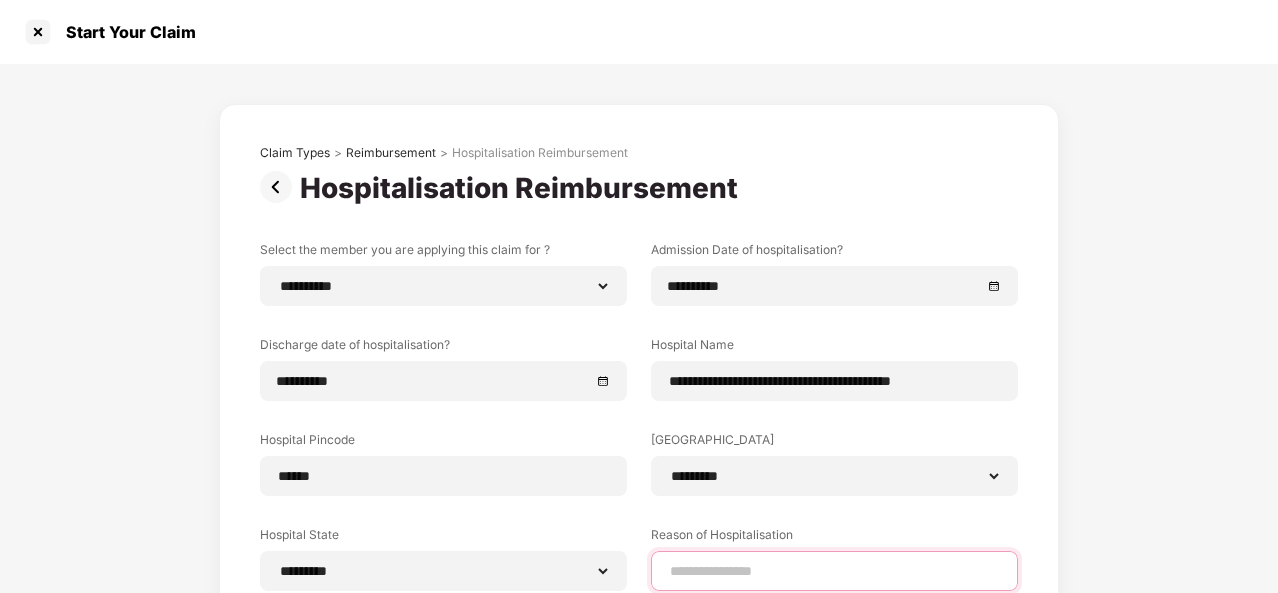 click at bounding box center [834, 571] 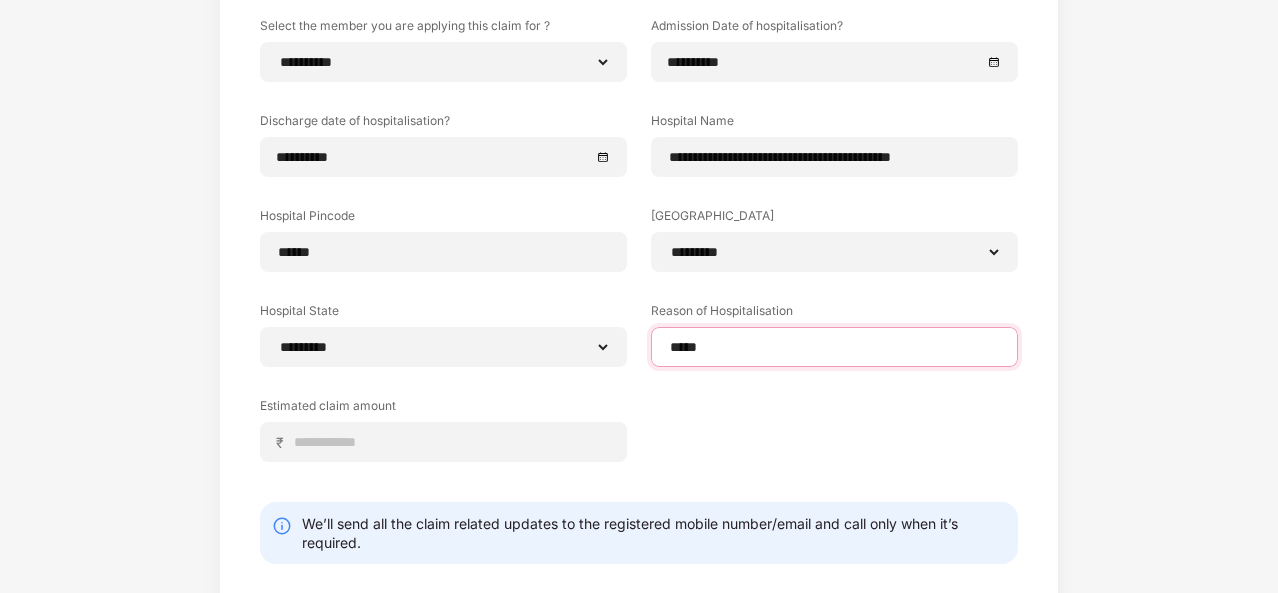 scroll, scrollTop: 244, scrollLeft: 0, axis: vertical 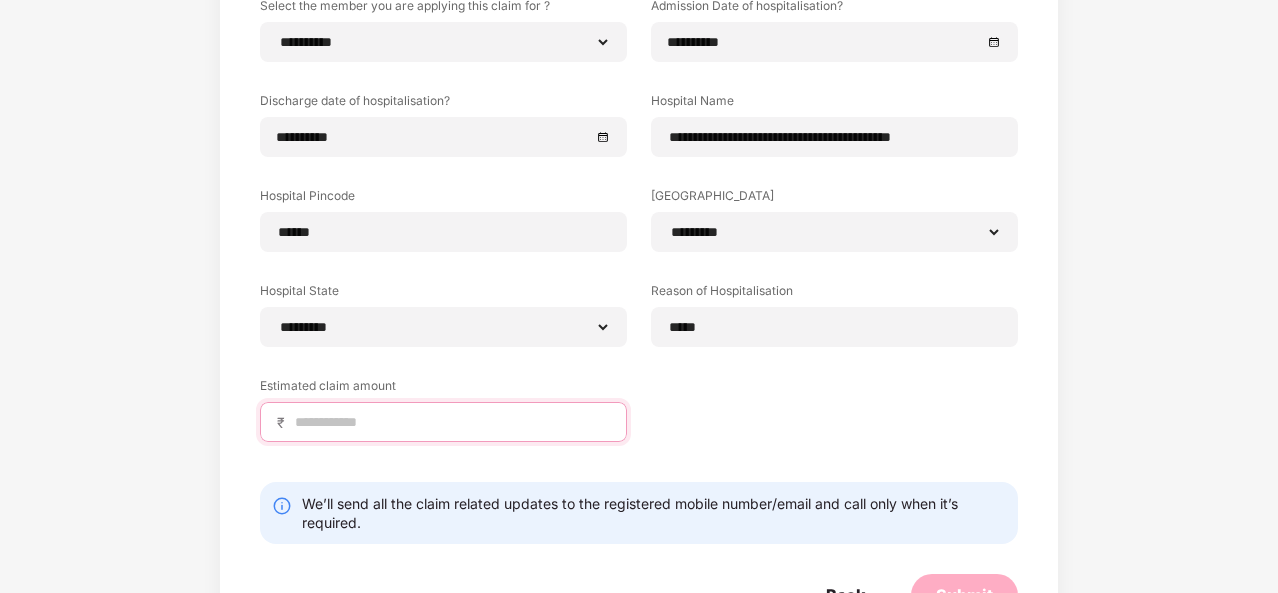 click at bounding box center (451, 422) 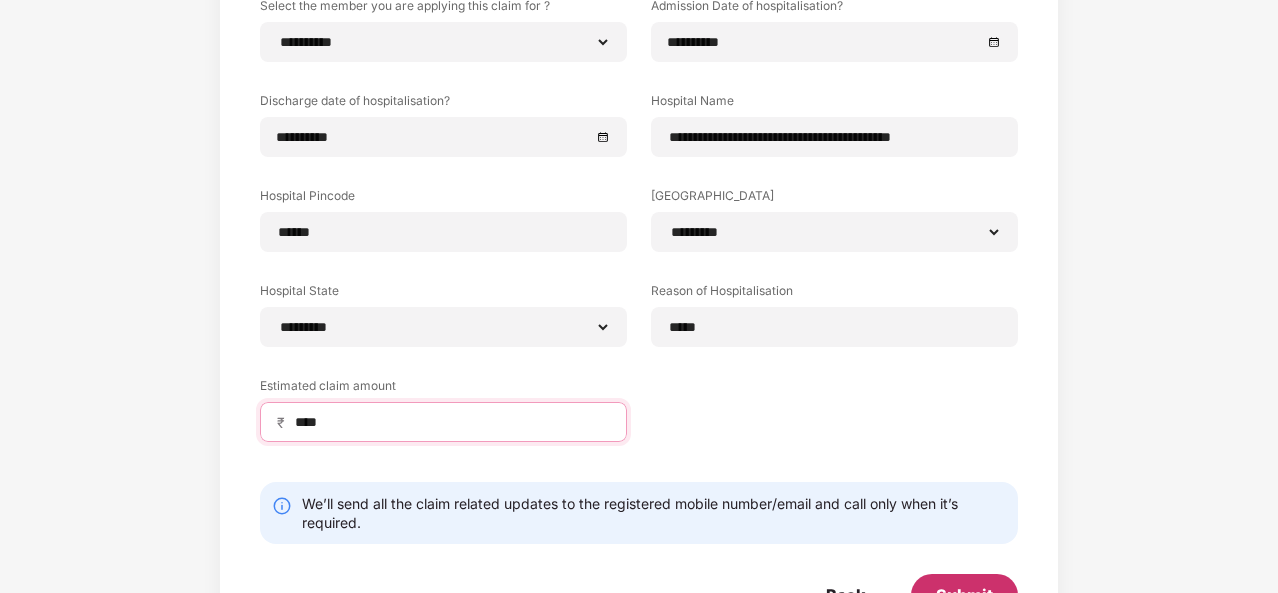 type on "****" 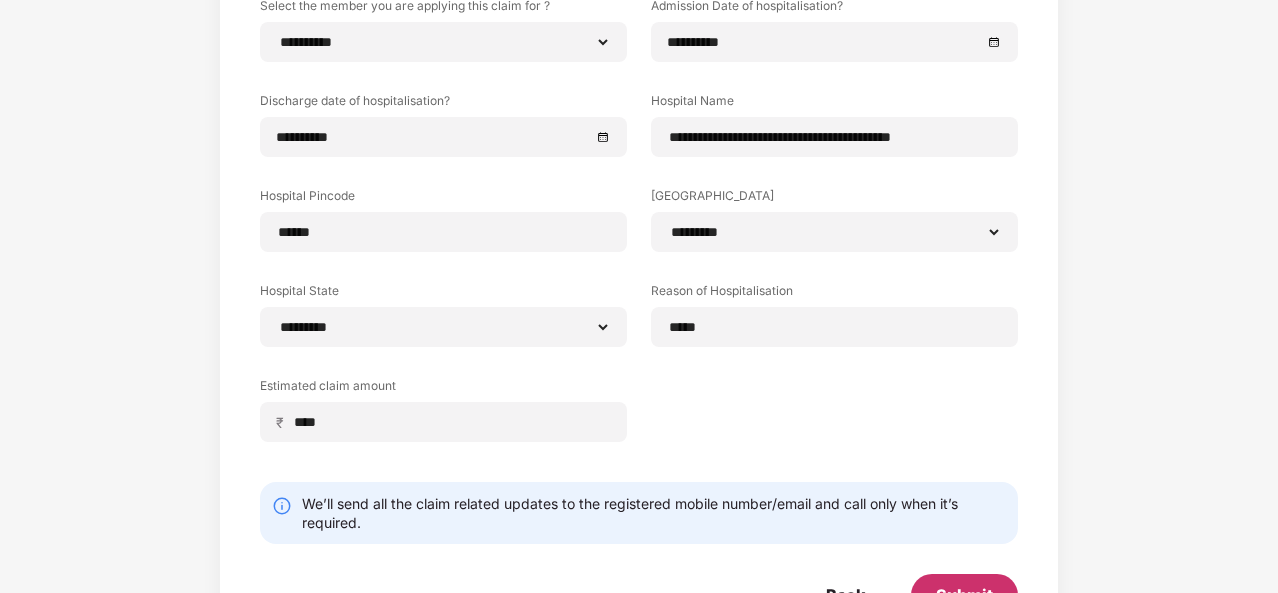 click on "Submit" at bounding box center (964, 595) 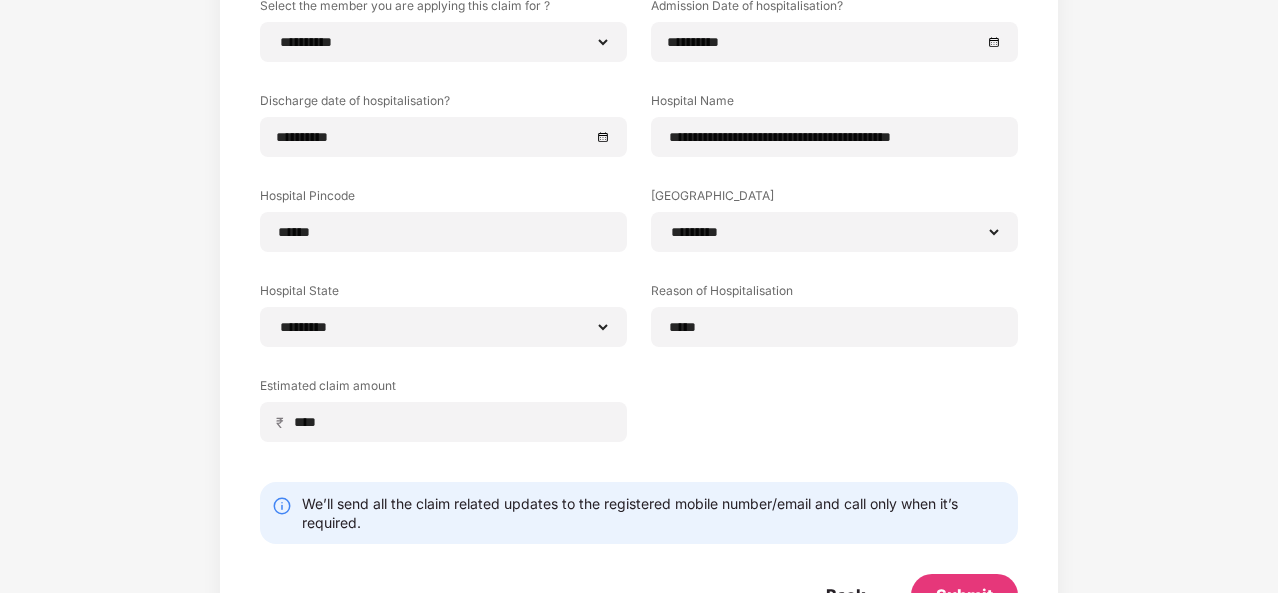 scroll, scrollTop: 0, scrollLeft: 0, axis: both 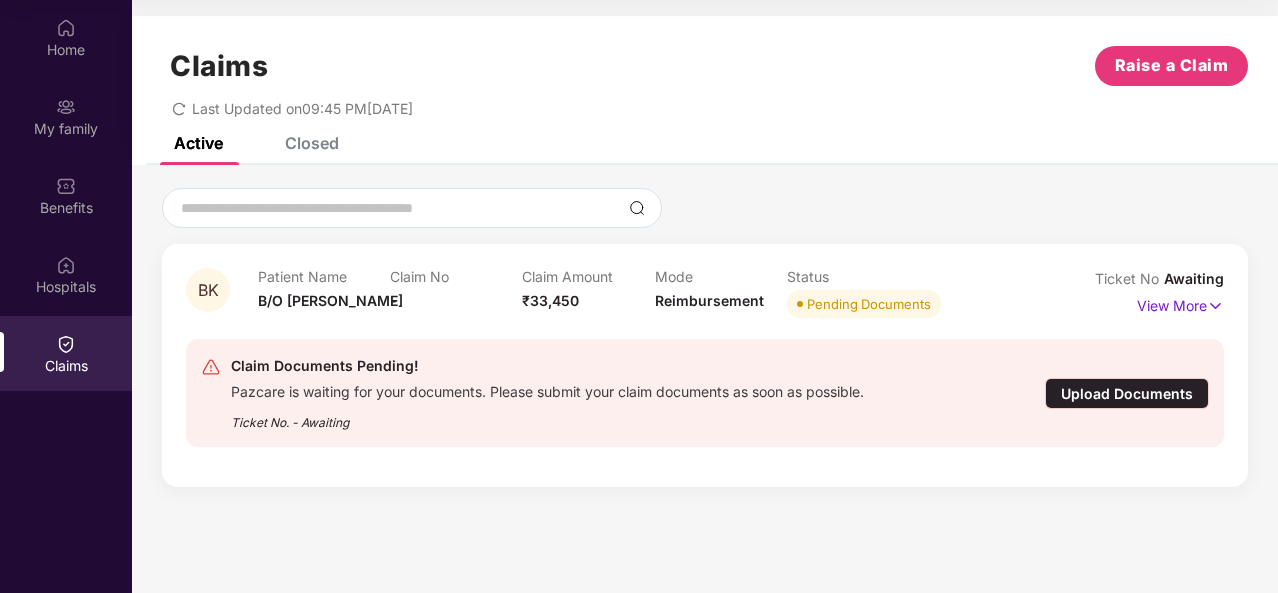 click on "Upload Documents" at bounding box center [1127, 393] 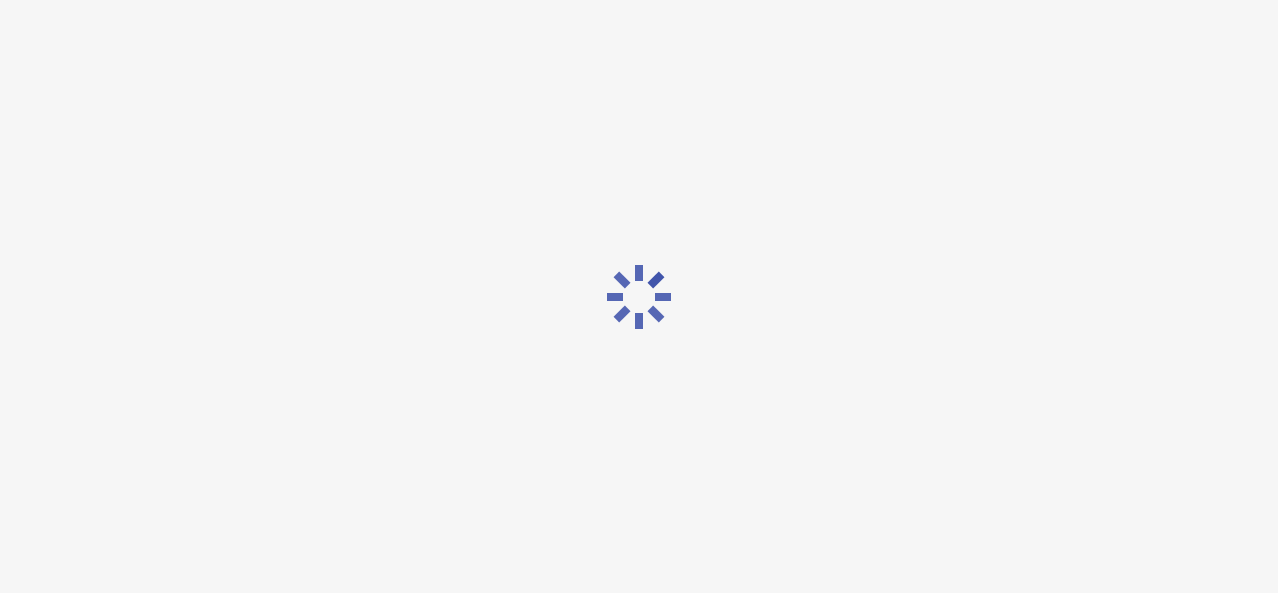 scroll, scrollTop: 48, scrollLeft: 0, axis: vertical 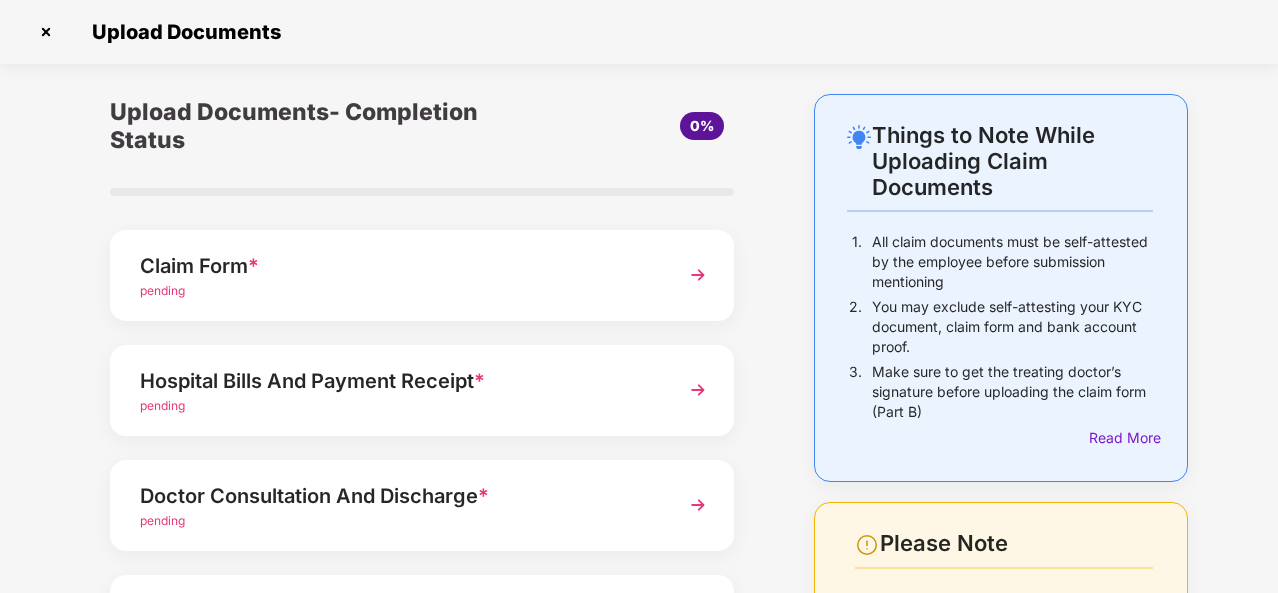 click at bounding box center [698, 390] 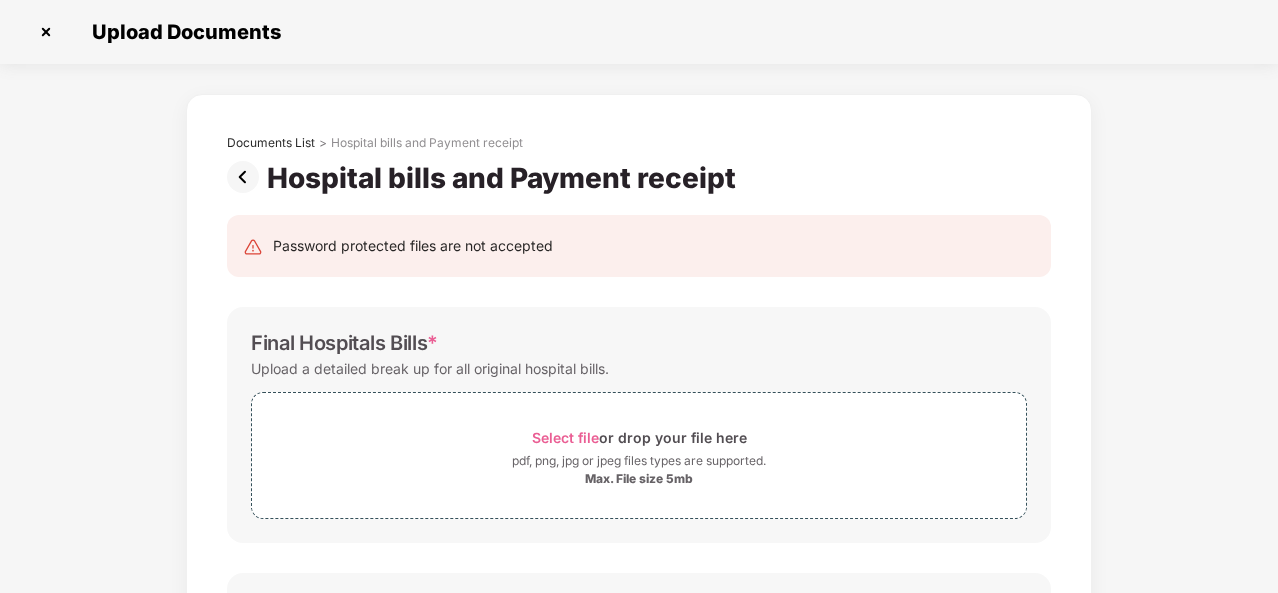 scroll, scrollTop: 0, scrollLeft: 0, axis: both 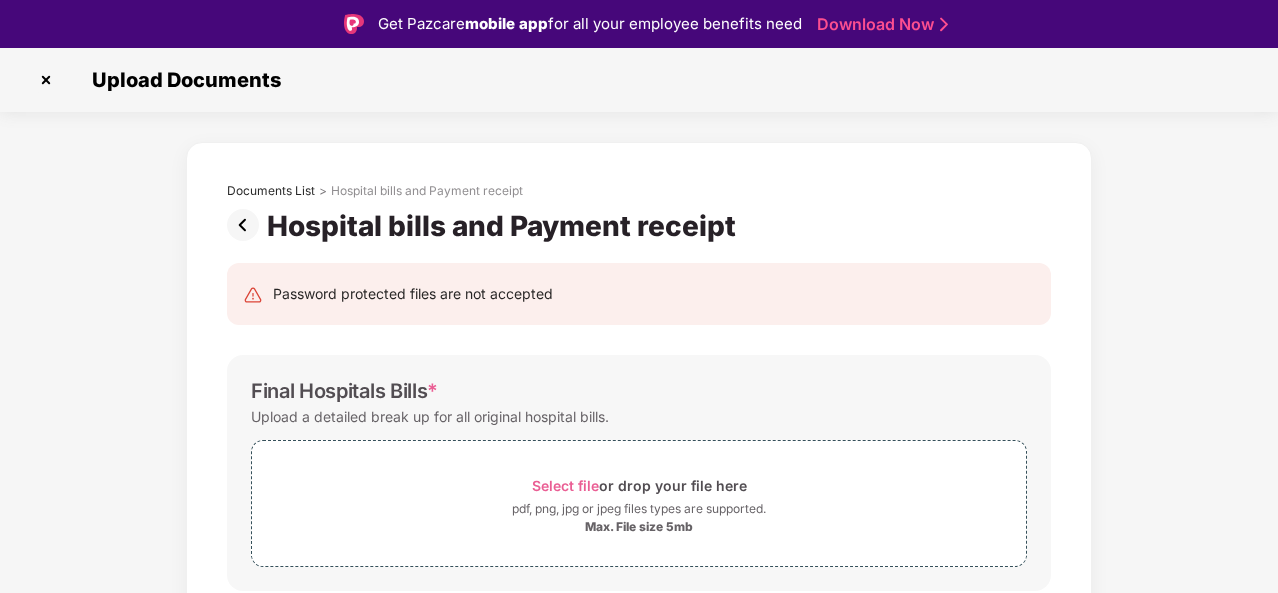 click at bounding box center [247, 225] 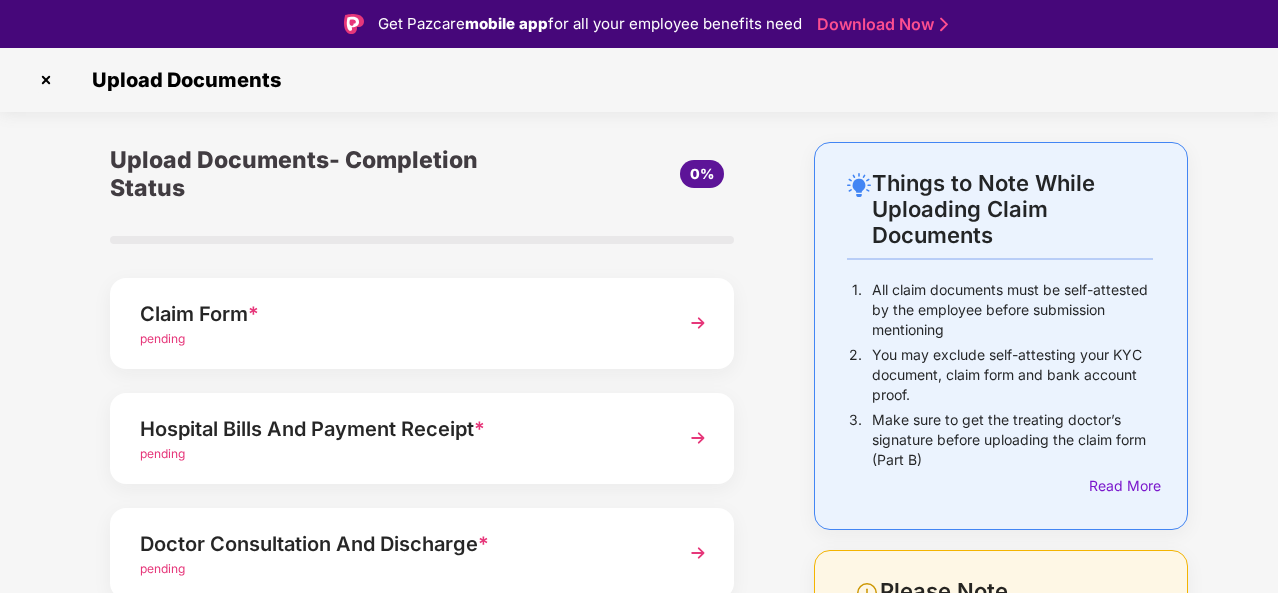 click at bounding box center [698, 323] 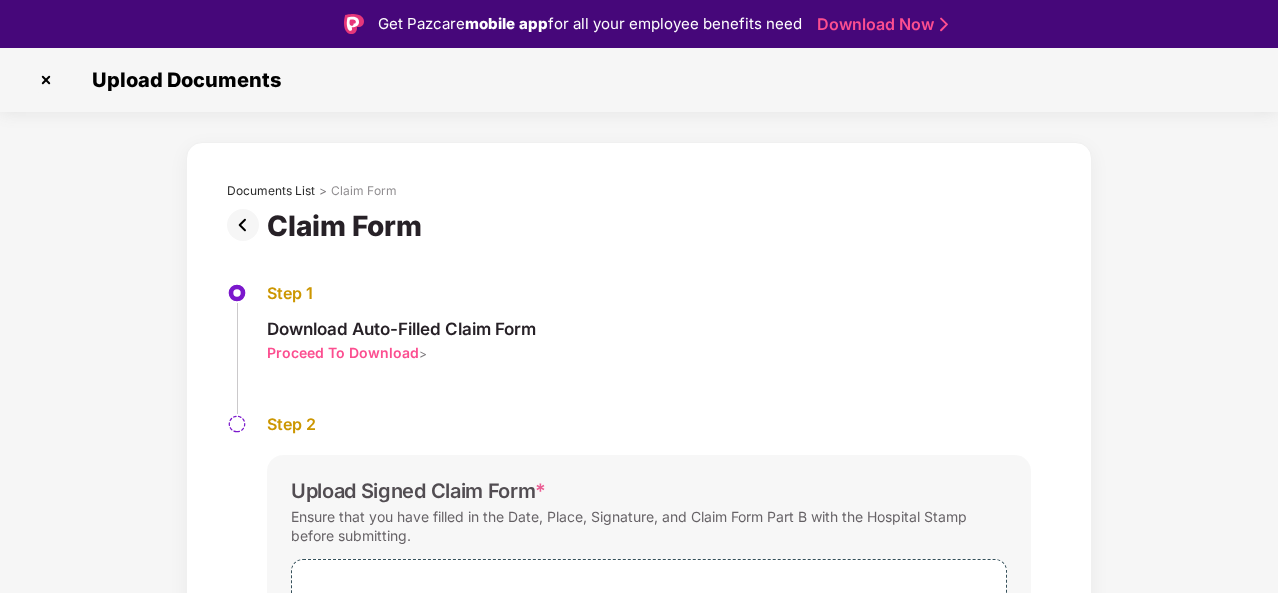 scroll, scrollTop: 48, scrollLeft: 0, axis: vertical 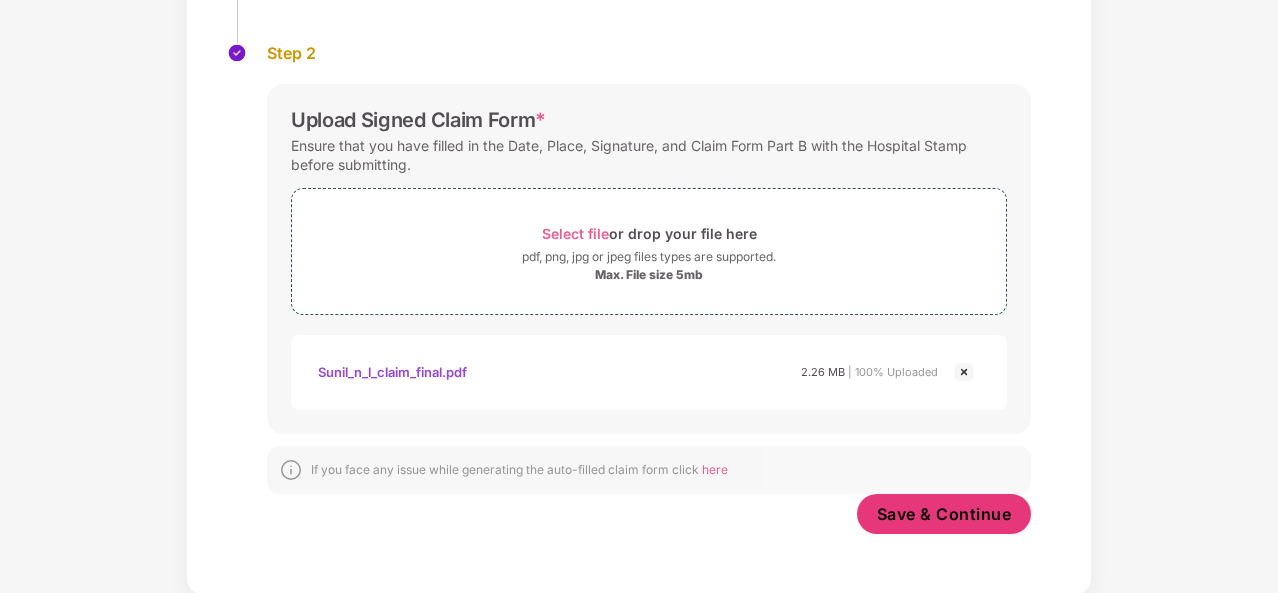 click on "Save & Continue" at bounding box center (944, 514) 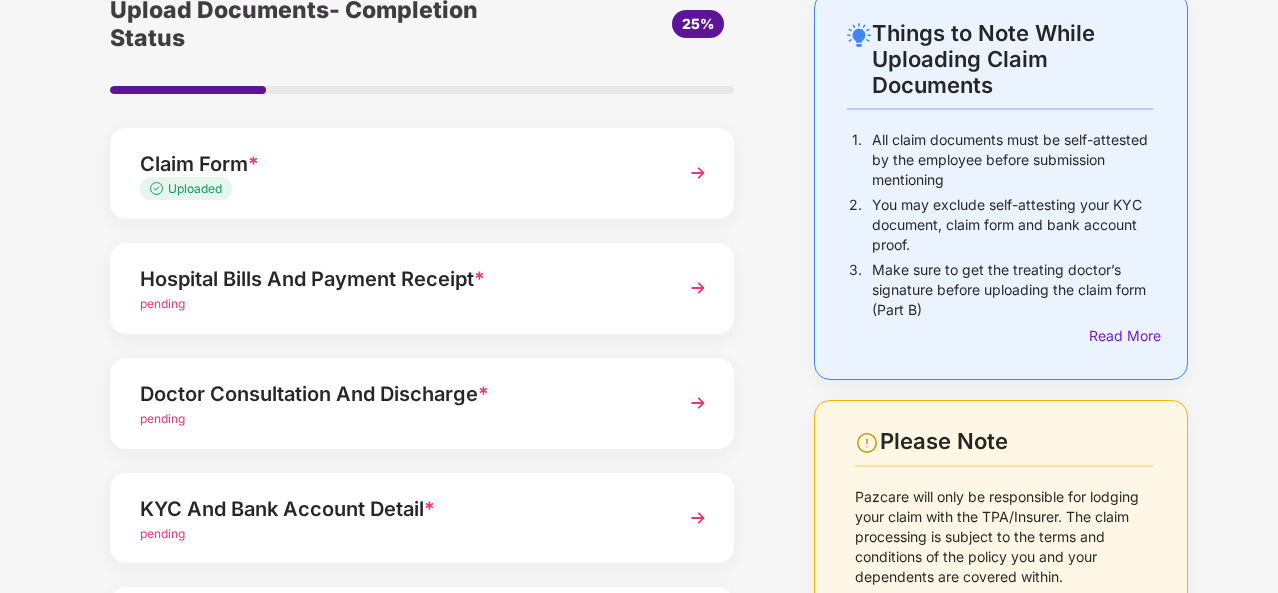 scroll, scrollTop: 100, scrollLeft: 0, axis: vertical 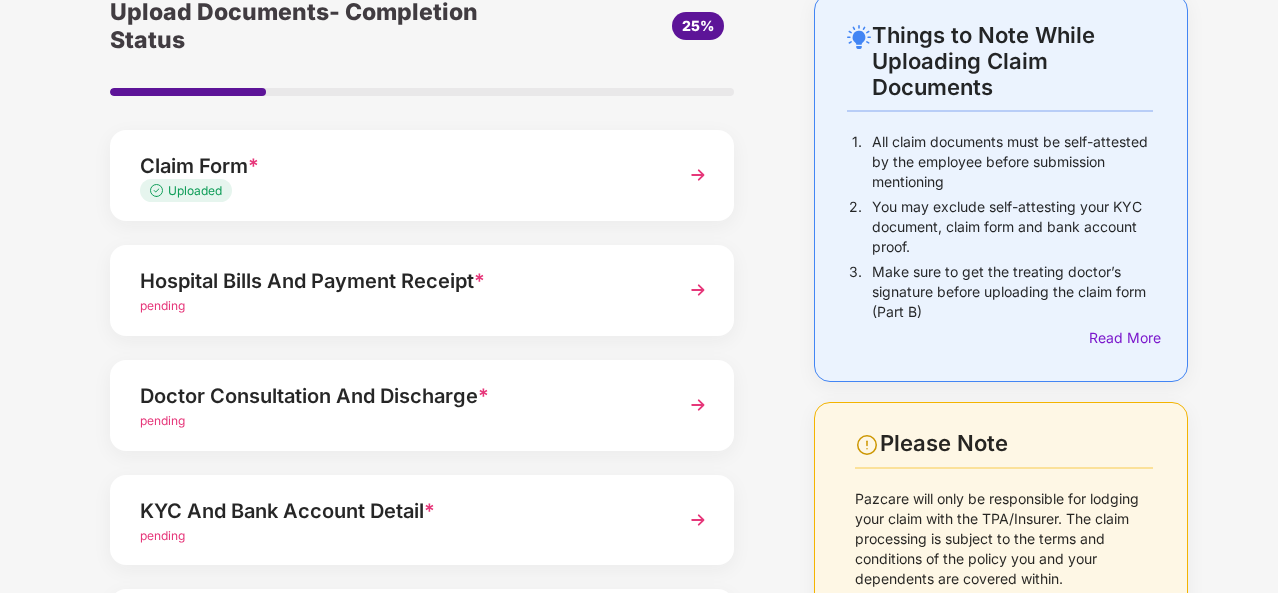 click at bounding box center [698, 290] 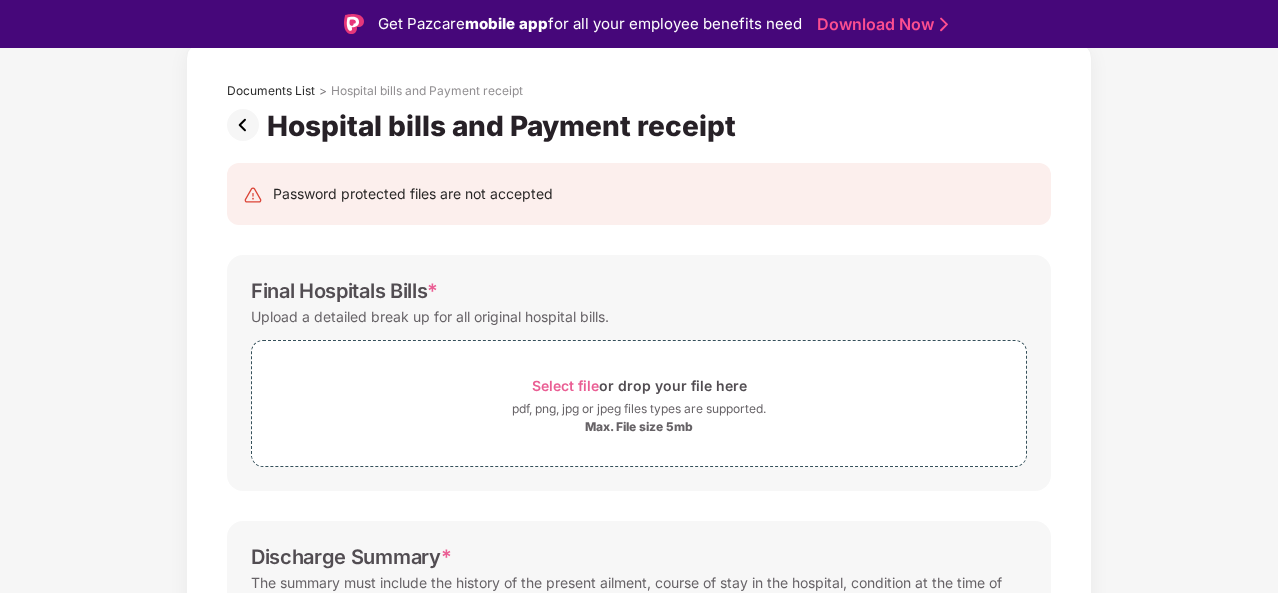 click on "Select file" at bounding box center (565, 385) 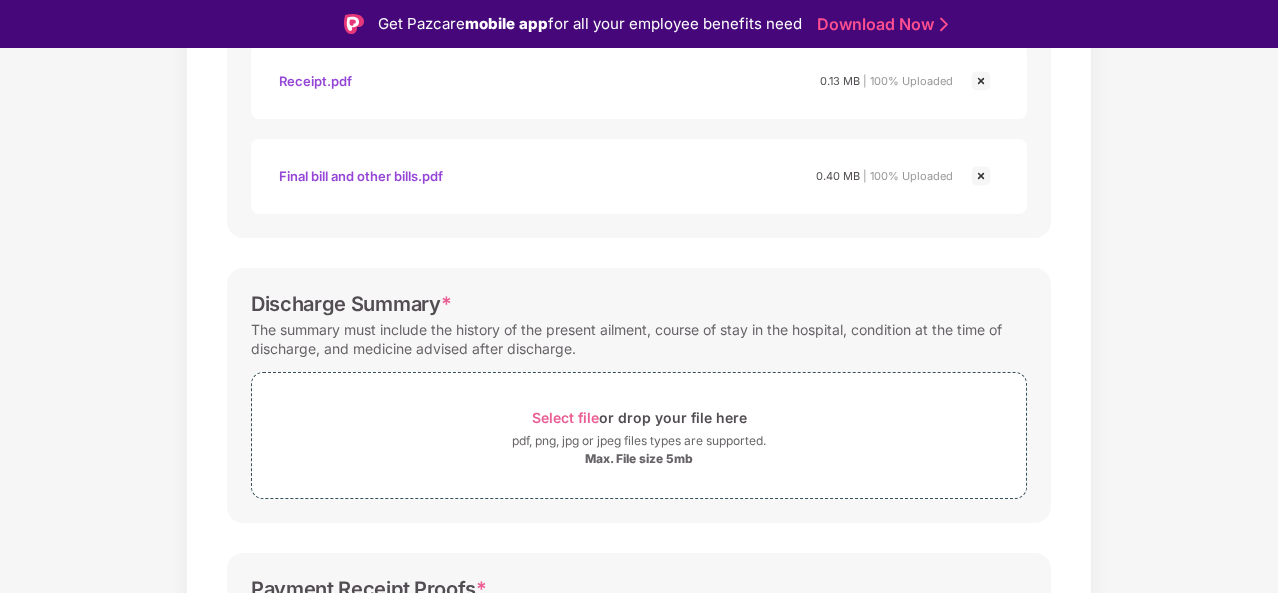 scroll, scrollTop: 641, scrollLeft: 0, axis: vertical 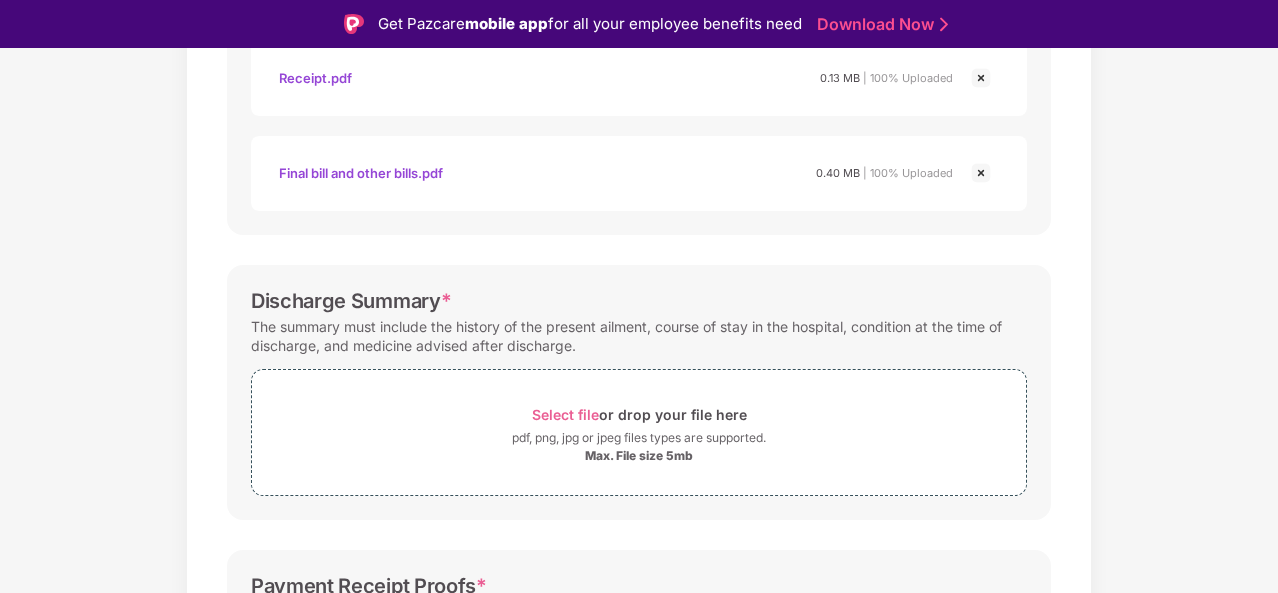 click on "Select file" at bounding box center [565, 414] 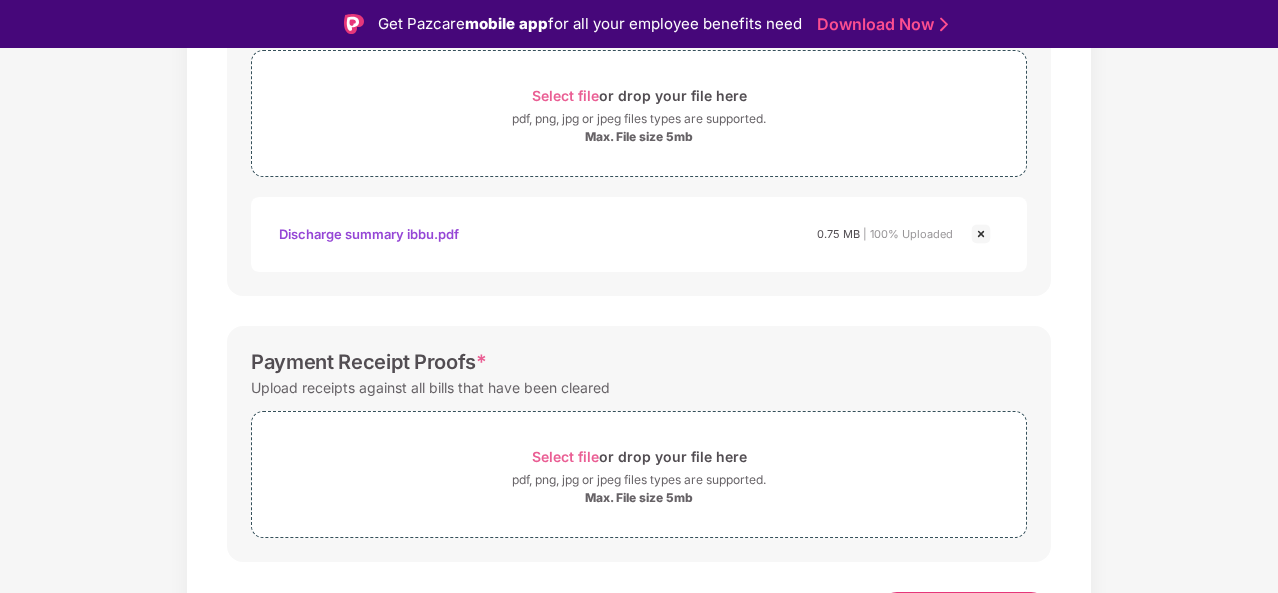 scroll, scrollTop: 999, scrollLeft: 0, axis: vertical 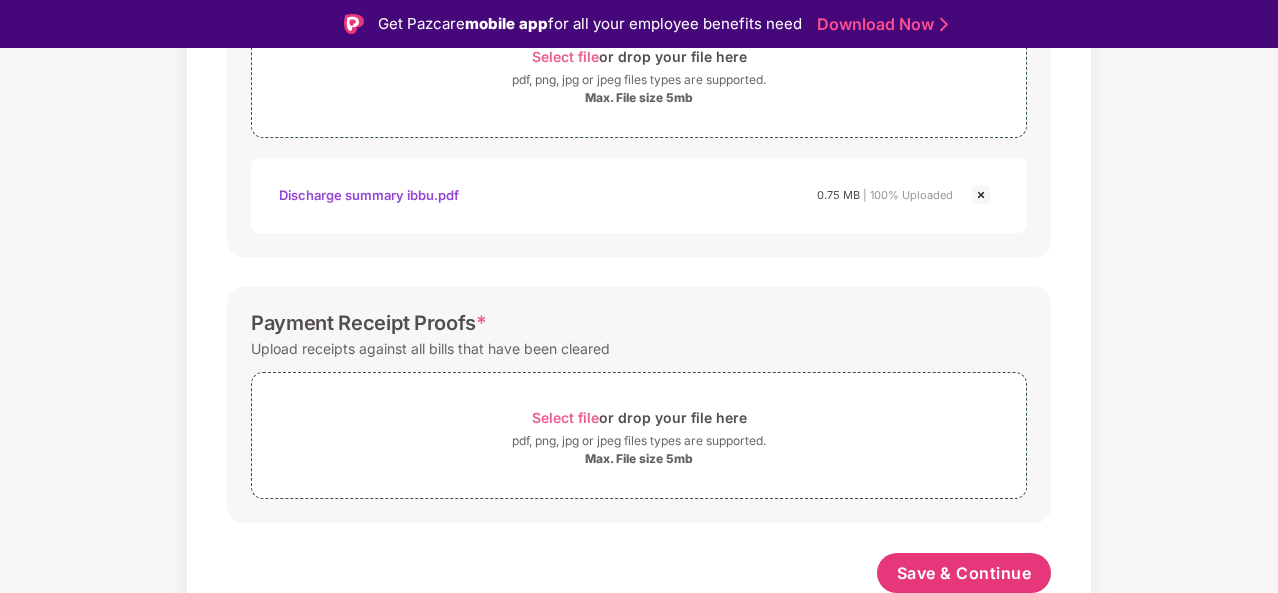 click on "Select file" at bounding box center (565, 417) 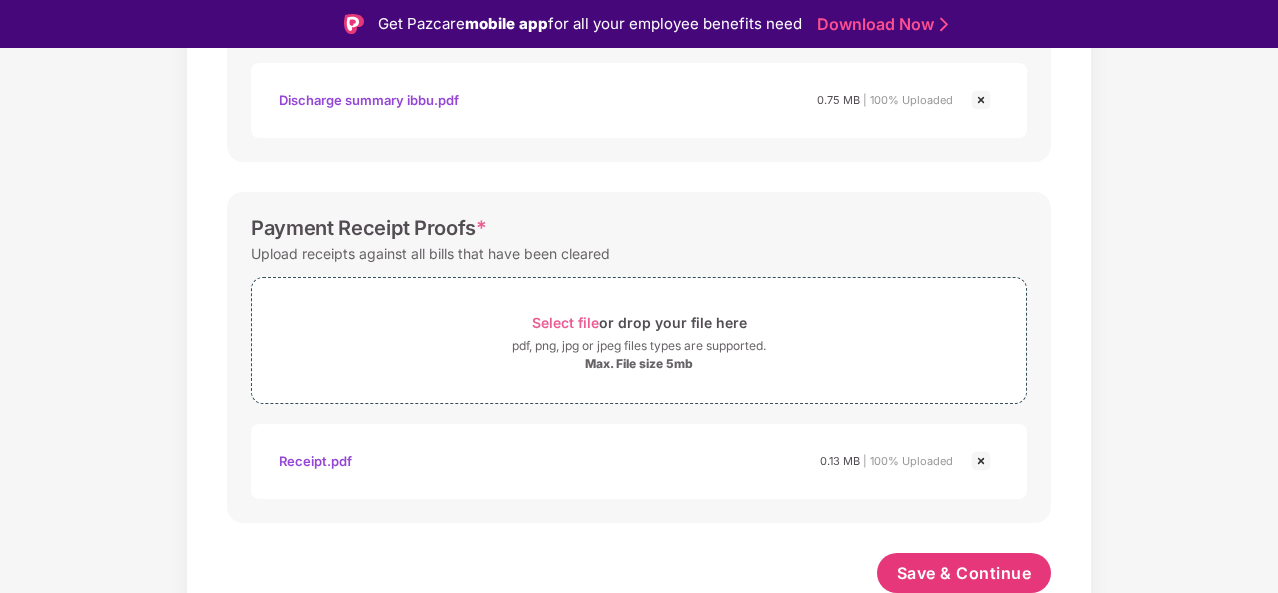 scroll, scrollTop: 1094, scrollLeft: 0, axis: vertical 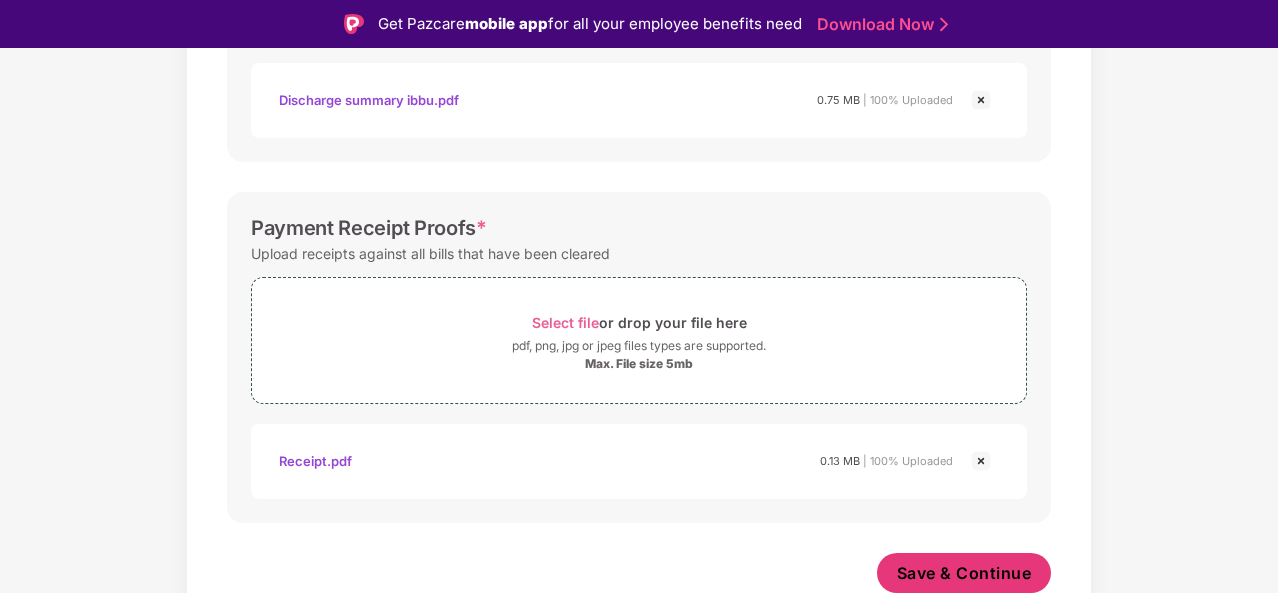 click on "Save & Continue" at bounding box center [964, 573] 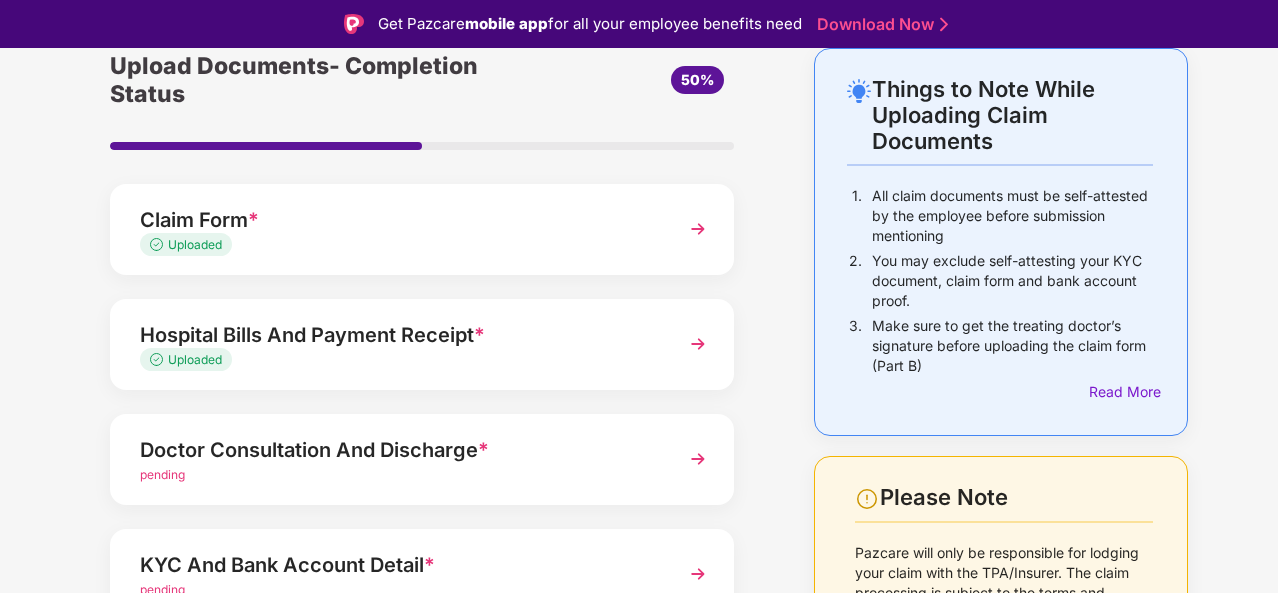 scroll, scrollTop: 126, scrollLeft: 0, axis: vertical 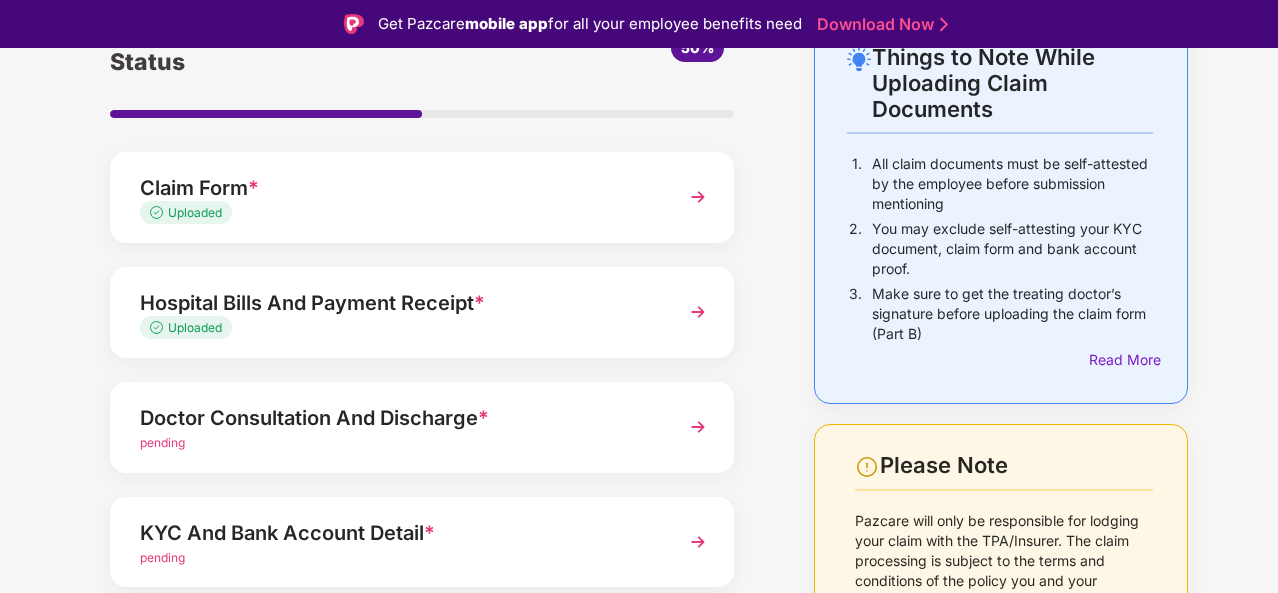 click on "pending" at bounding box center (162, 442) 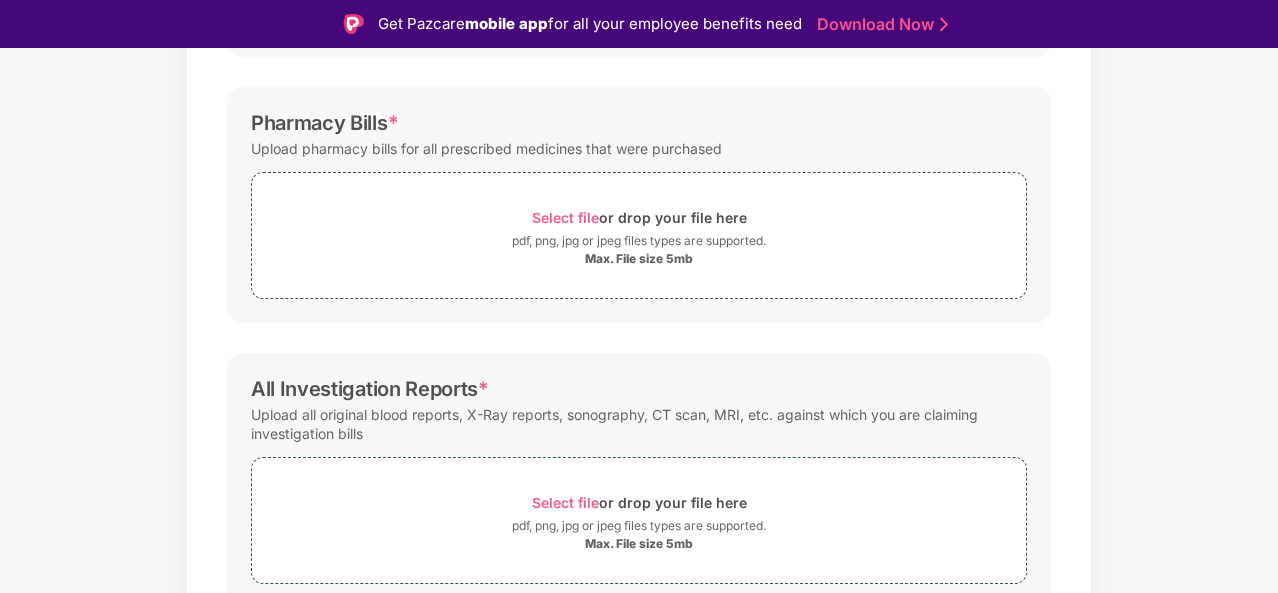 scroll, scrollTop: 619, scrollLeft: 0, axis: vertical 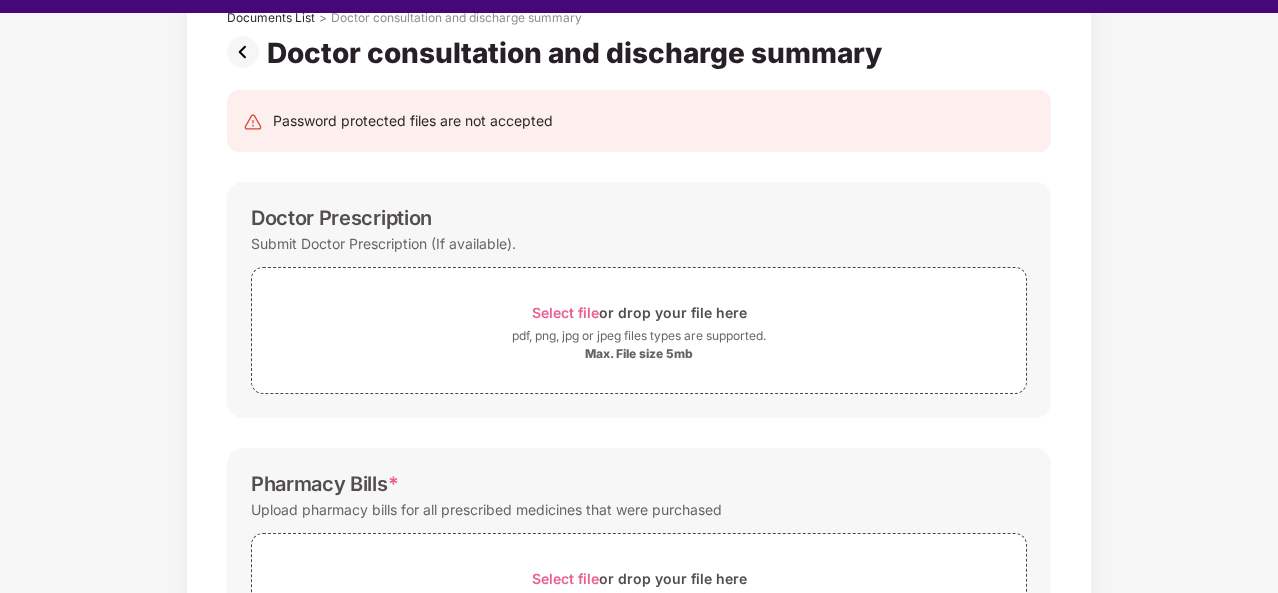 click on "Select file" at bounding box center (565, 312) 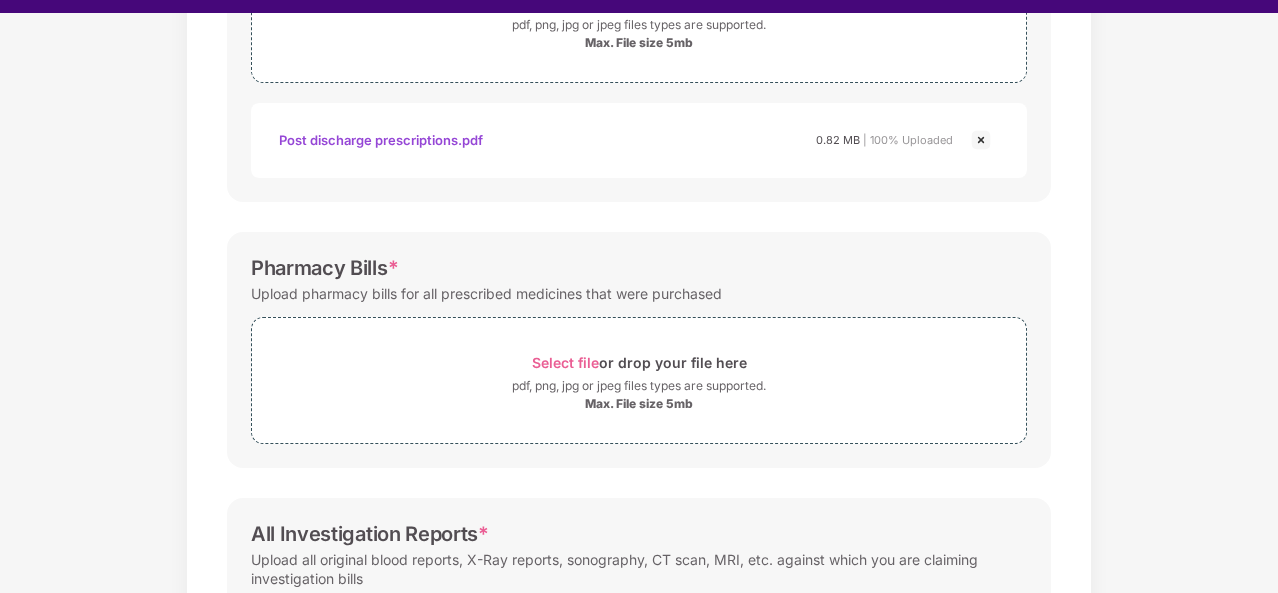 scroll, scrollTop: 456, scrollLeft: 0, axis: vertical 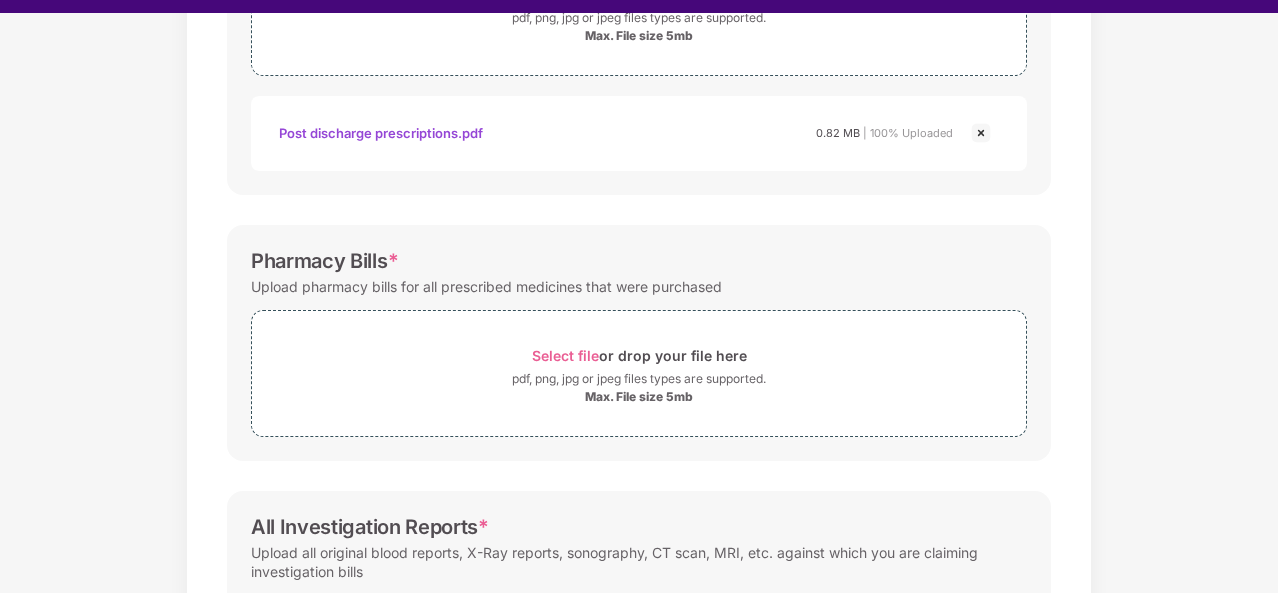 click on "Select file" at bounding box center [565, 355] 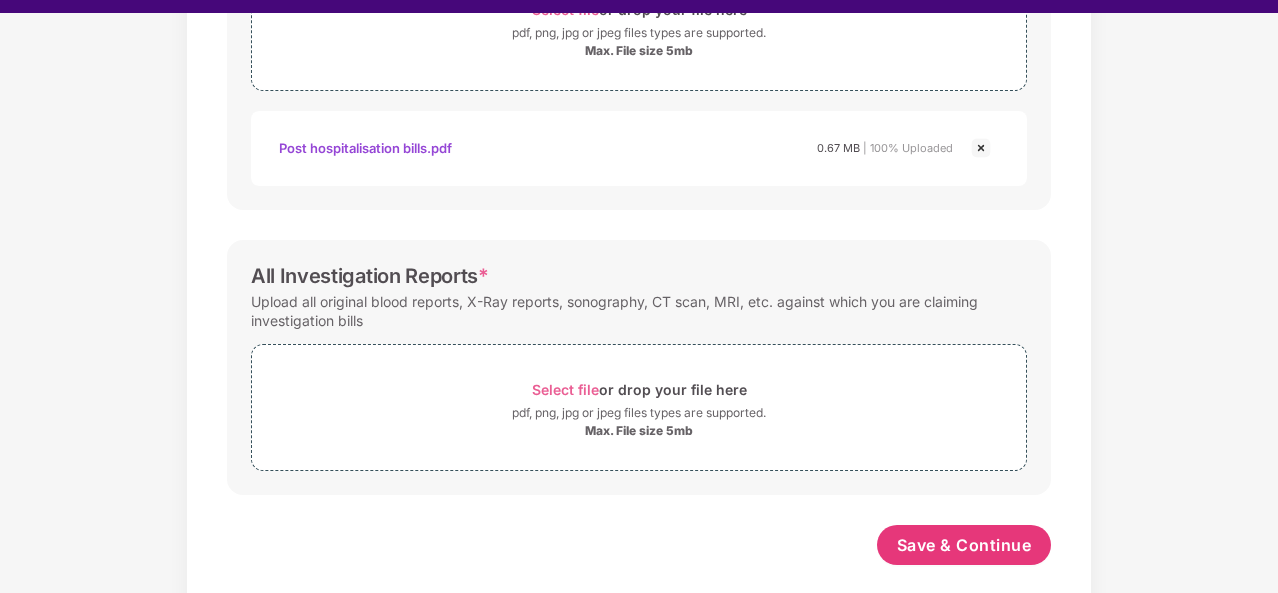 scroll, scrollTop: 809, scrollLeft: 0, axis: vertical 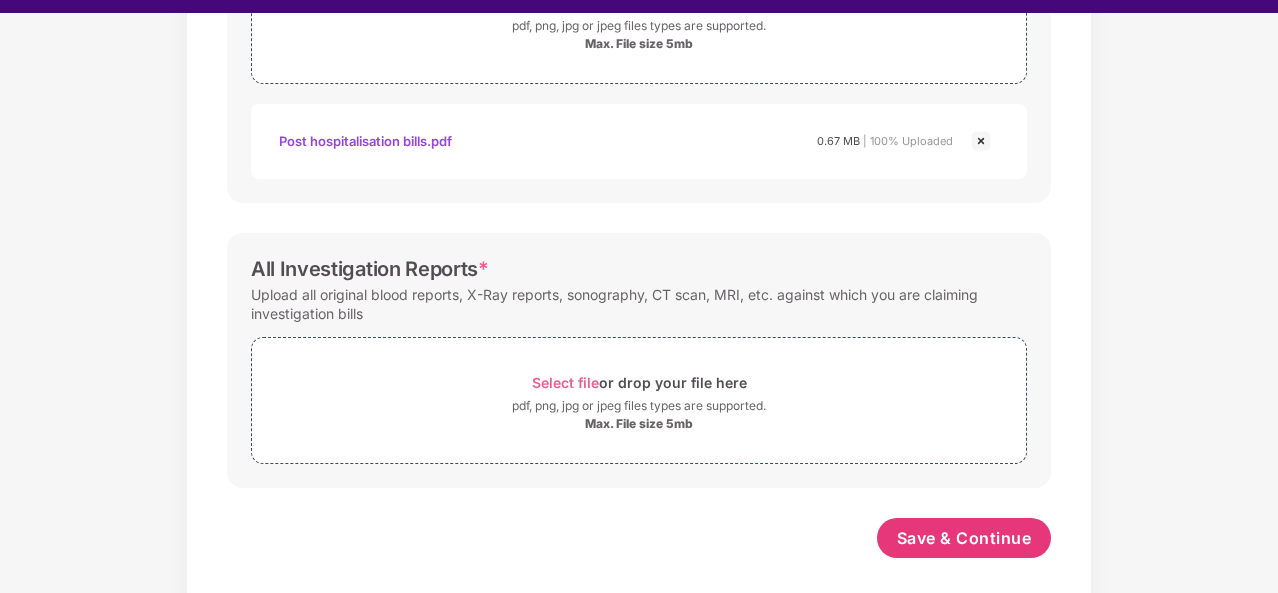 click on "Select file" at bounding box center [565, 382] 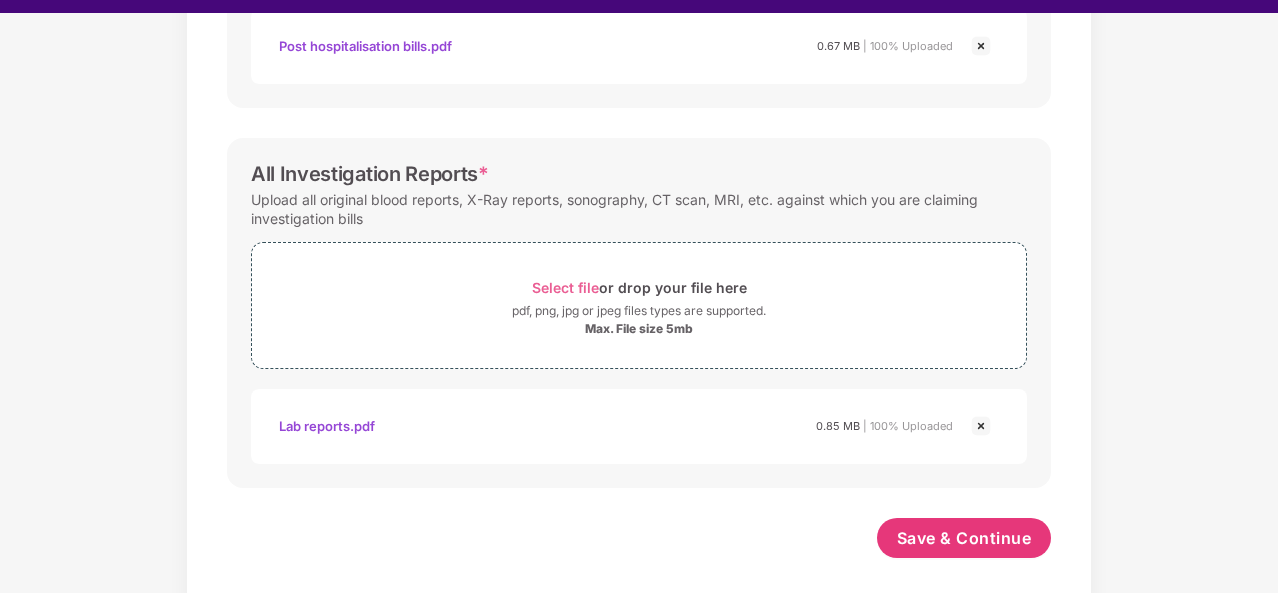scroll, scrollTop: 904, scrollLeft: 0, axis: vertical 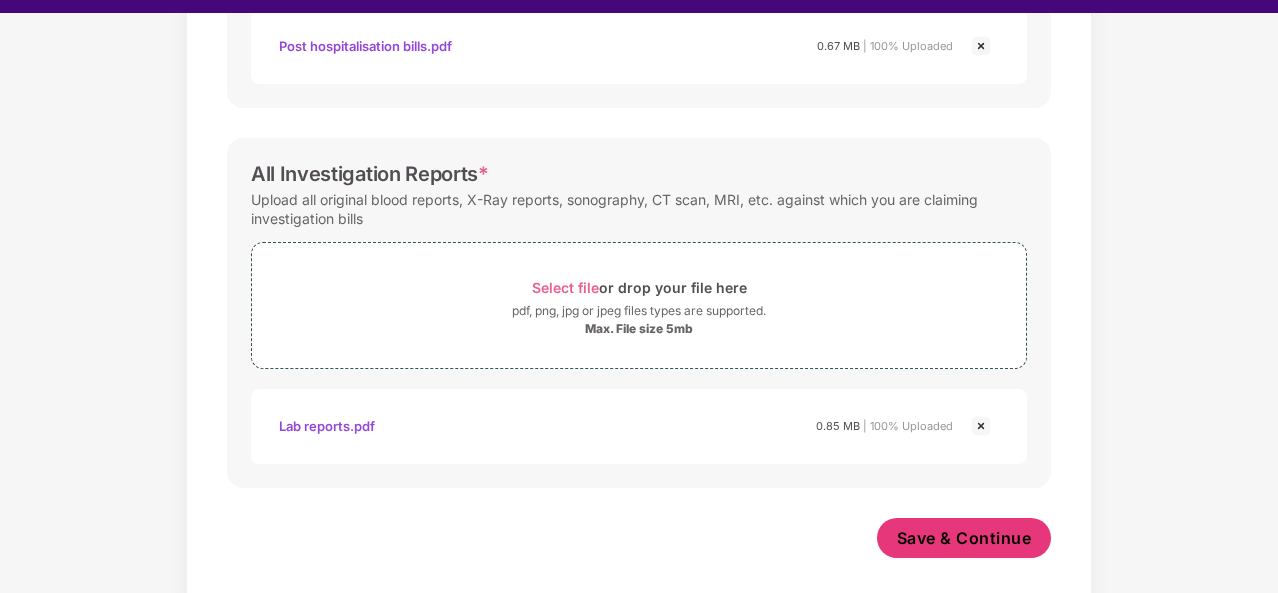 click on "Save & Continue" at bounding box center (964, 538) 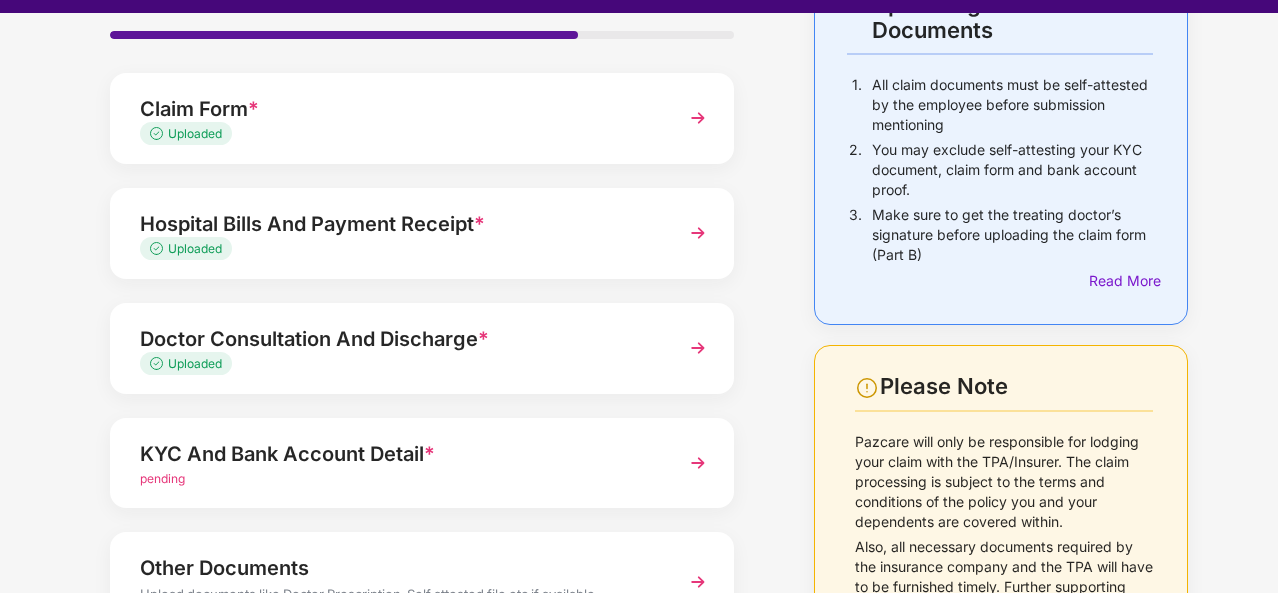 scroll, scrollTop: 178, scrollLeft: 0, axis: vertical 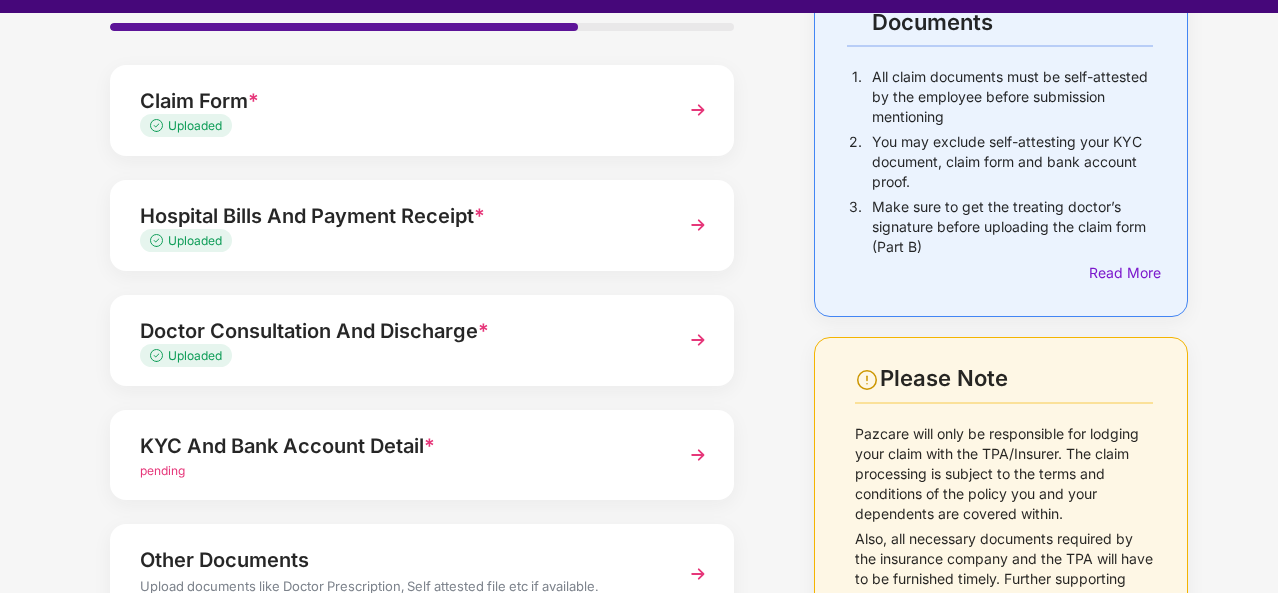 click at bounding box center (698, 455) 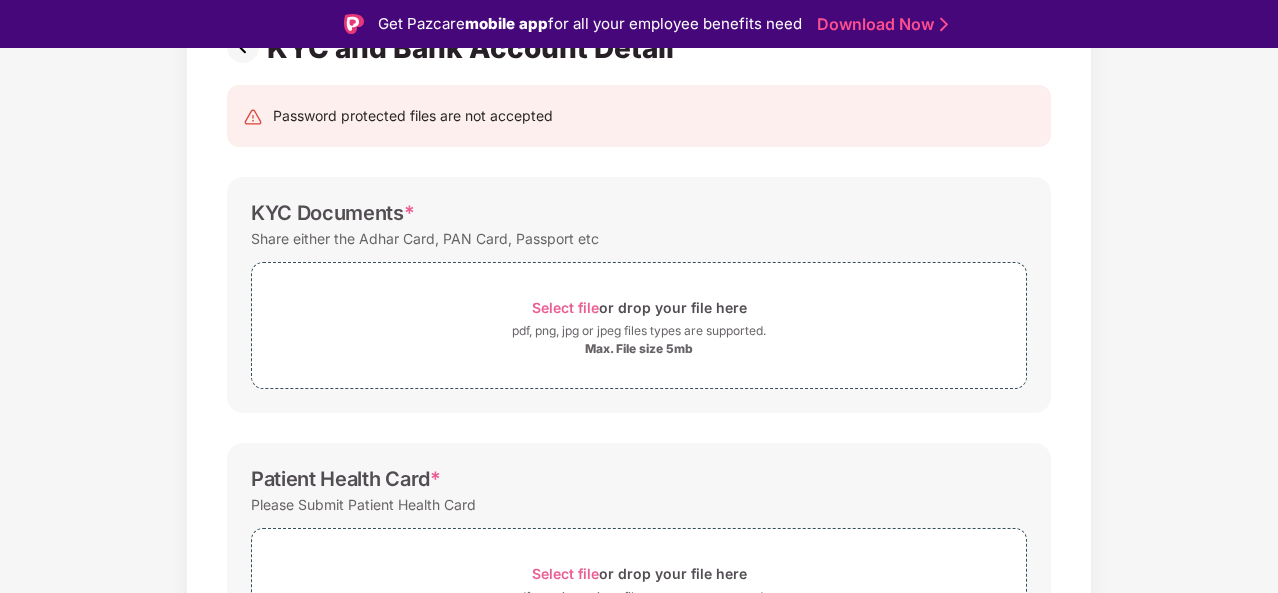 click on "Select file" at bounding box center [565, 307] 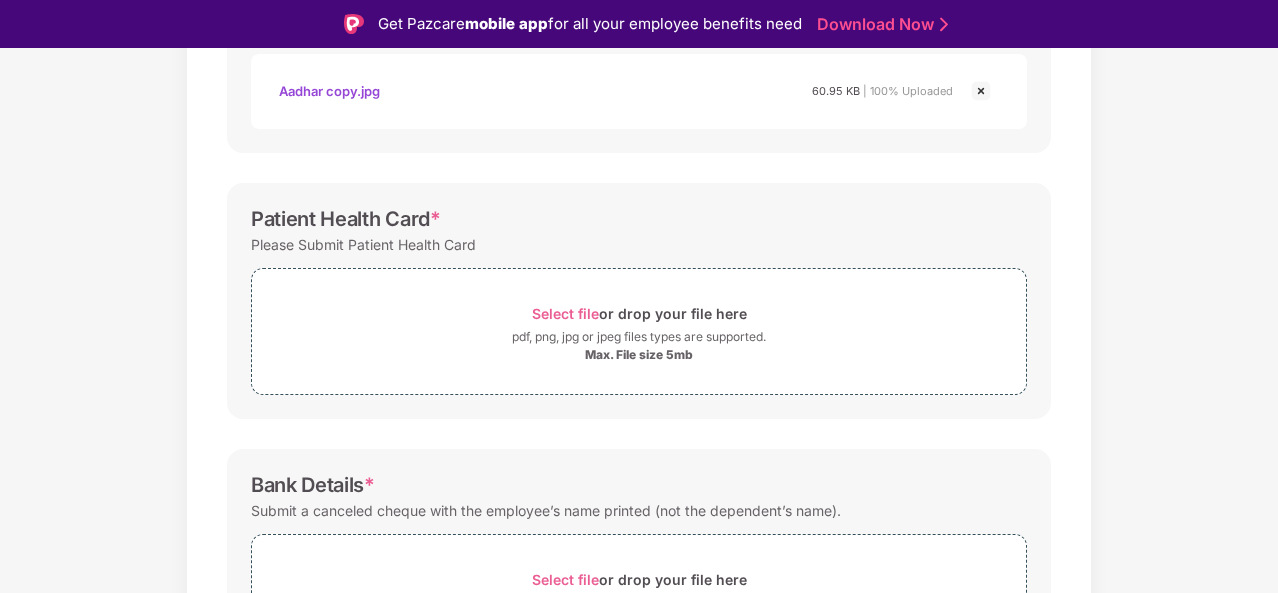 scroll, scrollTop: 534, scrollLeft: 0, axis: vertical 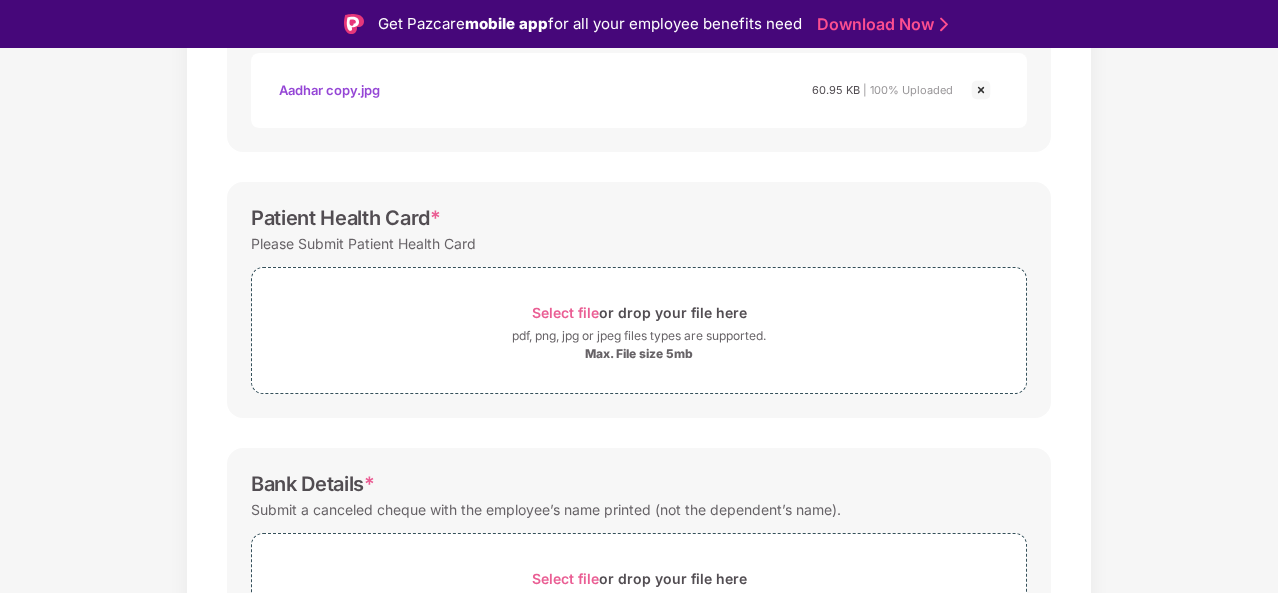 click on "Select file" at bounding box center [565, 312] 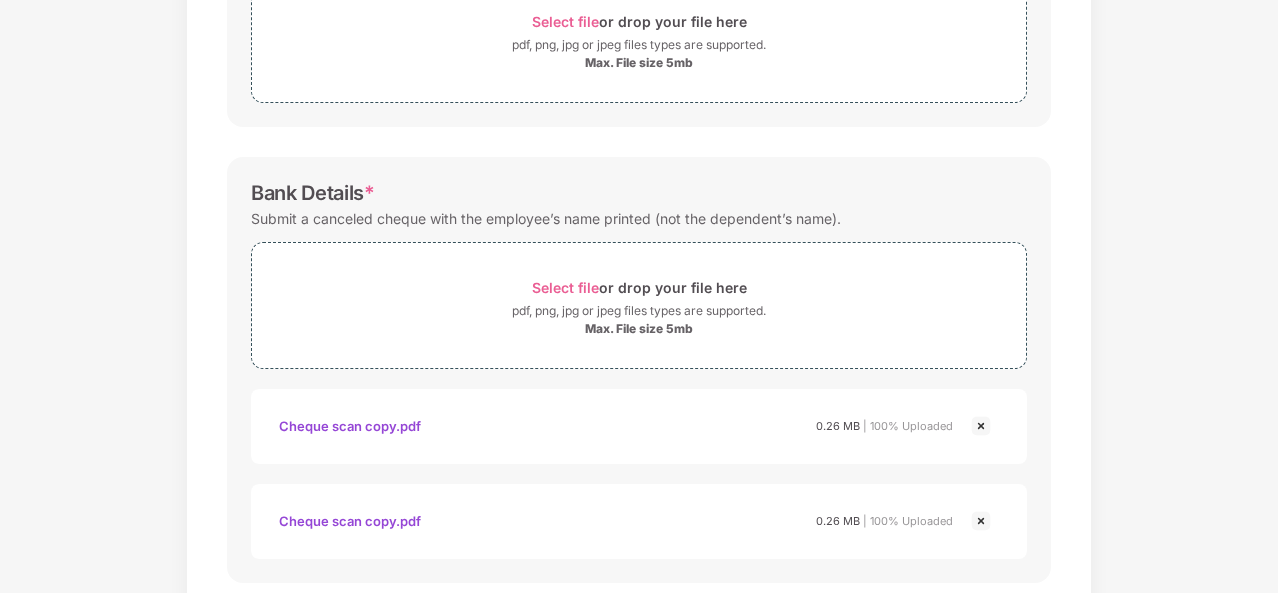 scroll, scrollTop: 804, scrollLeft: 0, axis: vertical 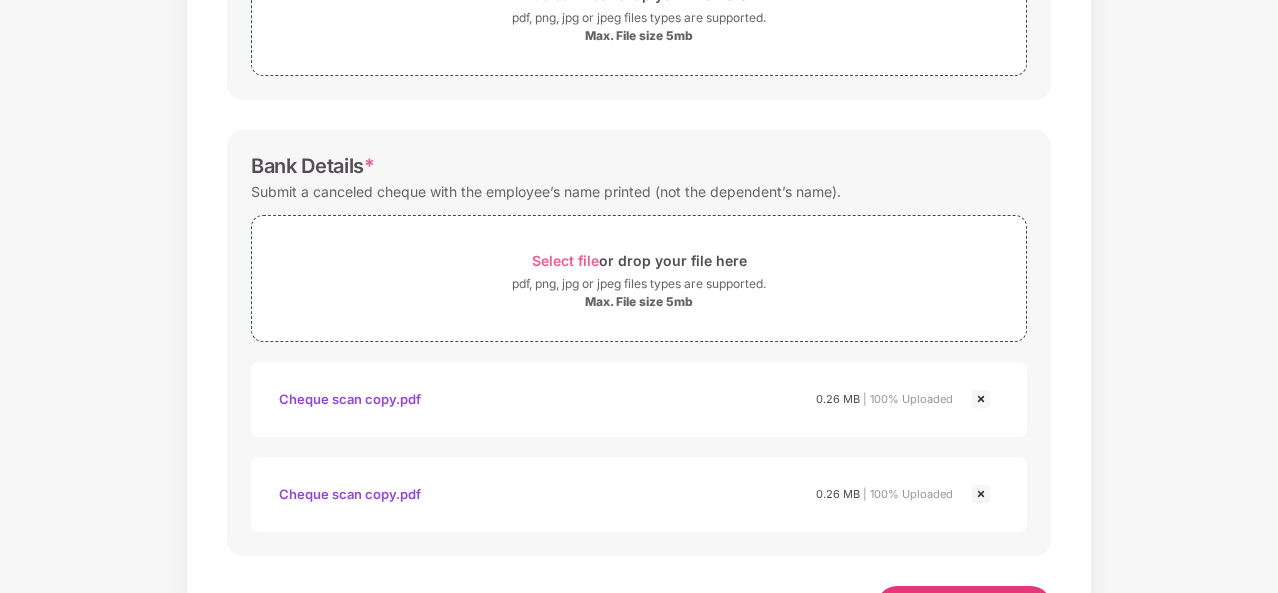 click at bounding box center [981, 399] 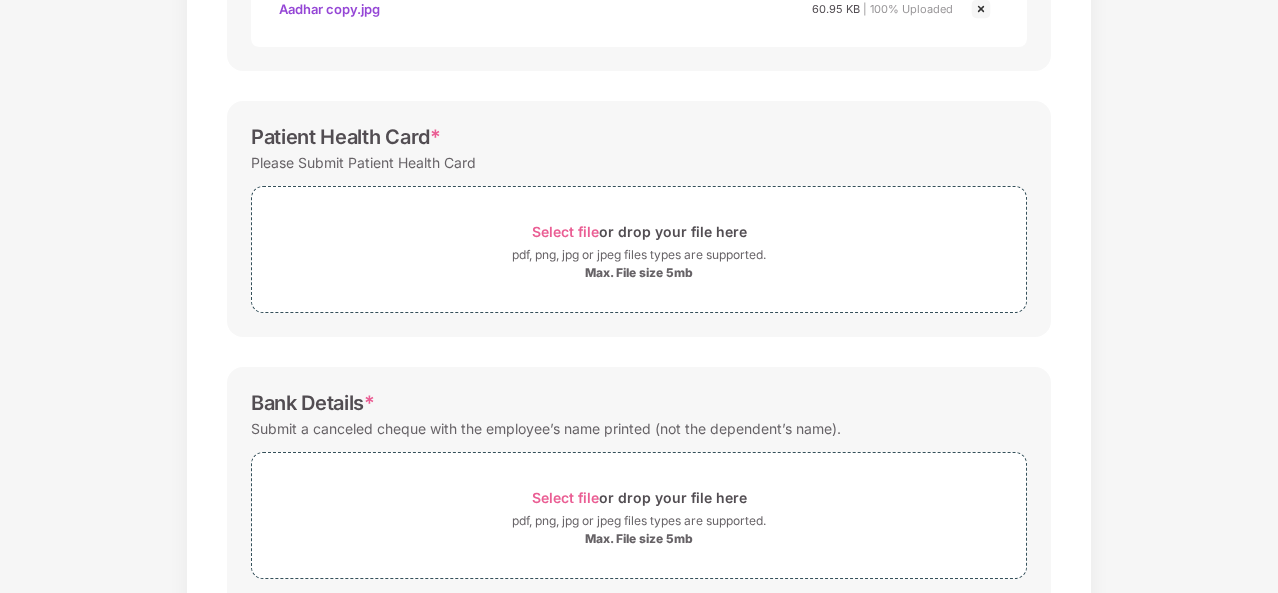 scroll, scrollTop: 540, scrollLeft: 0, axis: vertical 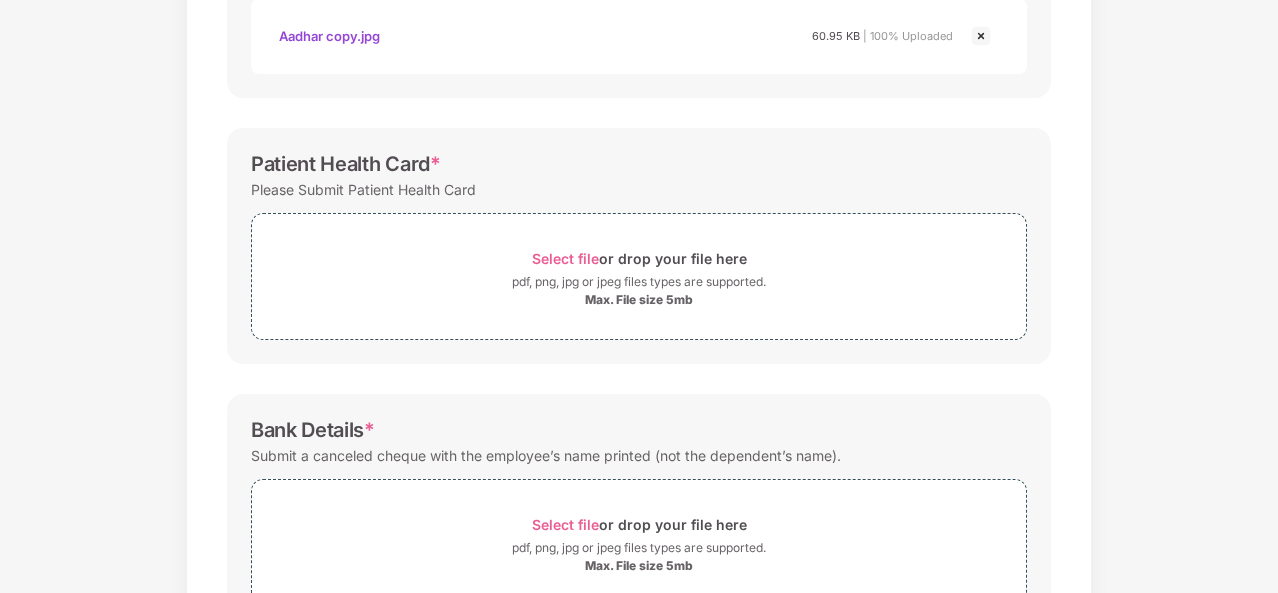 click on "Select file" at bounding box center [565, 258] 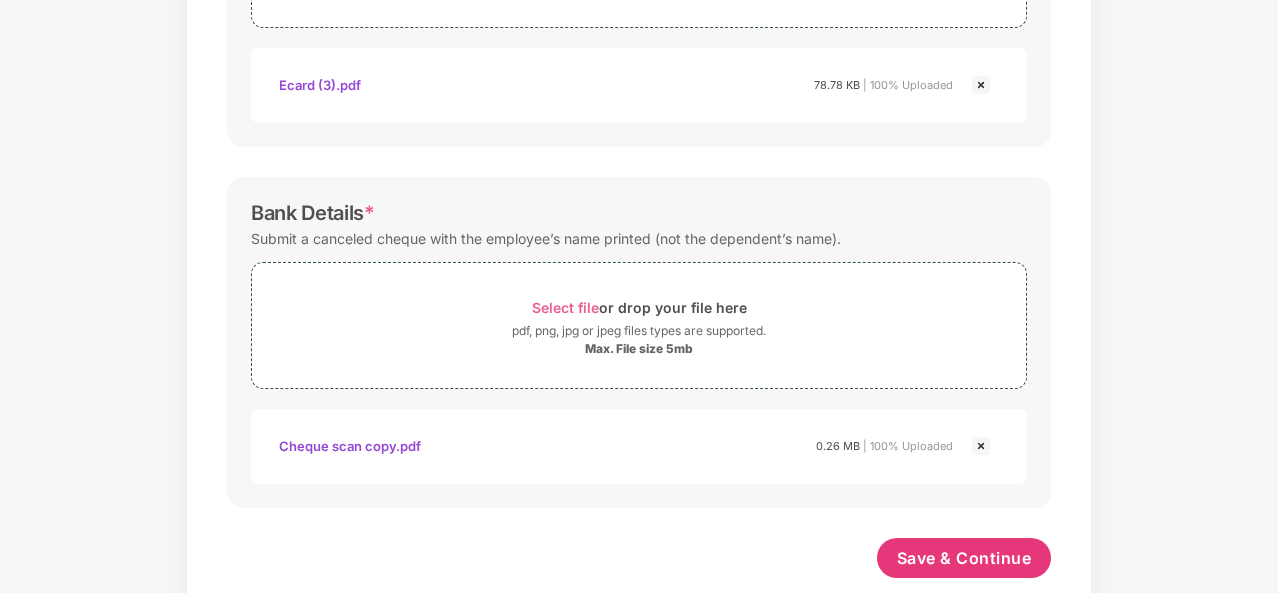 scroll, scrollTop: 885, scrollLeft: 0, axis: vertical 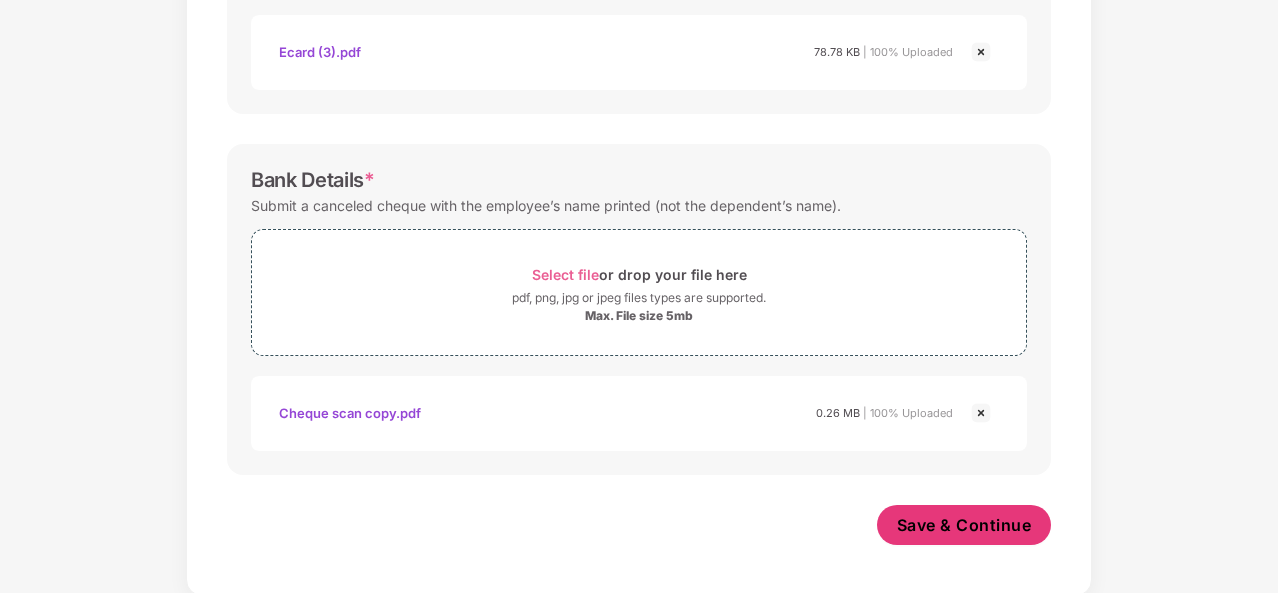 click on "Save & Continue" at bounding box center [964, 525] 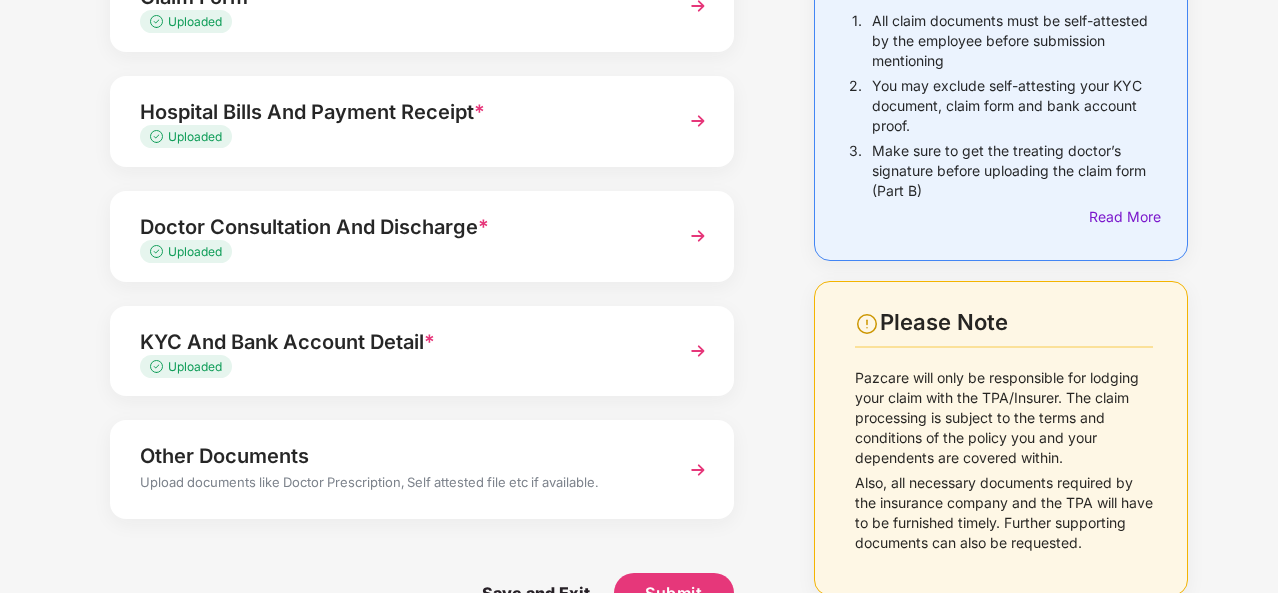 scroll, scrollTop: 270, scrollLeft: 0, axis: vertical 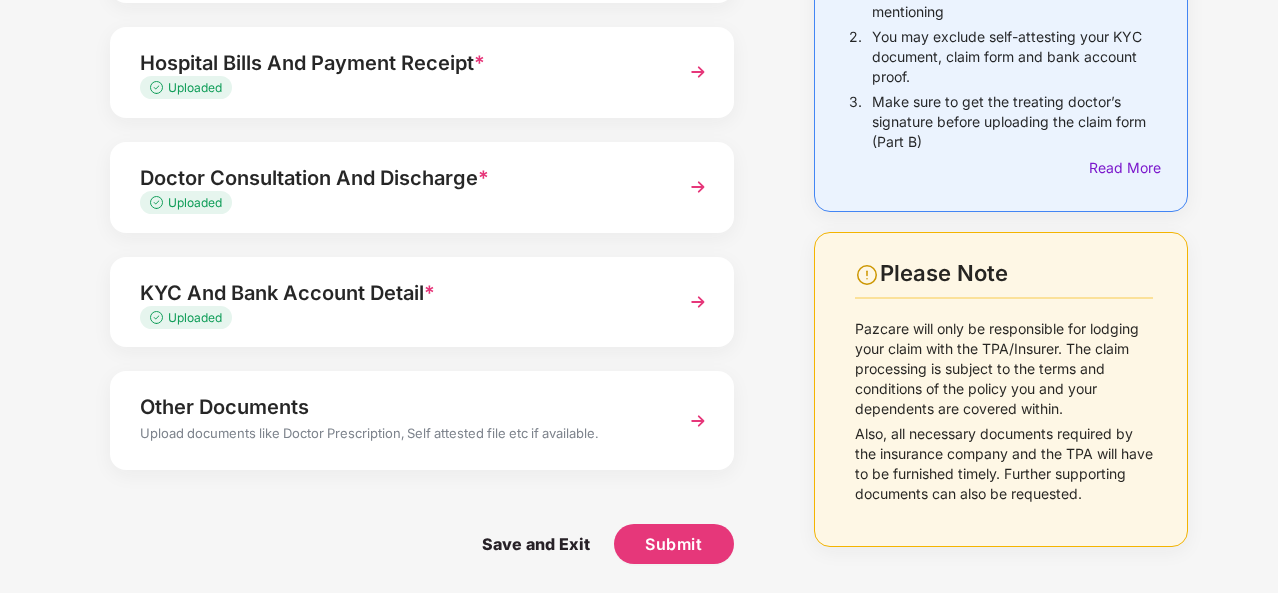 click at bounding box center (698, 421) 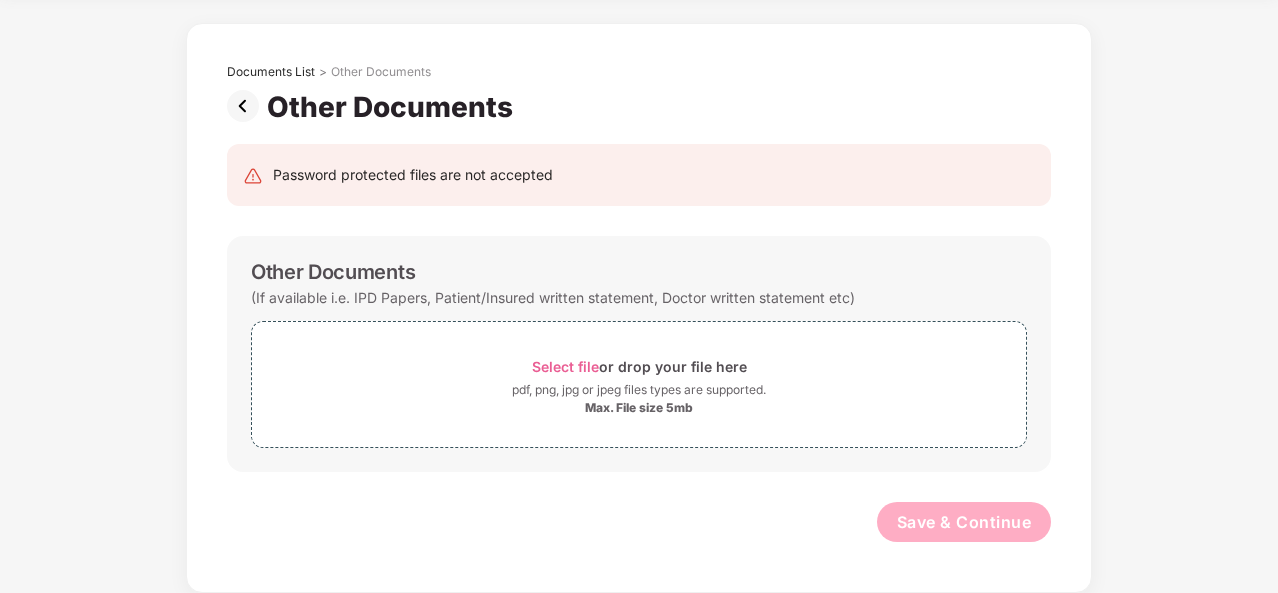 scroll, scrollTop: 0, scrollLeft: 0, axis: both 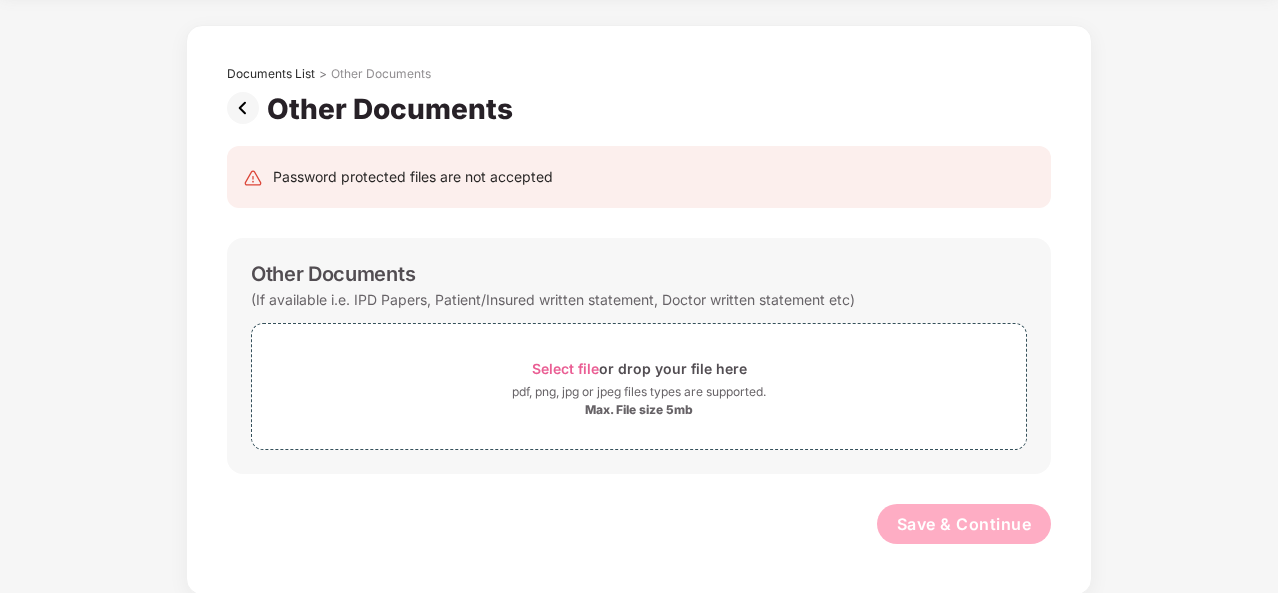 click on "Select file" at bounding box center (565, 368) 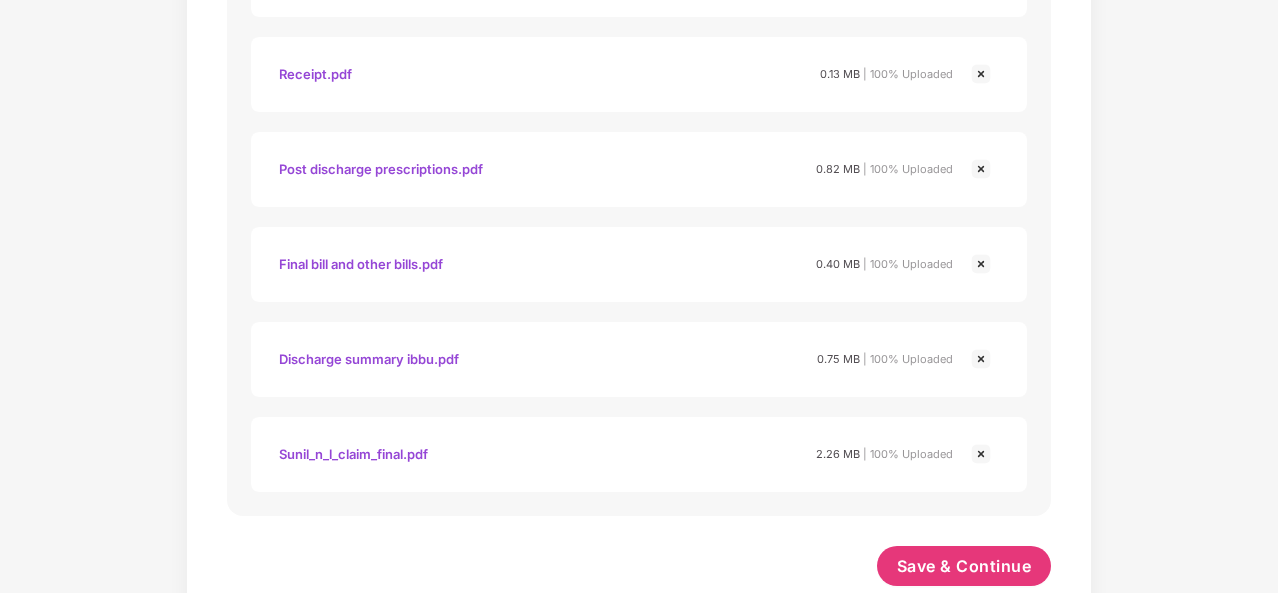 scroll, scrollTop: 734, scrollLeft: 0, axis: vertical 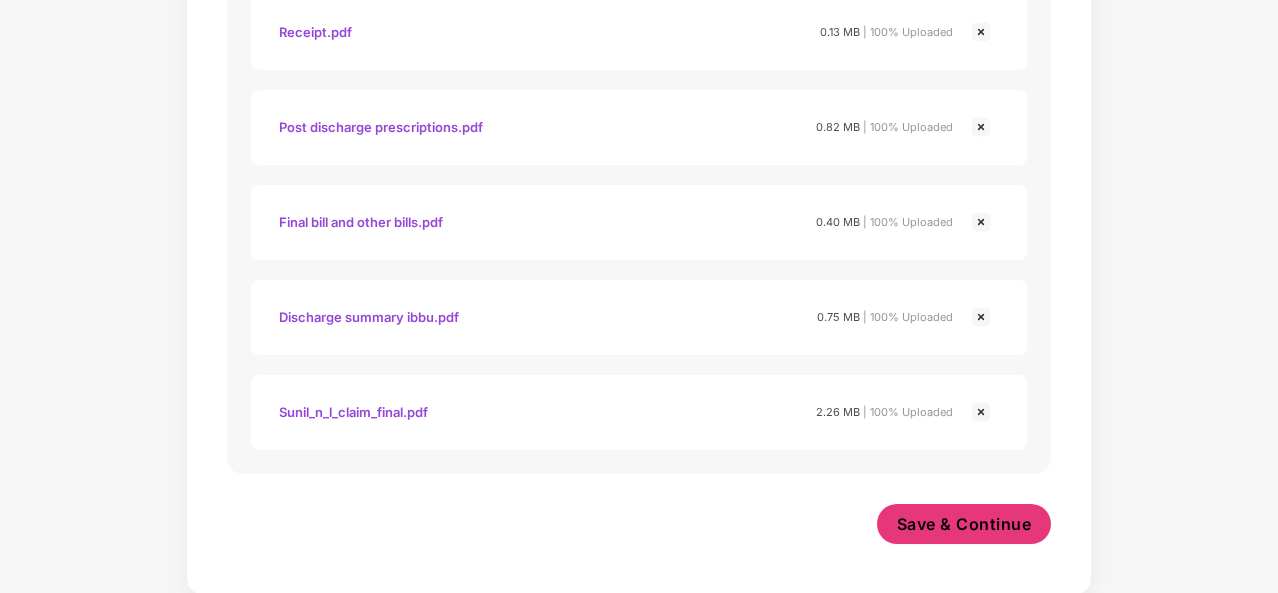 click on "Save & Continue" at bounding box center [964, 524] 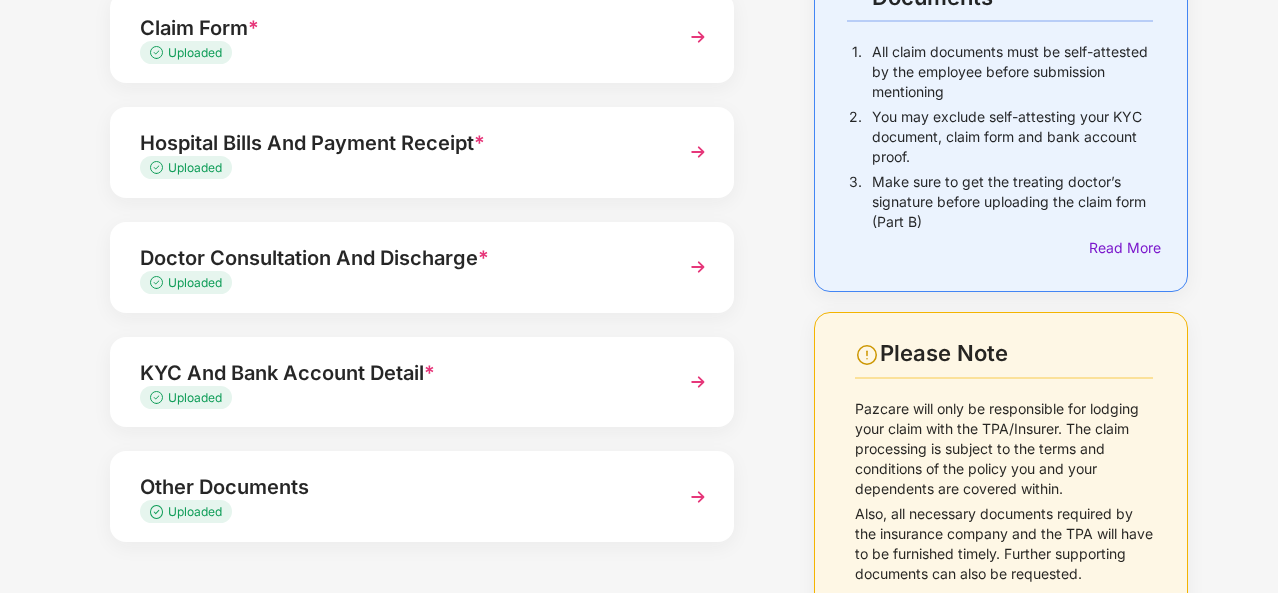 scroll, scrollTop: 262, scrollLeft: 0, axis: vertical 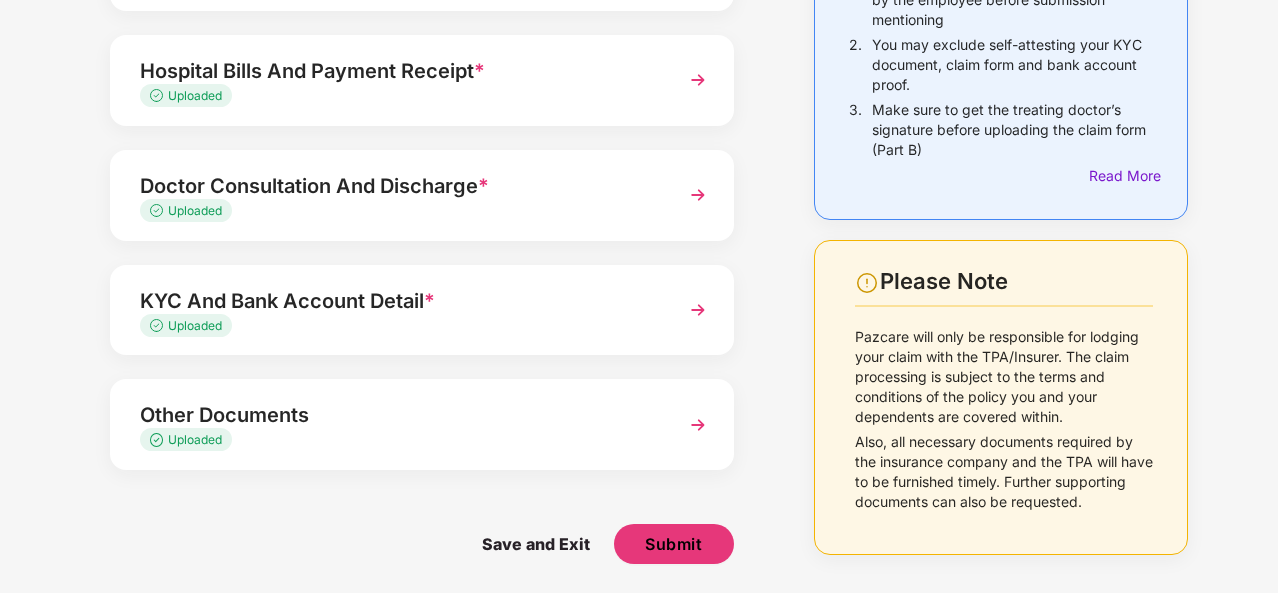 click on "Submit" at bounding box center (673, 544) 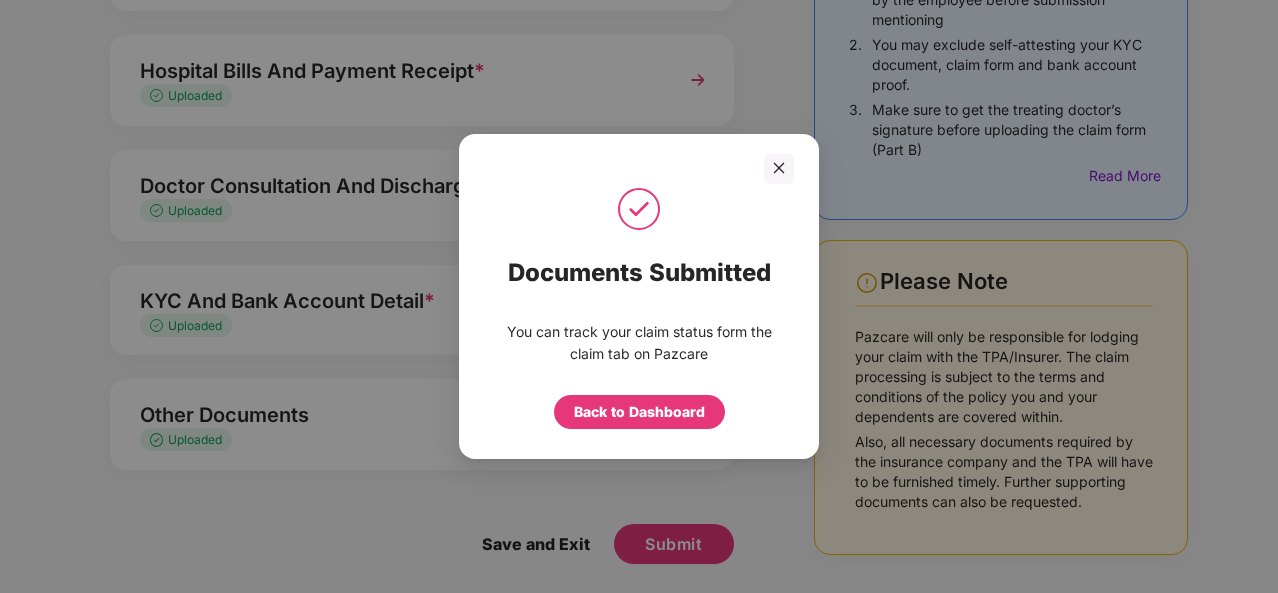 click on "Back to Dashboard" at bounding box center [639, 412] 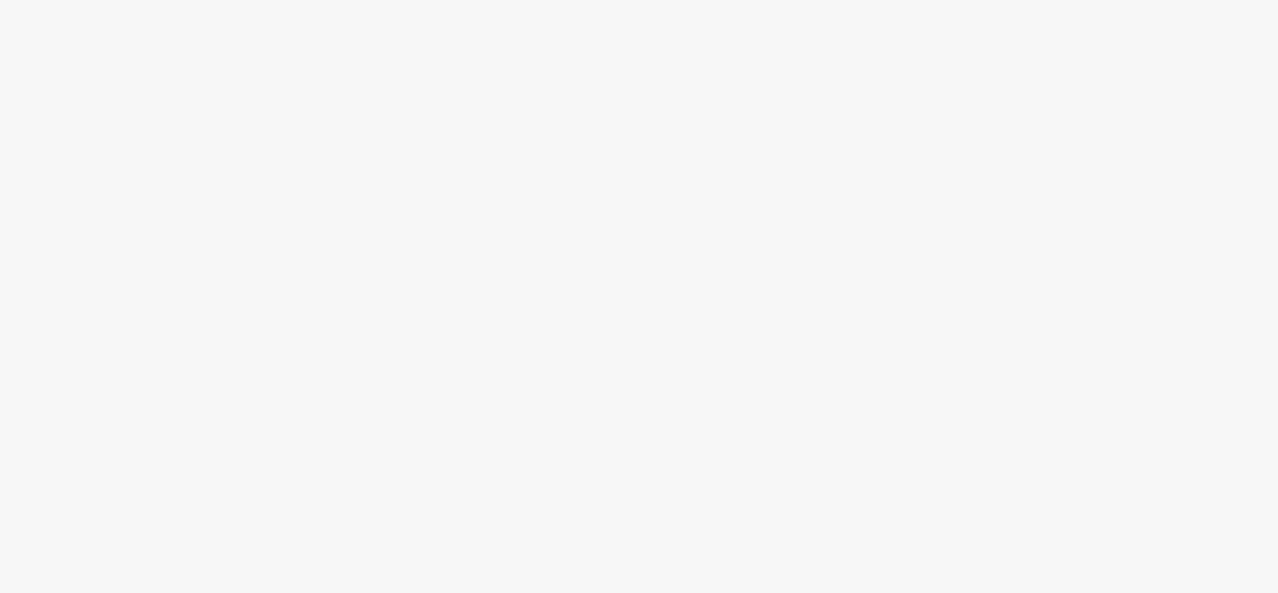 scroll, scrollTop: 0, scrollLeft: 0, axis: both 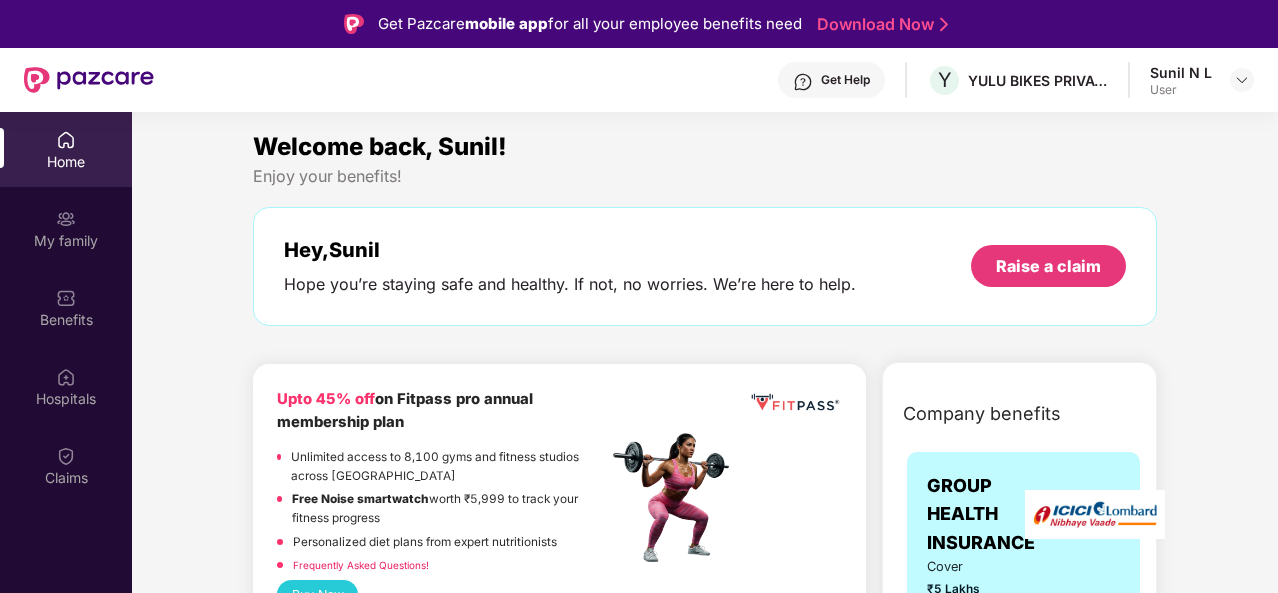 click on "Claims" at bounding box center [66, 465] 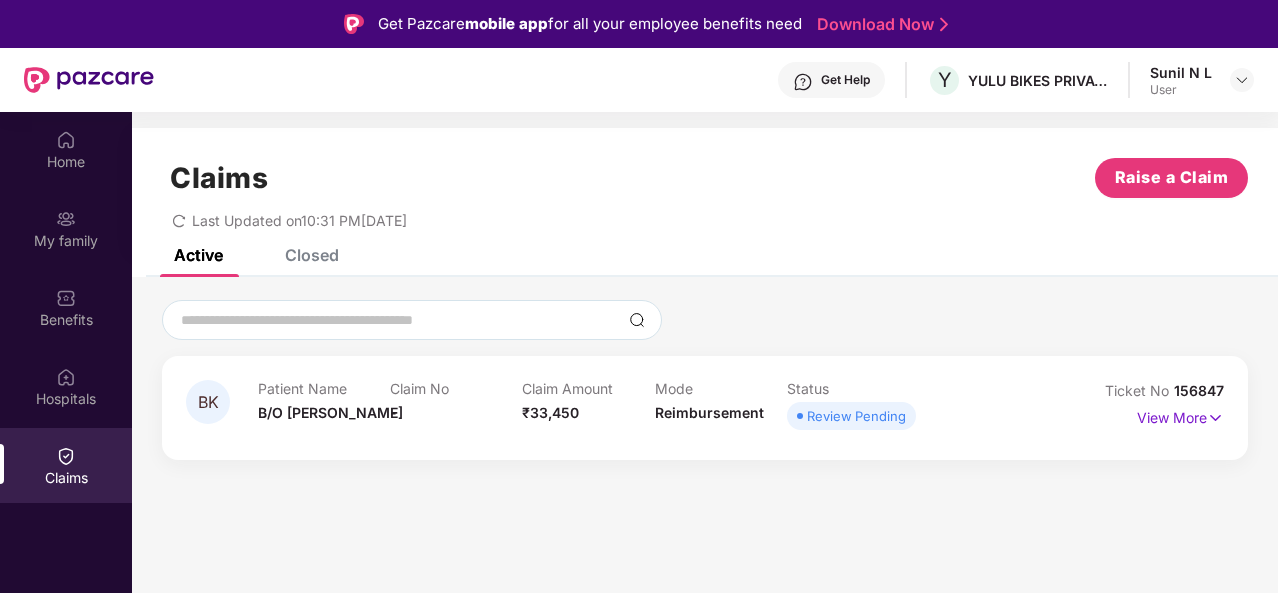 click on "View More" at bounding box center [1180, 415] 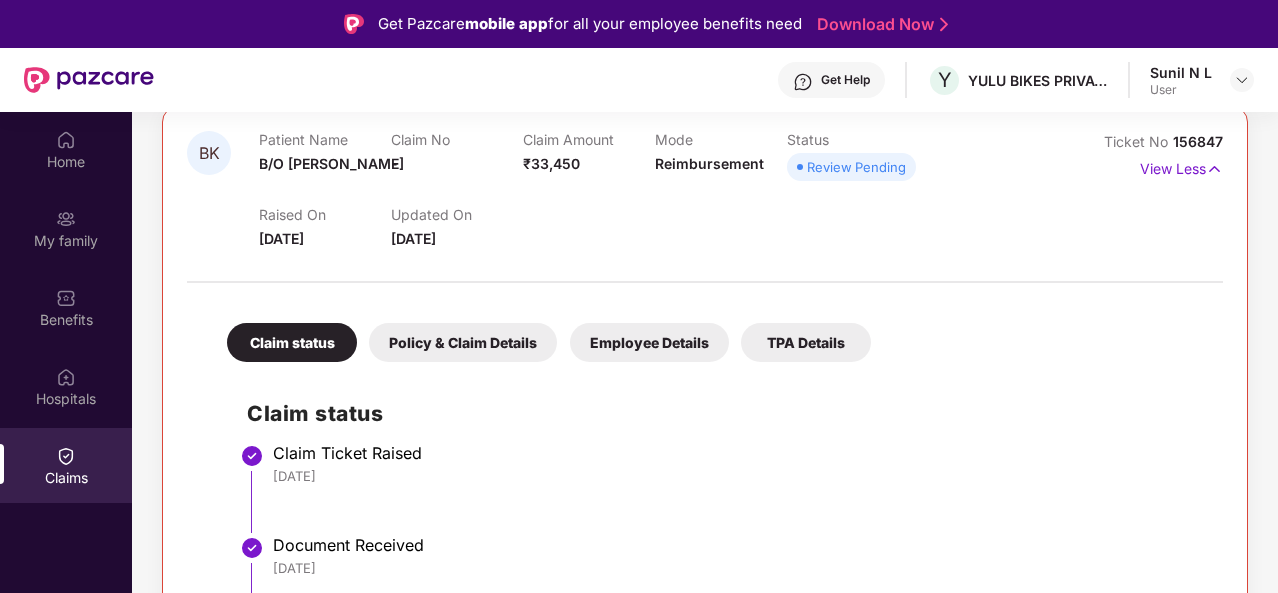 scroll, scrollTop: 270, scrollLeft: 0, axis: vertical 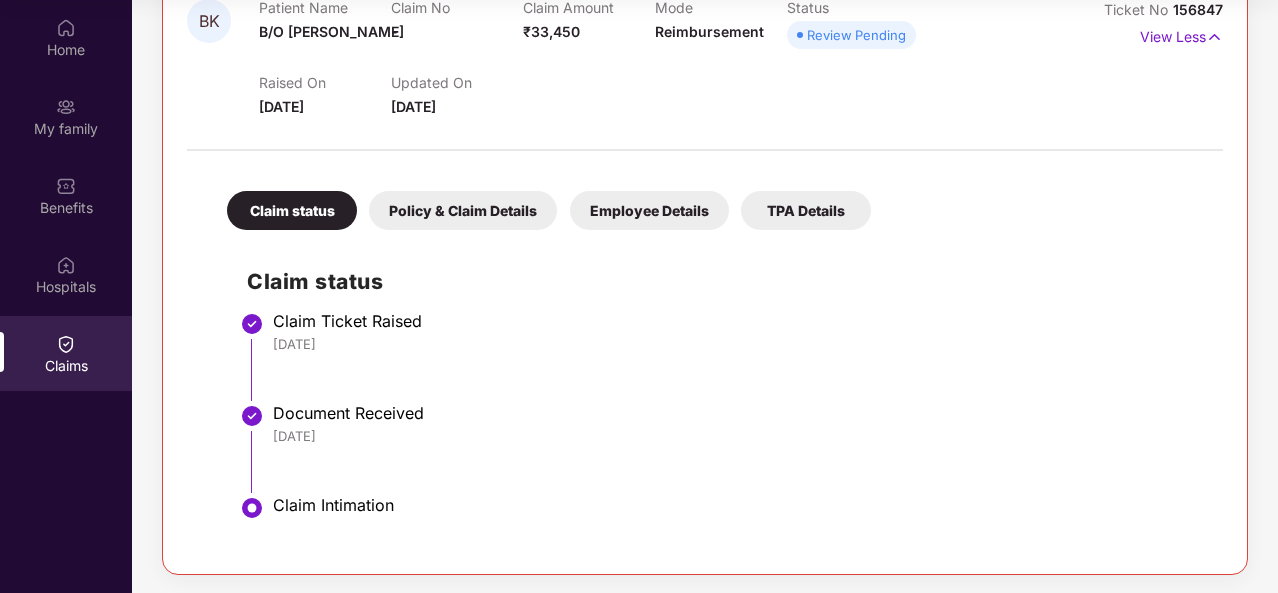 click on "Claim status Claim Ticket Raised 07 Jul 2025 Document Received 07 Jul 2025 Claim Intimation" at bounding box center [705, 395] 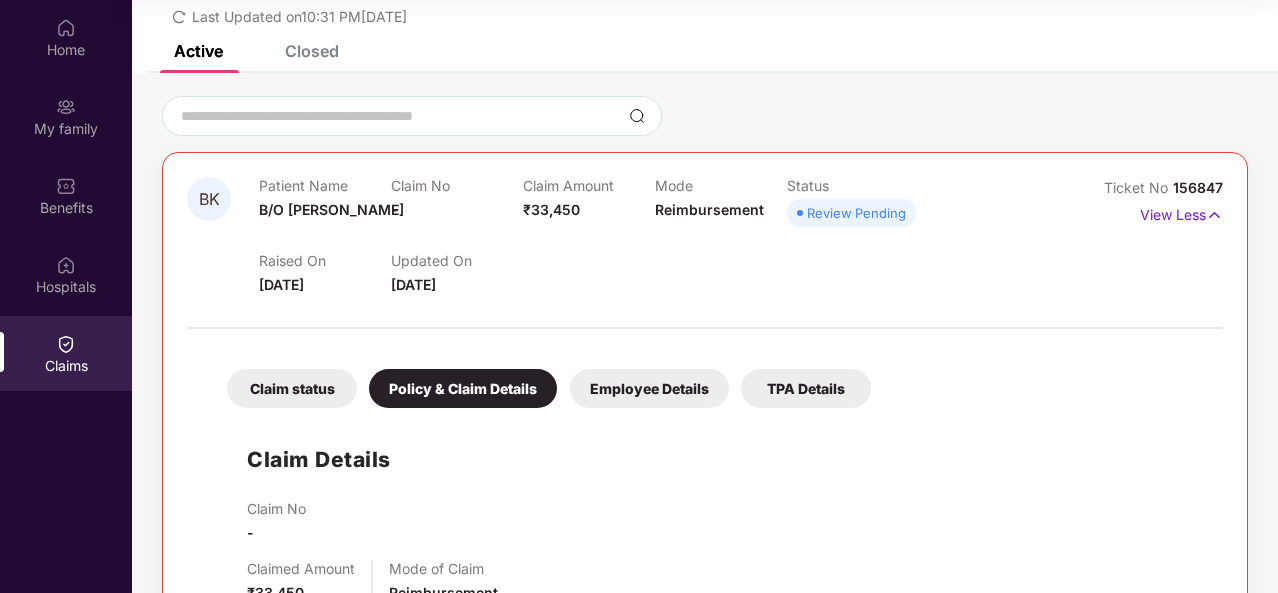 scroll, scrollTop: 93, scrollLeft: 0, axis: vertical 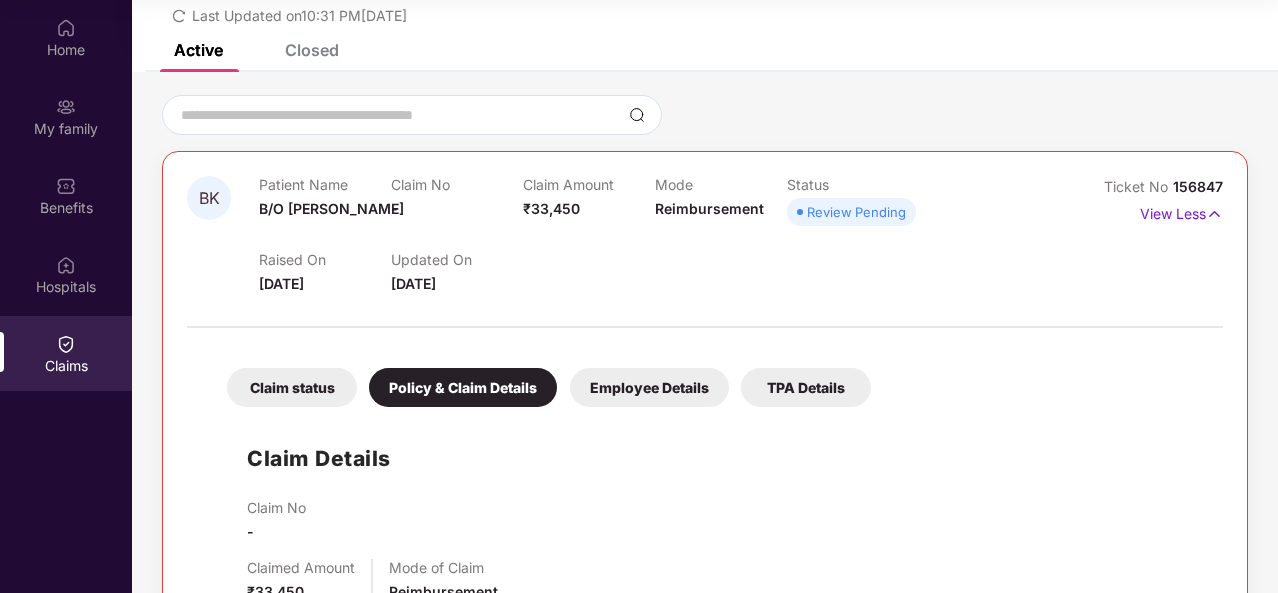 click on "TPA Details" at bounding box center (806, 387) 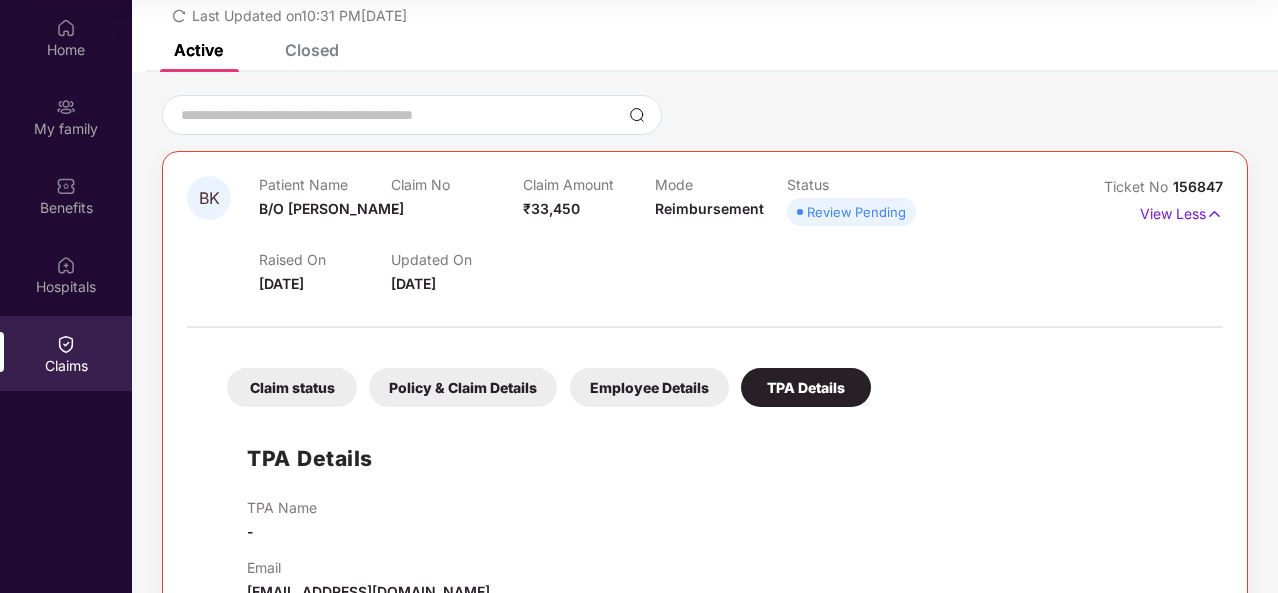 scroll, scrollTop: 146, scrollLeft: 0, axis: vertical 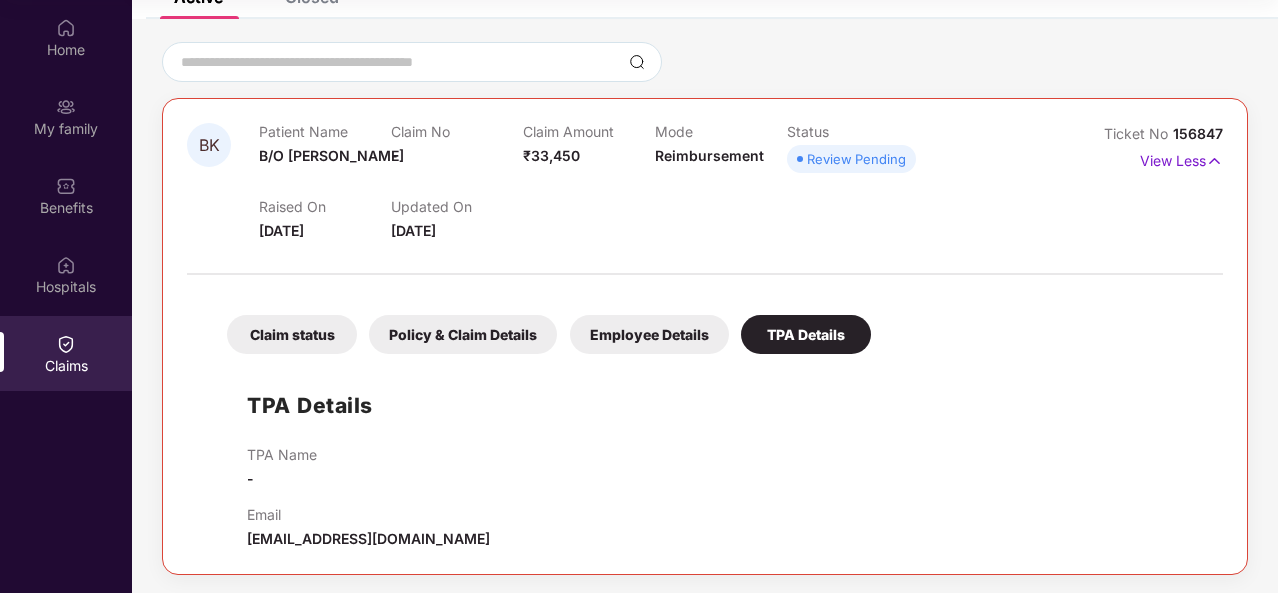click on "Employee Details" at bounding box center (649, 334) 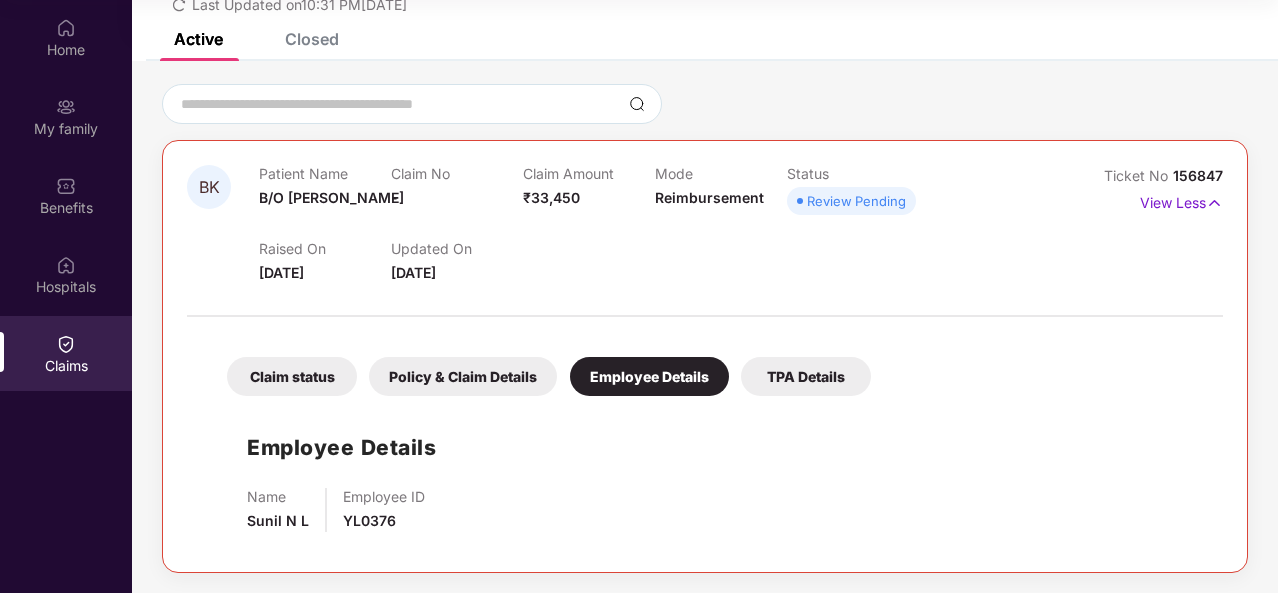 scroll, scrollTop: 102, scrollLeft: 0, axis: vertical 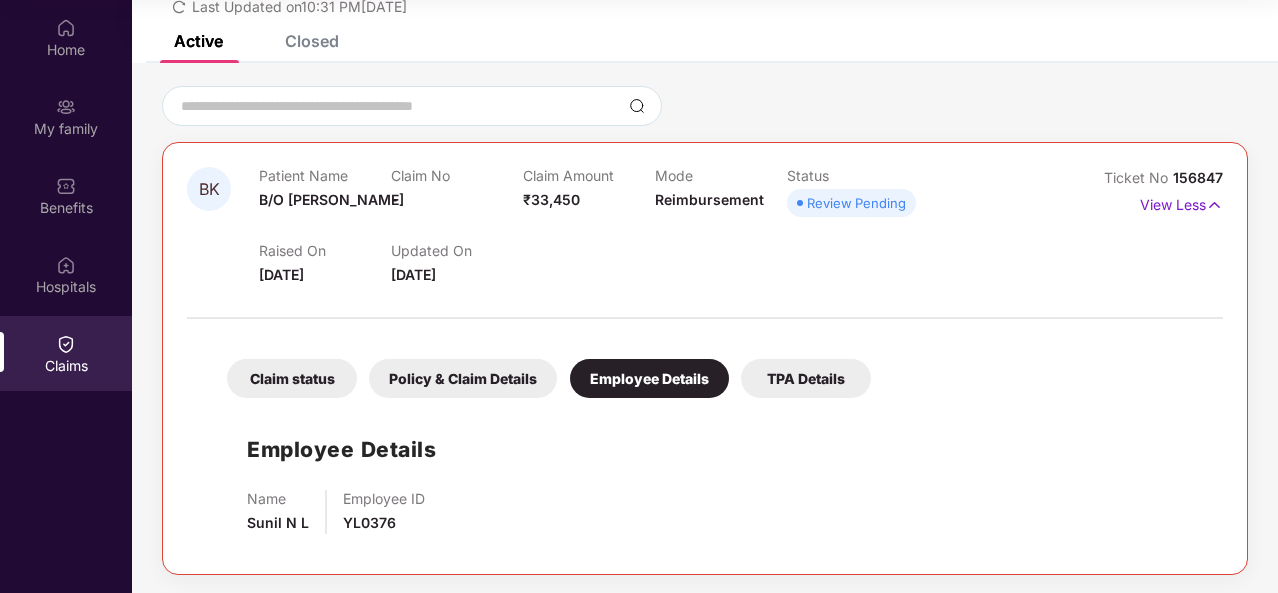 click on "TPA Details" at bounding box center (806, 378) 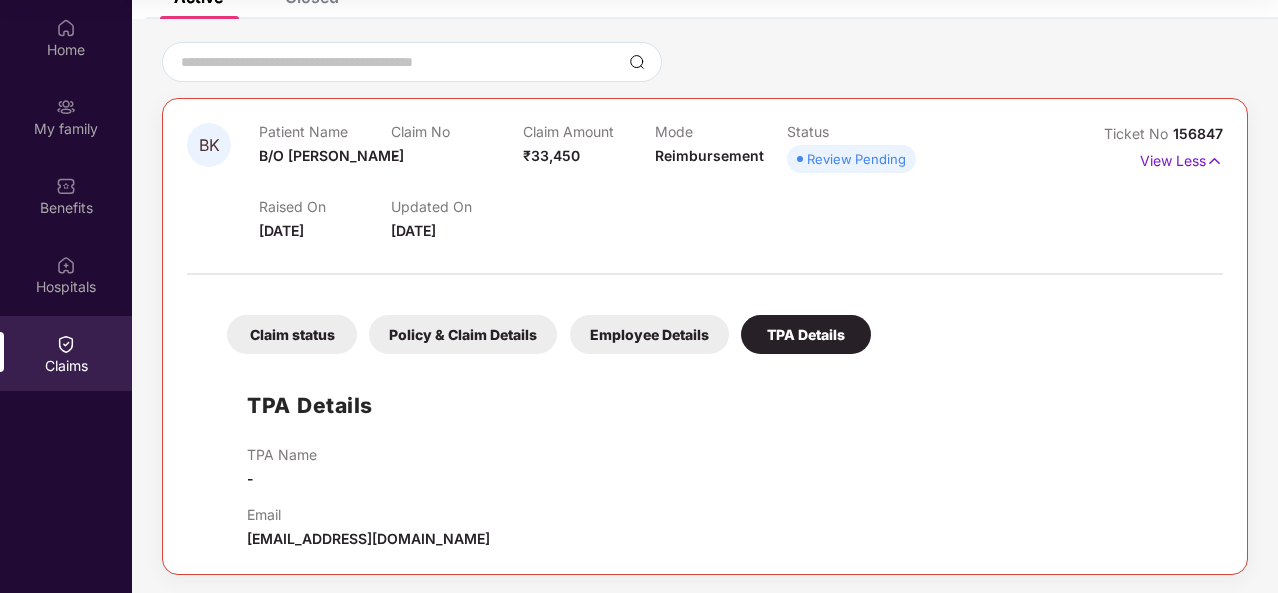 click on "Policy & Claim Details" at bounding box center (463, 334) 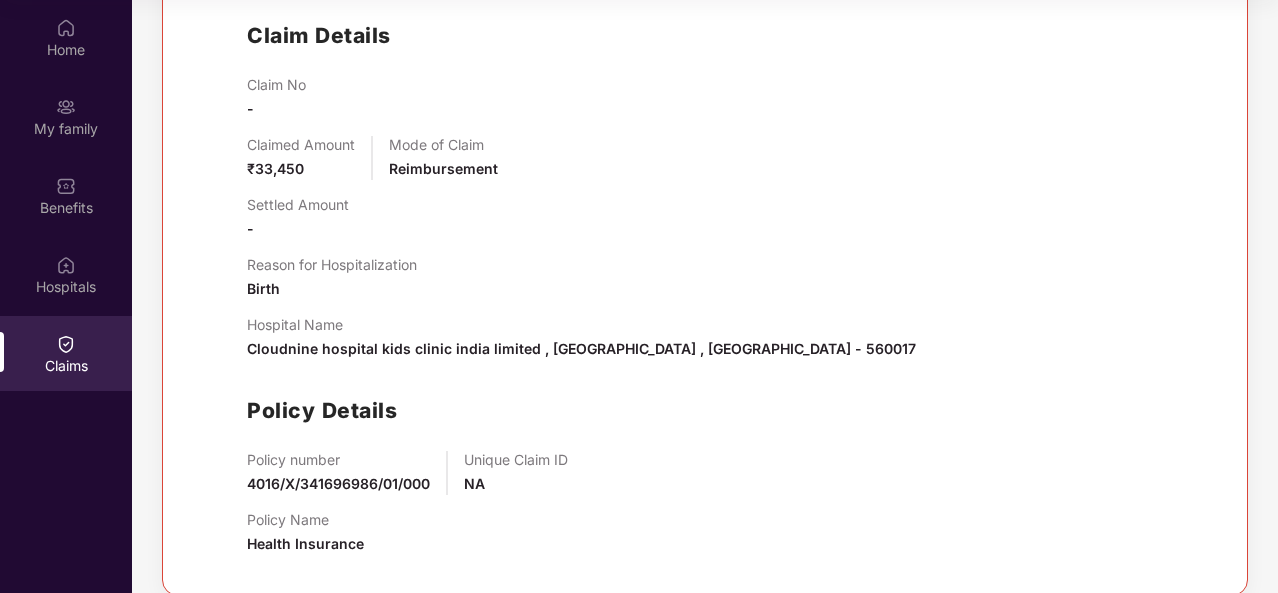 scroll, scrollTop: 538, scrollLeft: 0, axis: vertical 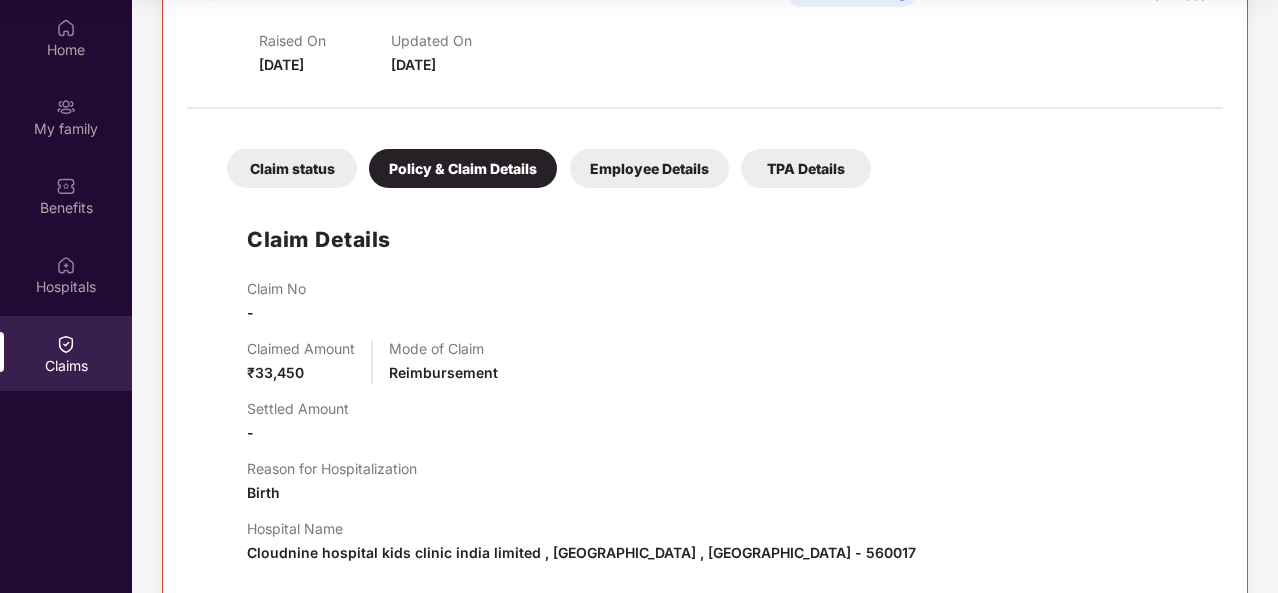 click on "Claim status" at bounding box center (292, 168) 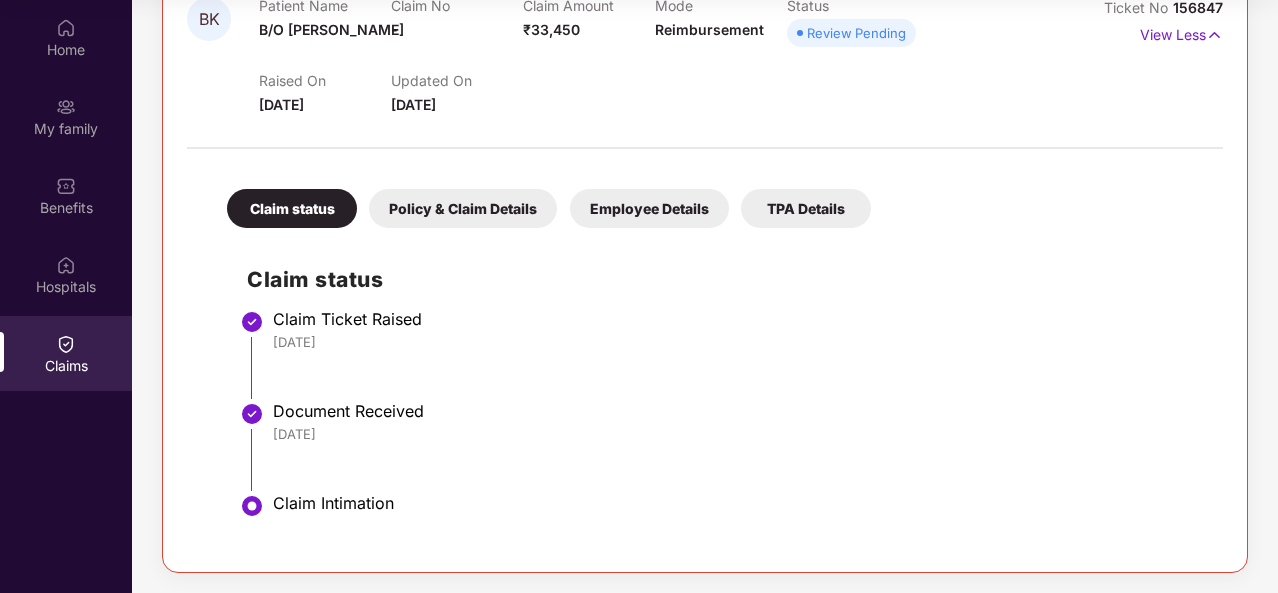 scroll, scrollTop: 270, scrollLeft: 0, axis: vertical 